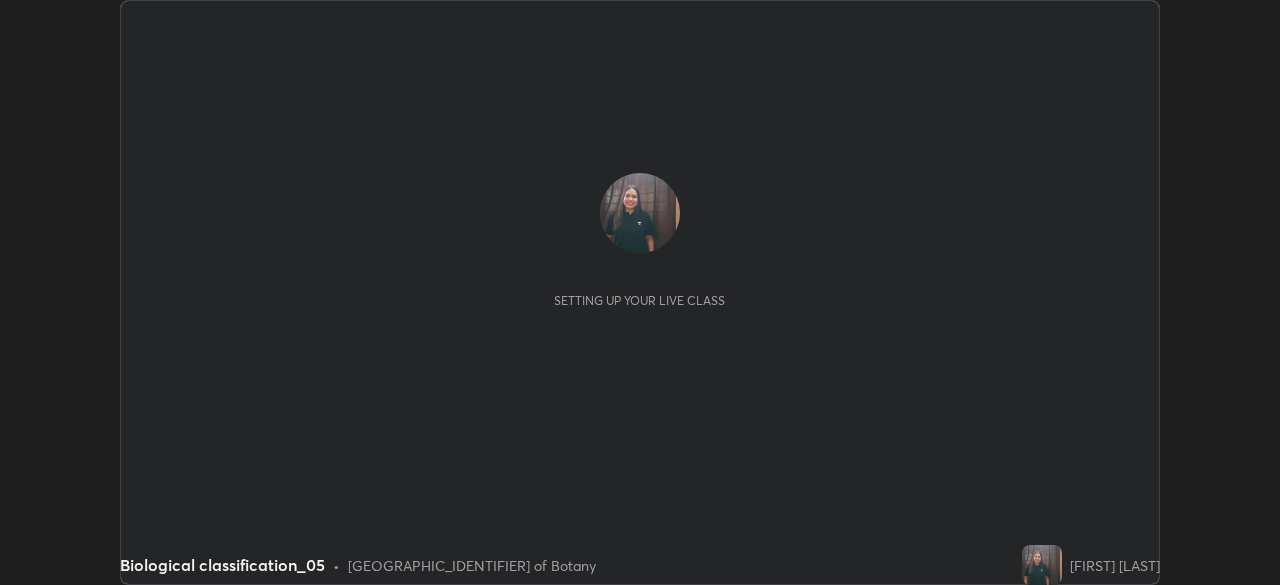 scroll, scrollTop: 0, scrollLeft: 0, axis: both 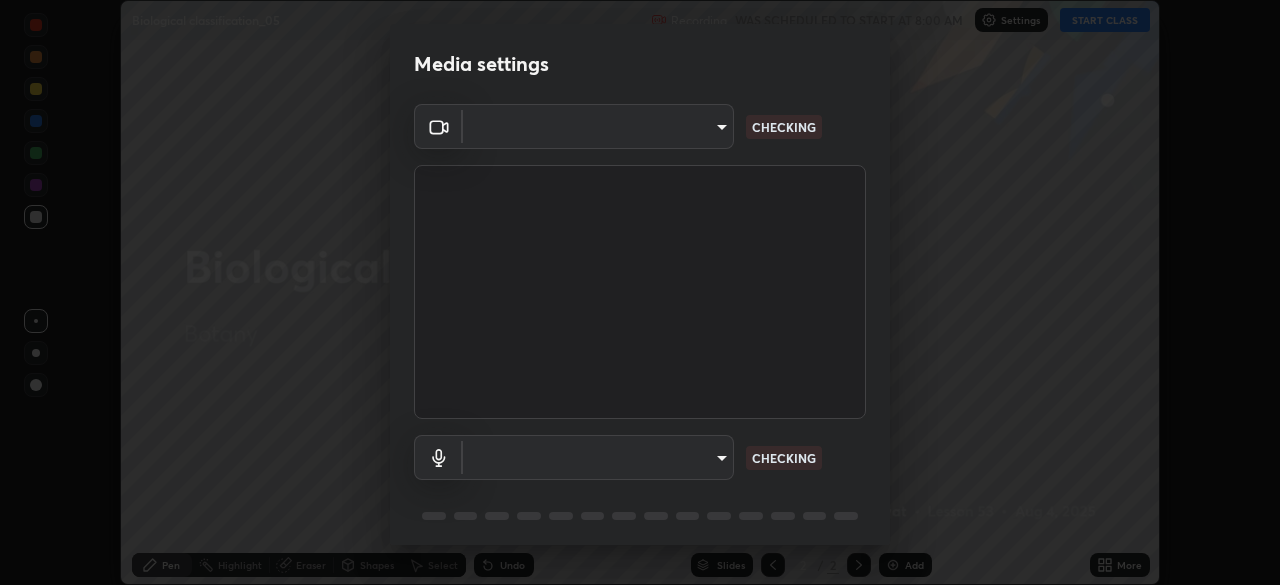 type on "55598c20c3627f74fde2fa62c56176c6afd958eb63f7086a397ce1464aa3371d" 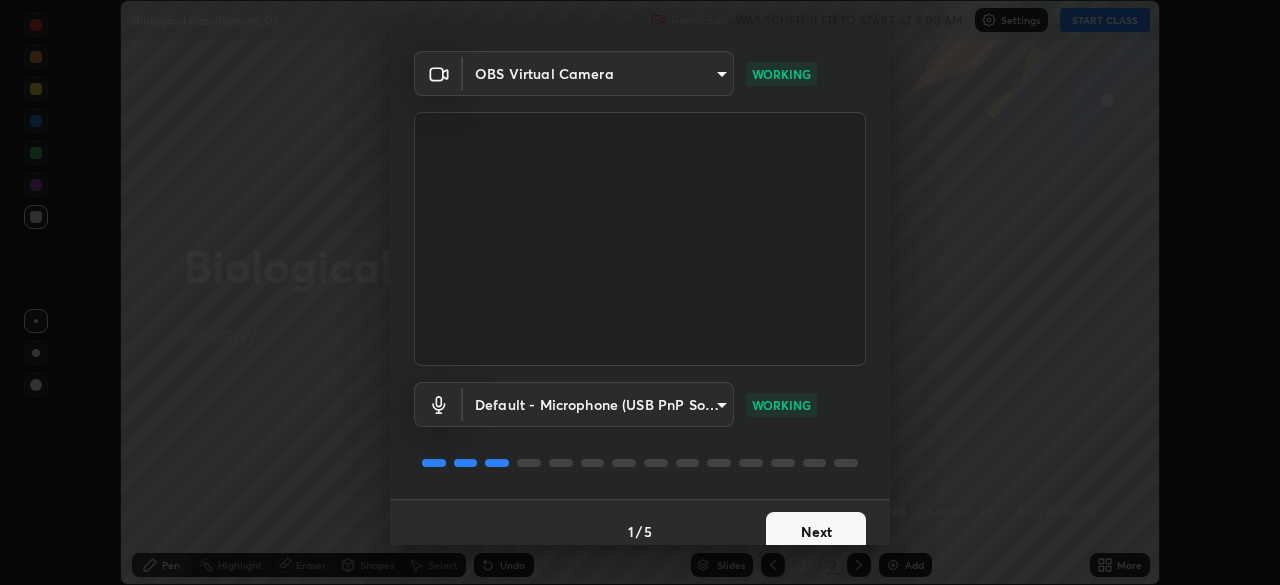 scroll, scrollTop: 70, scrollLeft: 0, axis: vertical 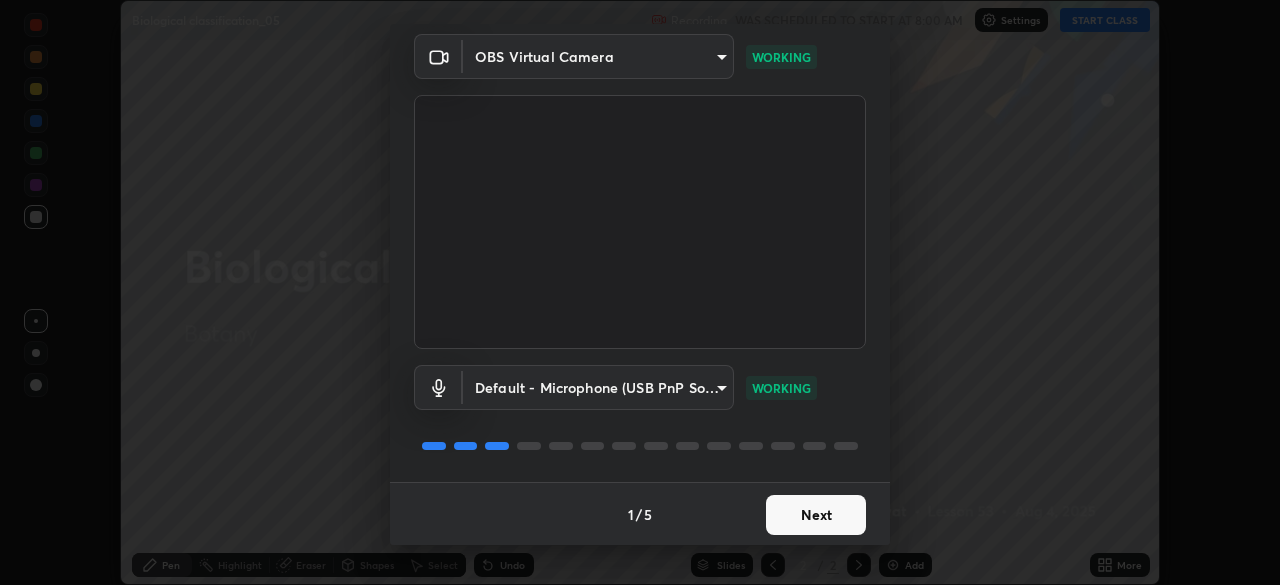 click on "Next" at bounding box center [816, 515] 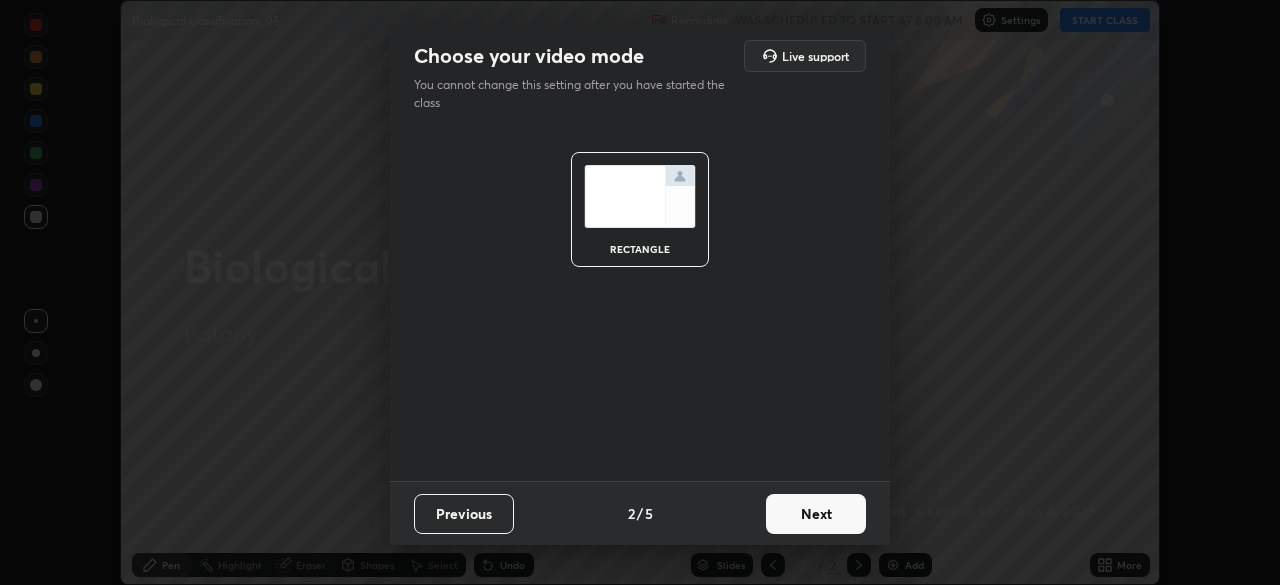scroll, scrollTop: 0, scrollLeft: 0, axis: both 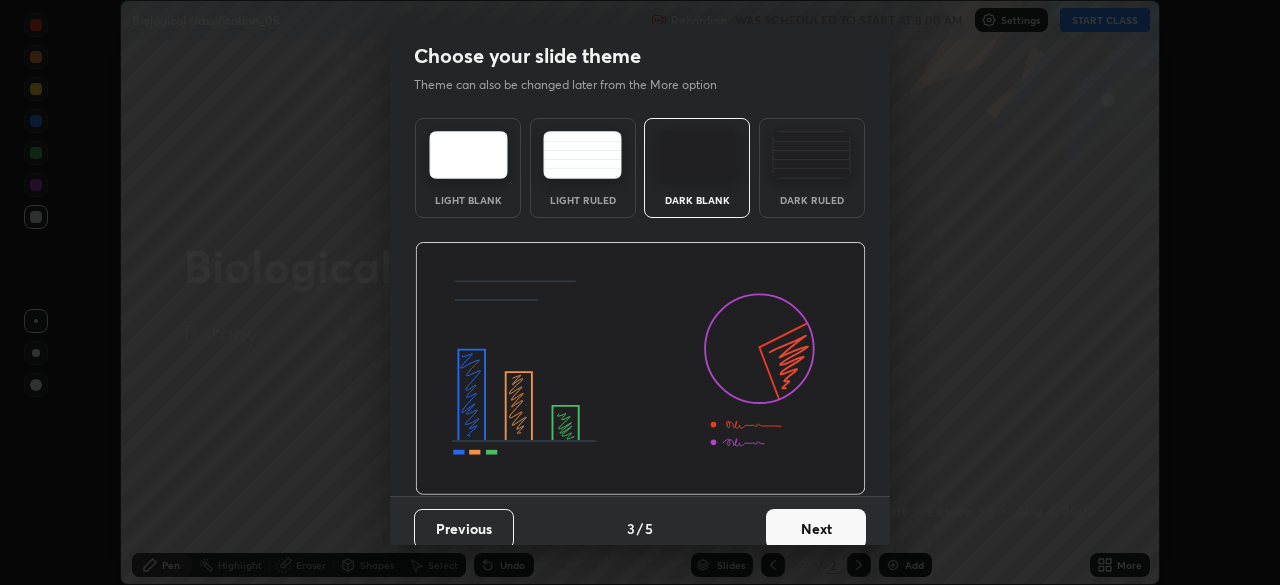 click on "Next" at bounding box center (816, 529) 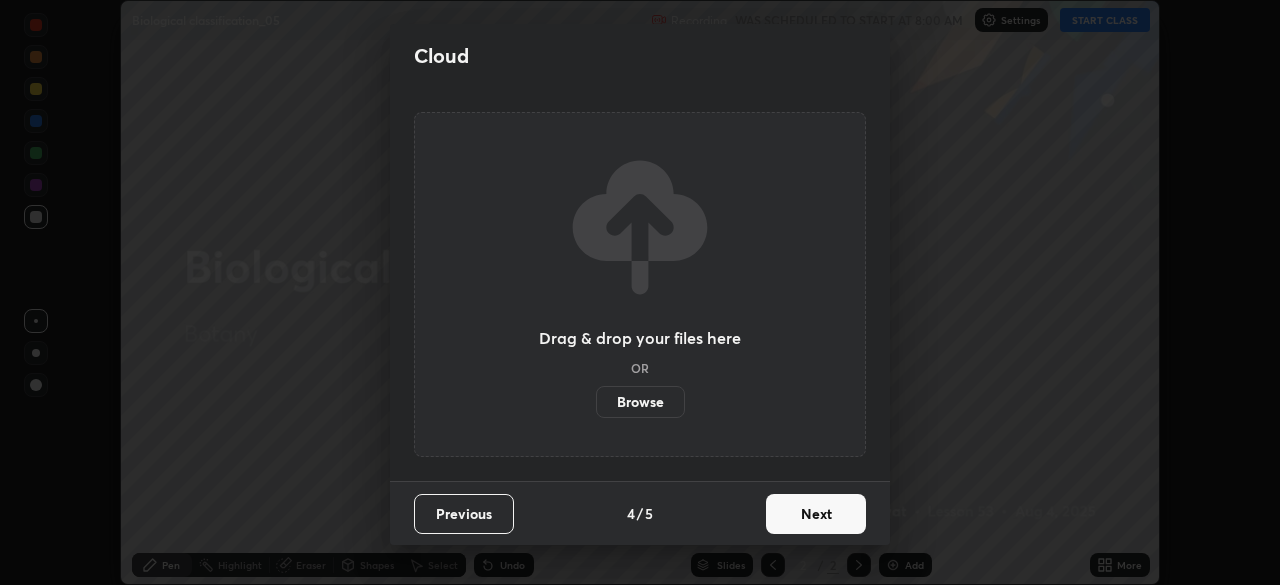 click on "Next" at bounding box center [816, 514] 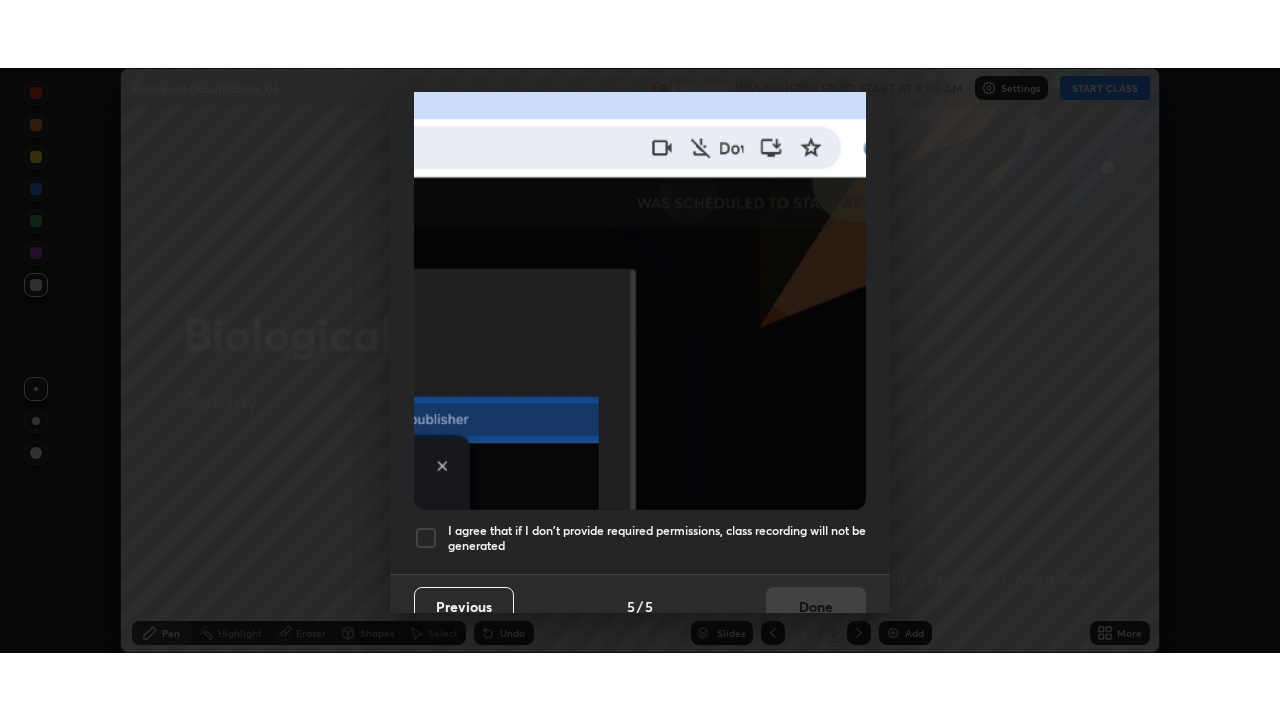 scroll, scrollTop: 478, scrollLeft: 0, axis: vertical 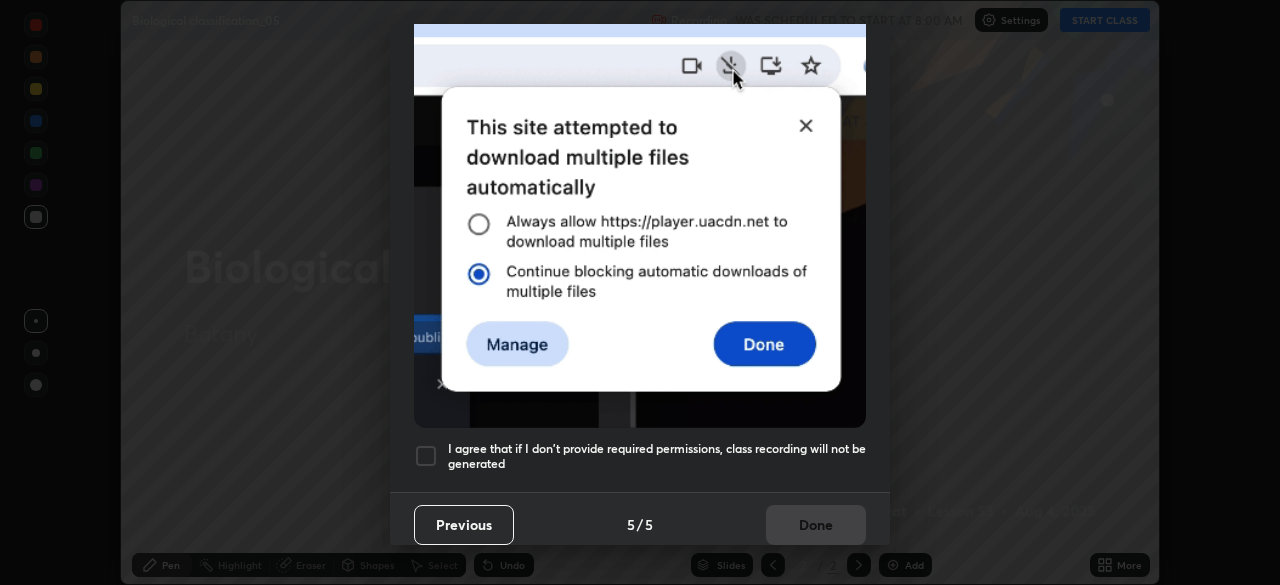 click at bounding box center [426, 456] 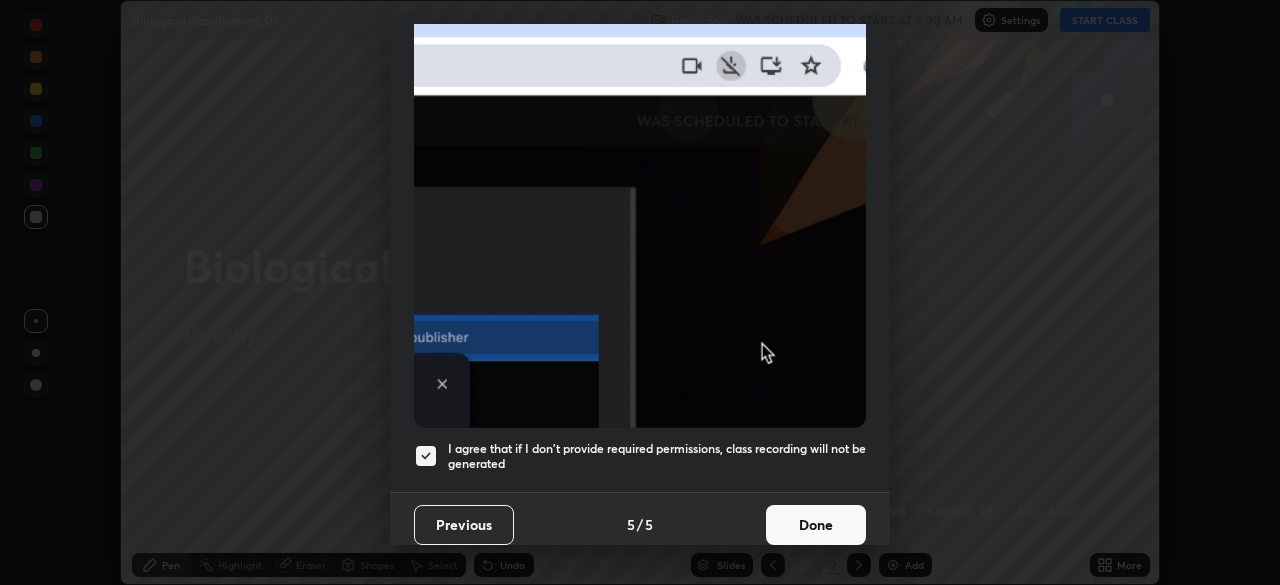 click on "Done" at bounding box center [816, 525] 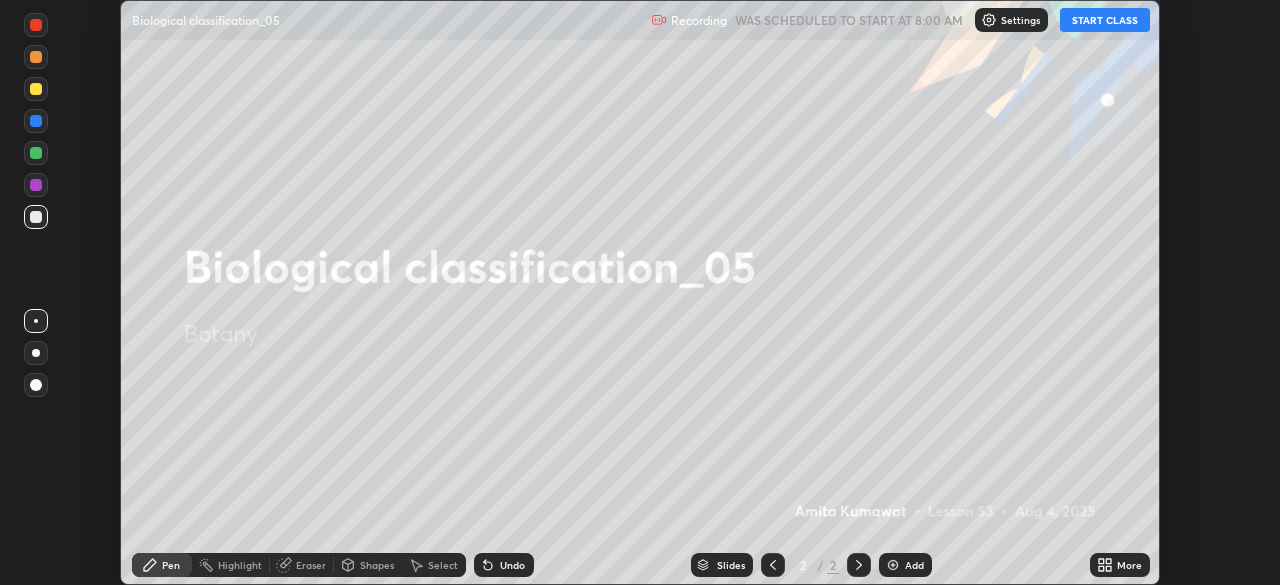 click on "START CLASS" at bounding box center [1105, 20] 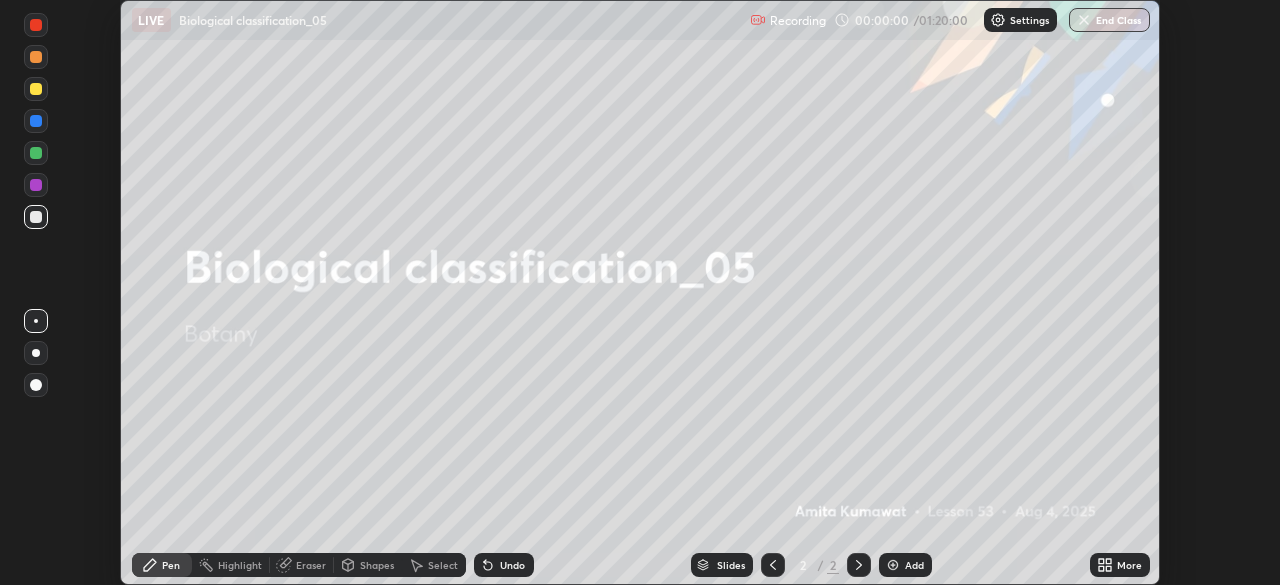 click 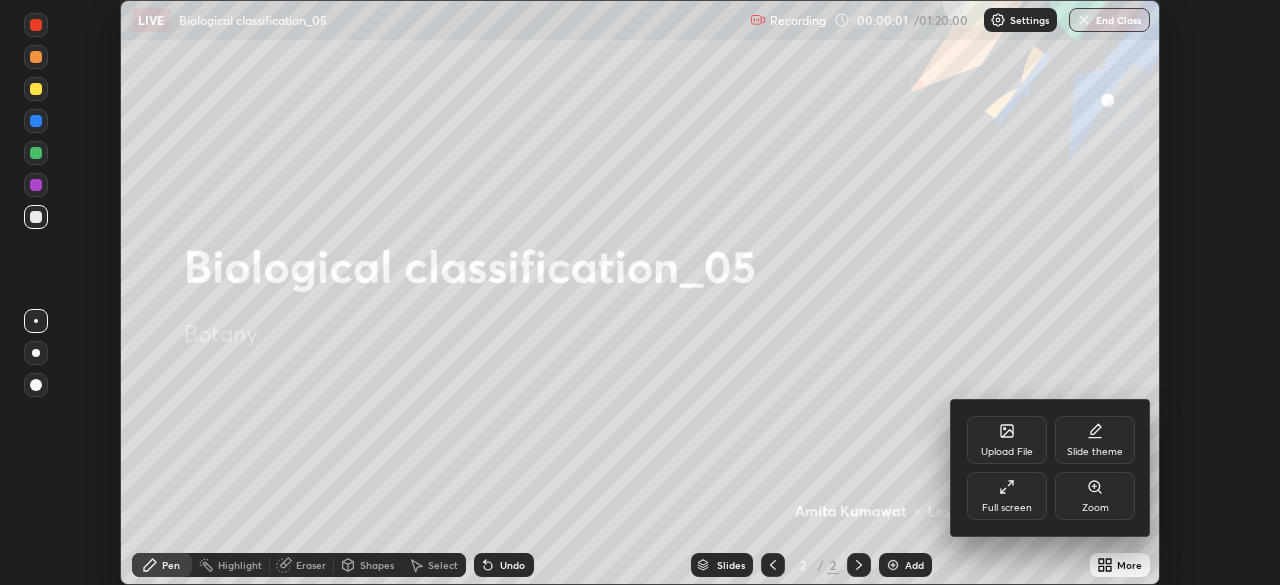 click on "Full screen" at bounding box center [1007, 496] 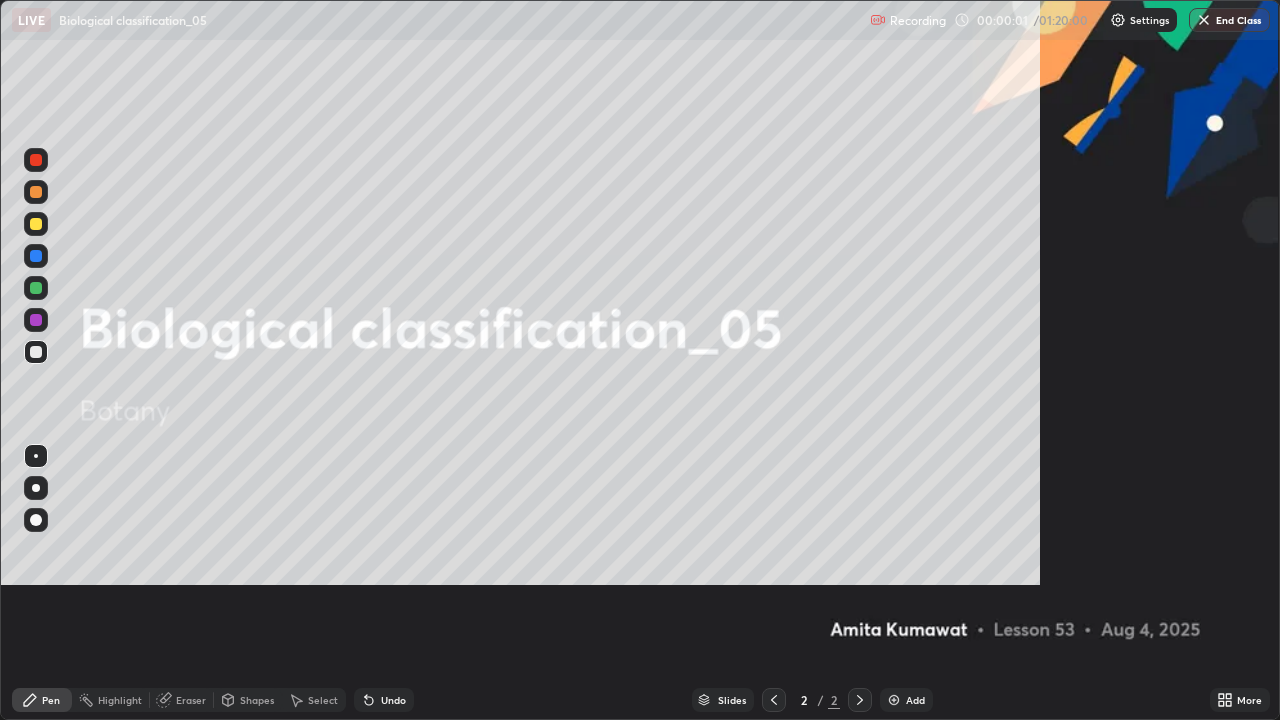 scroll, scrollTop: 99280, scrollLeft: 98720, axis: both 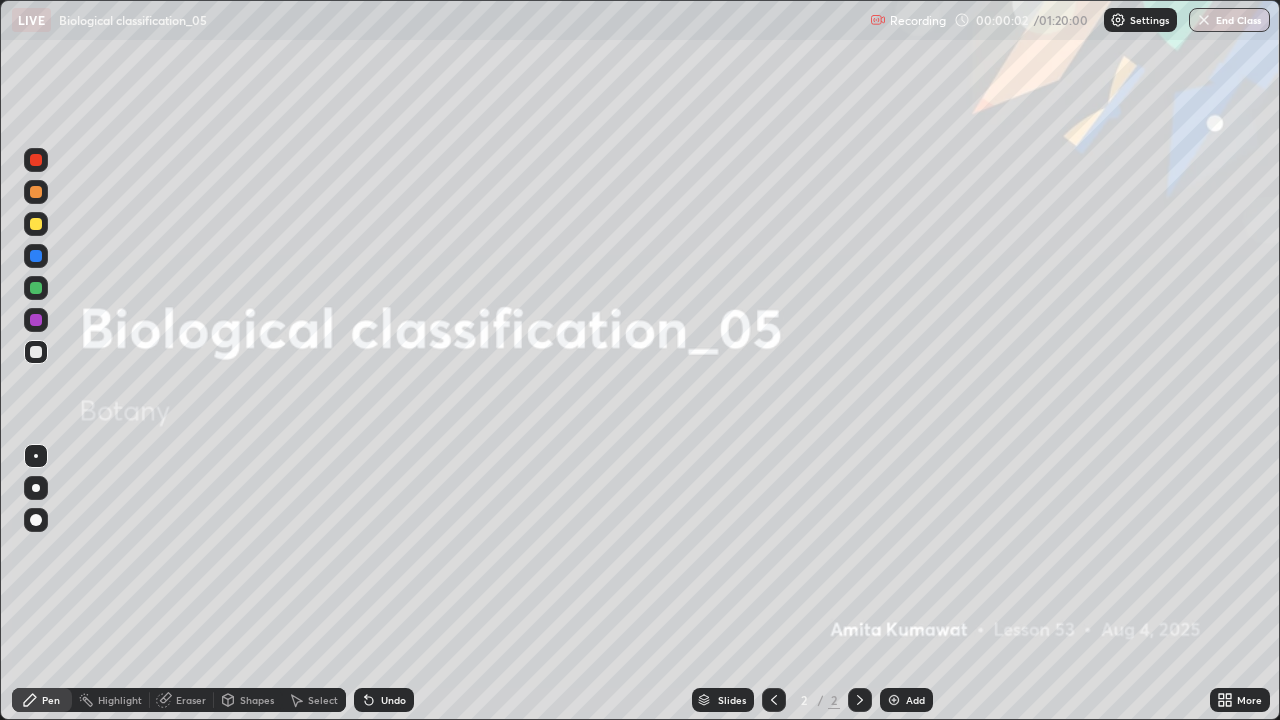 click at bounding box center (894, 700) 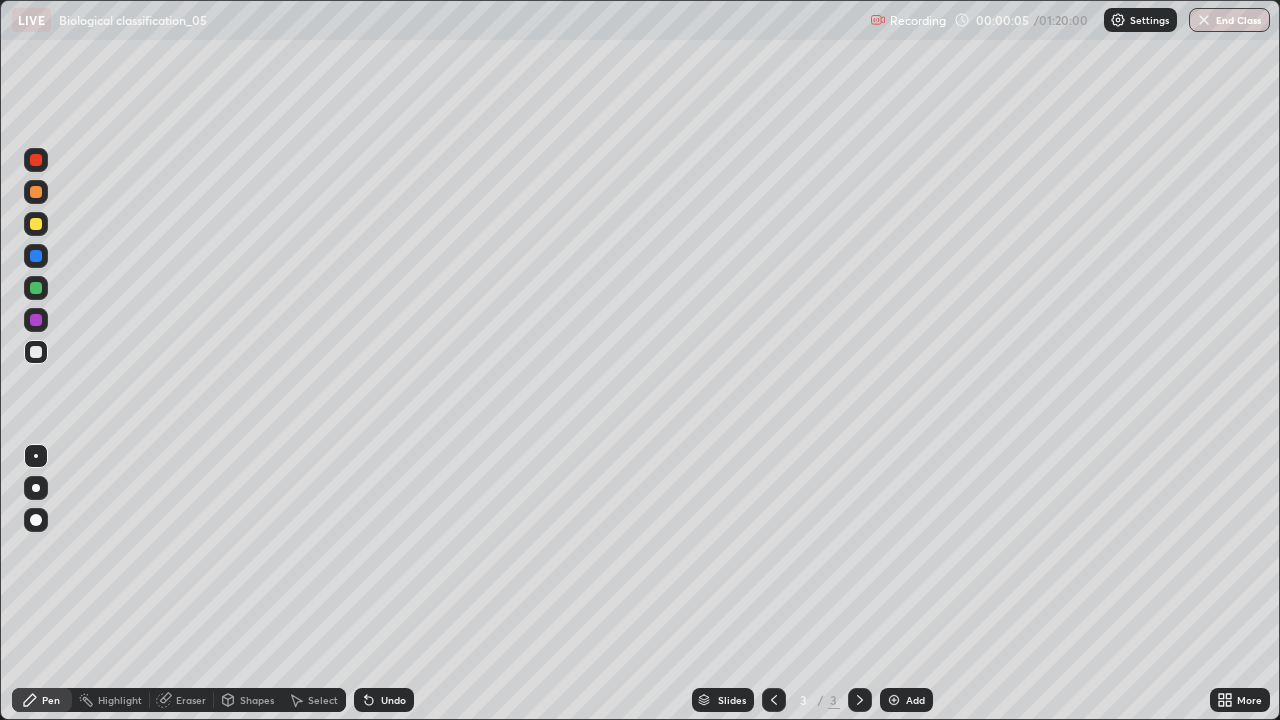 click at bounding box center [36, 488] 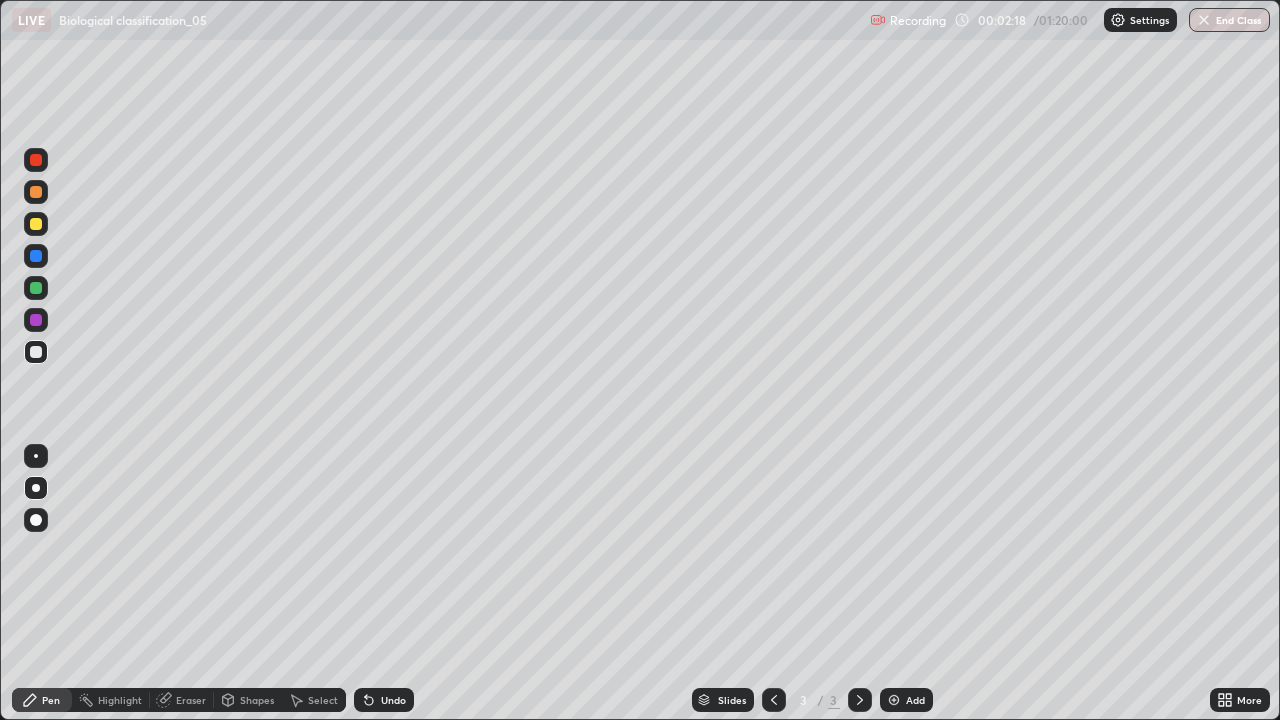 click at bounding box center (36, 320) 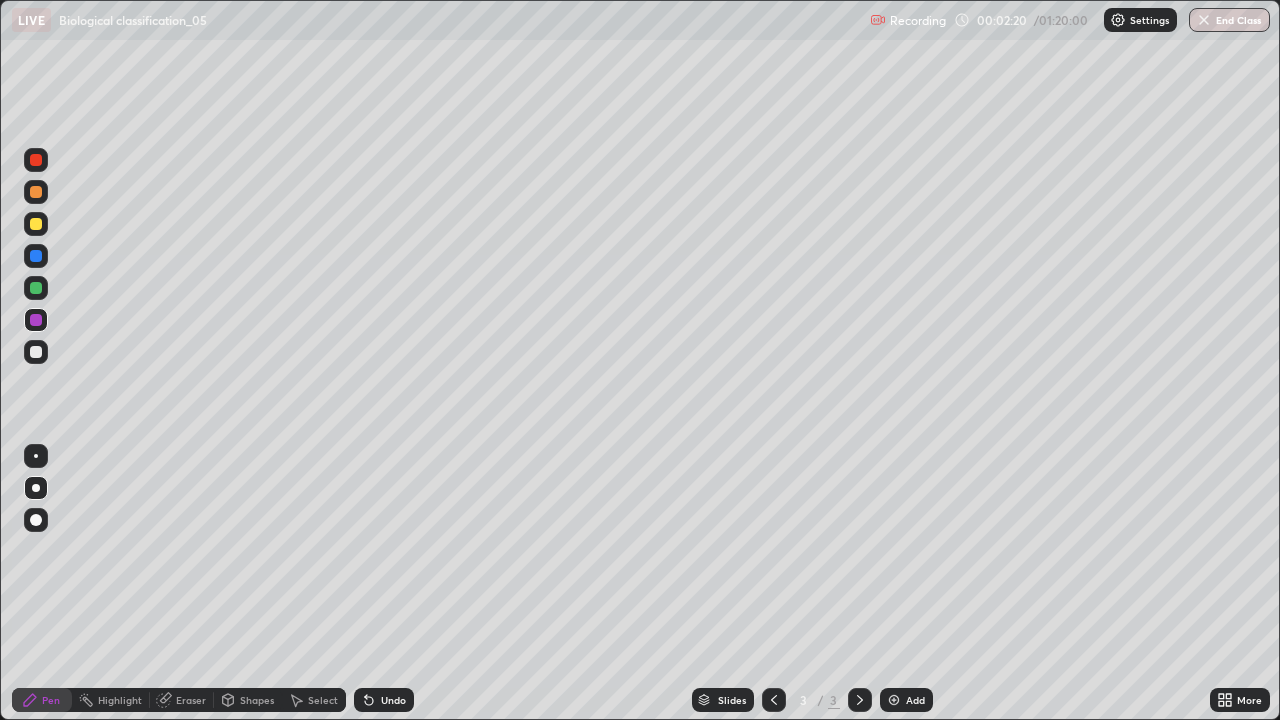 click at bounding box center (36, 192) 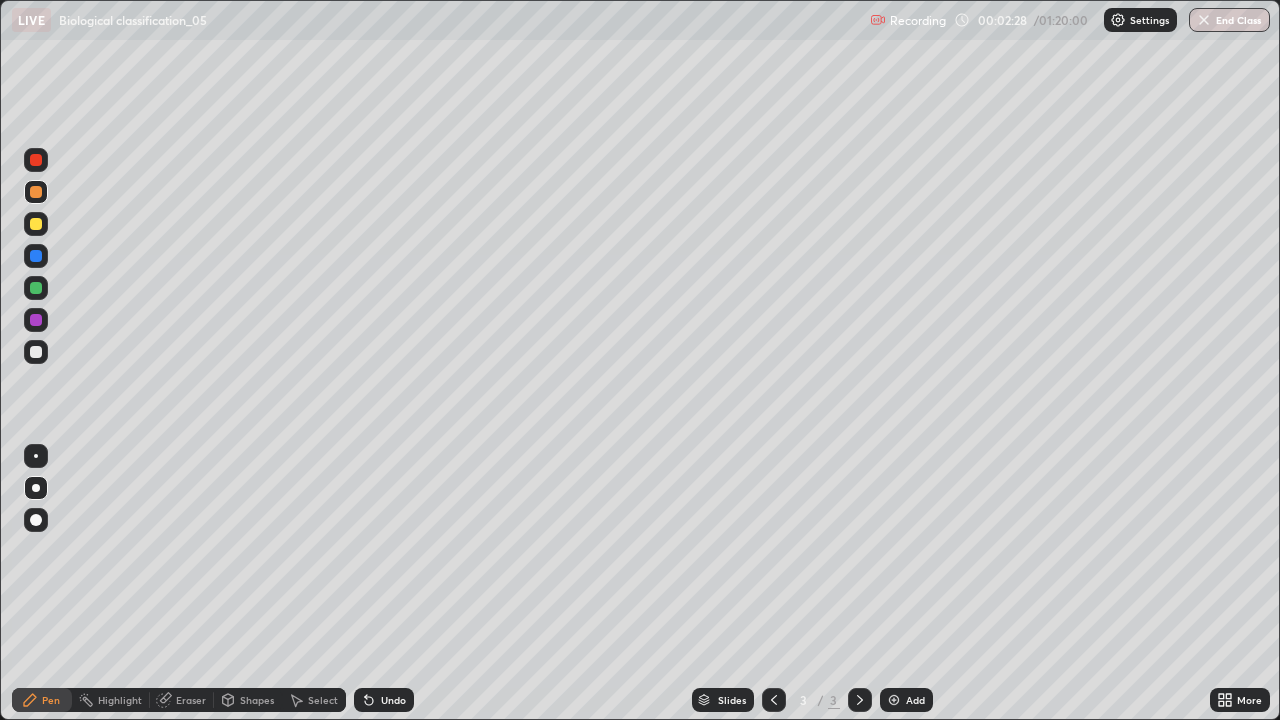 click on "Undo" at bounding box center [384, 700] 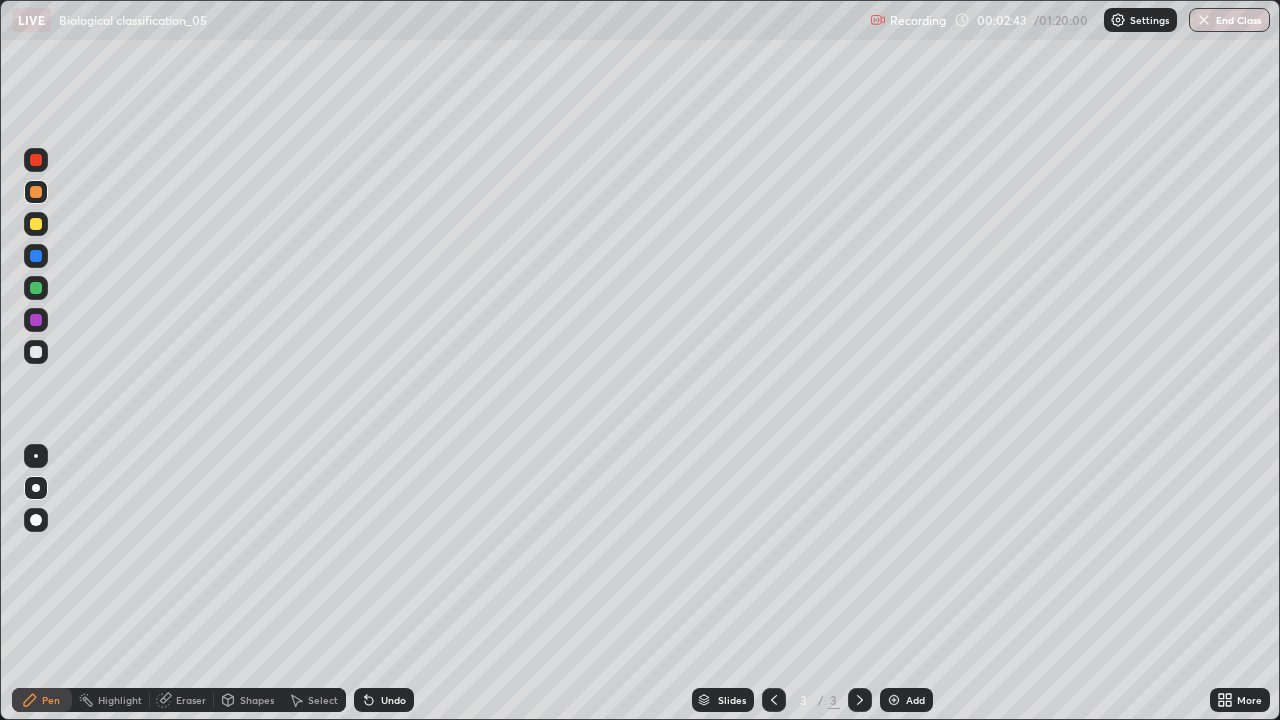 click at bounding box center (36, 224) 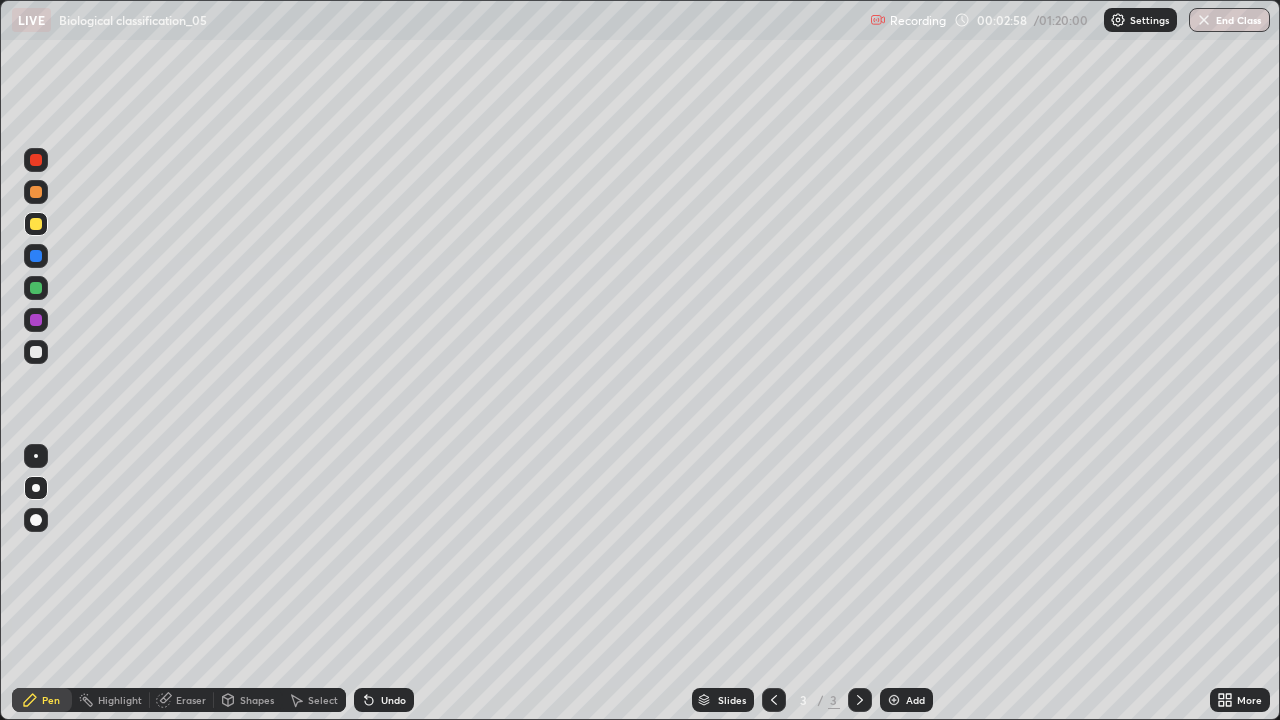 click at bounding box center [36, 320] 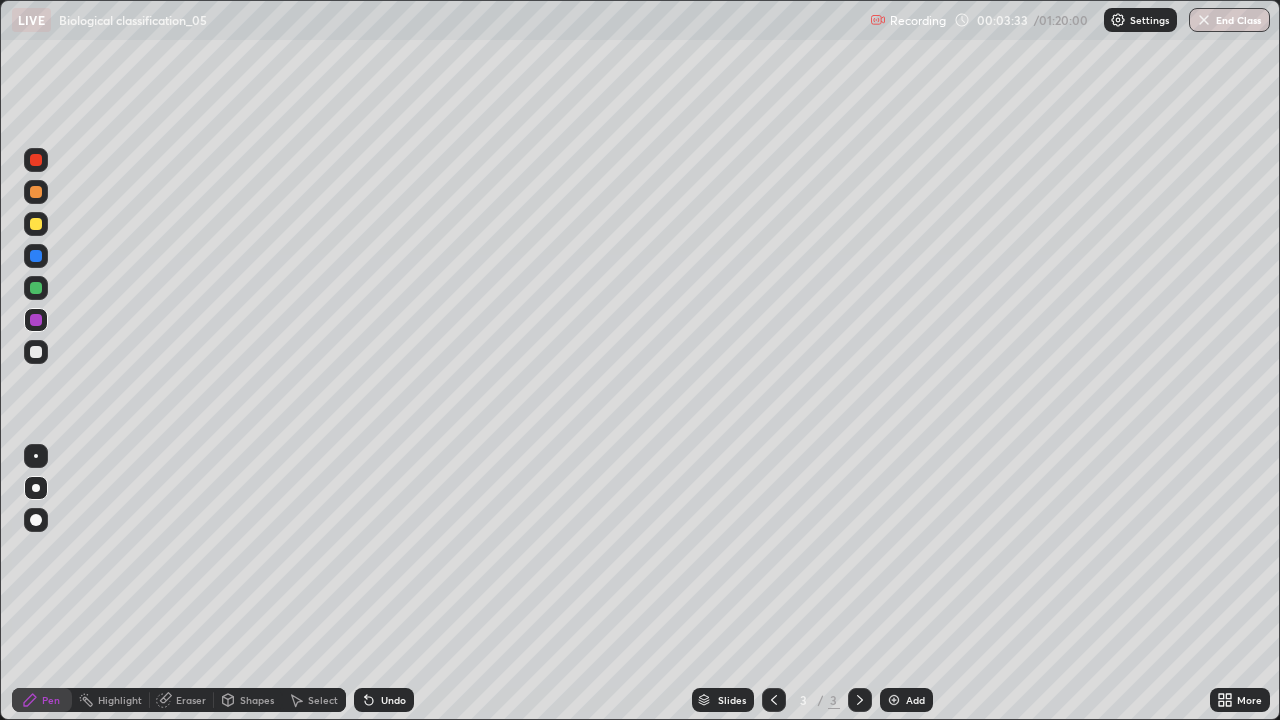 click at bounding box center (36, 192) 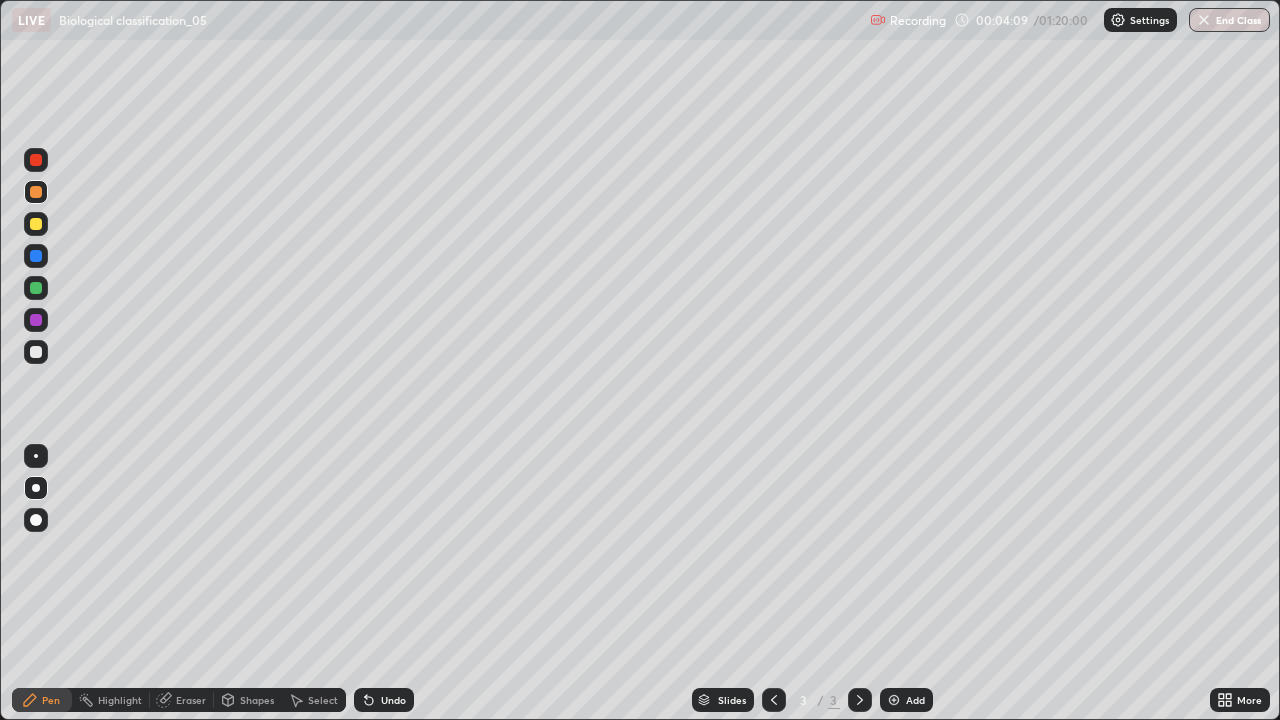 click on "Eraser" at bounding box center (191, 700) 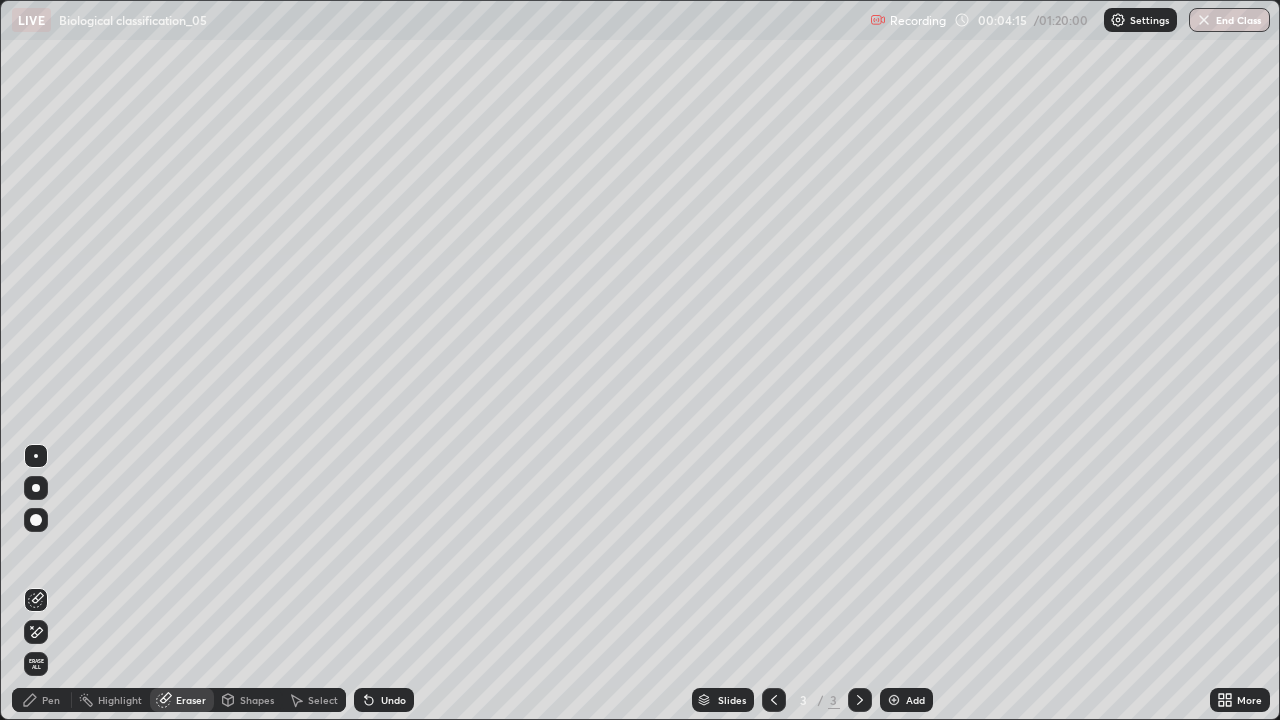 click on "Pen" at bounding box center (42, 700) 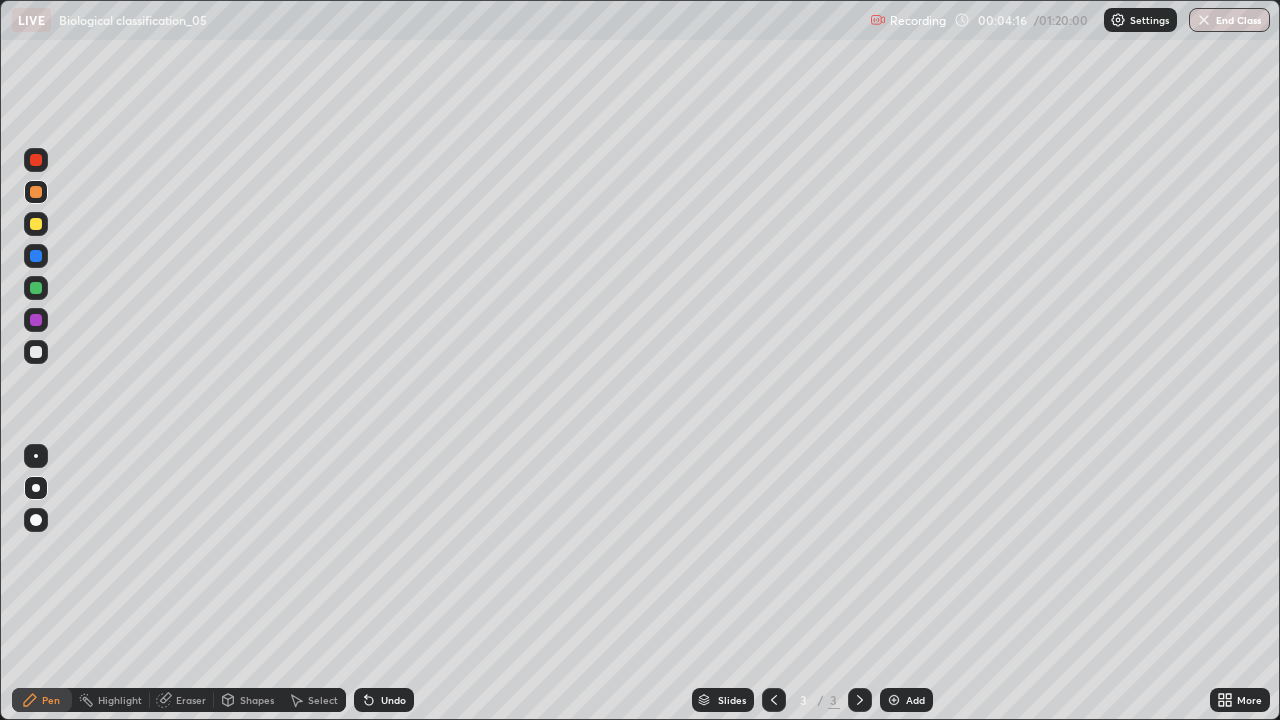 click at bounding box center [36, 160] 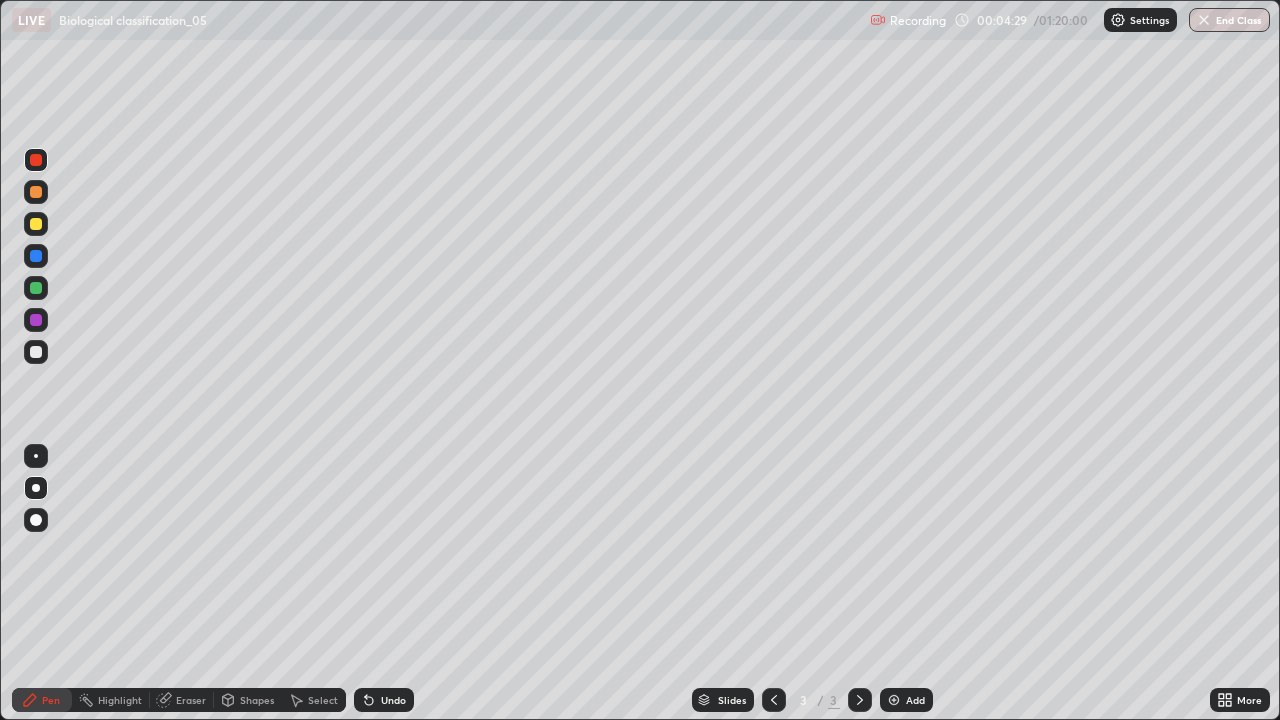 click at bounding box center [36, 192] 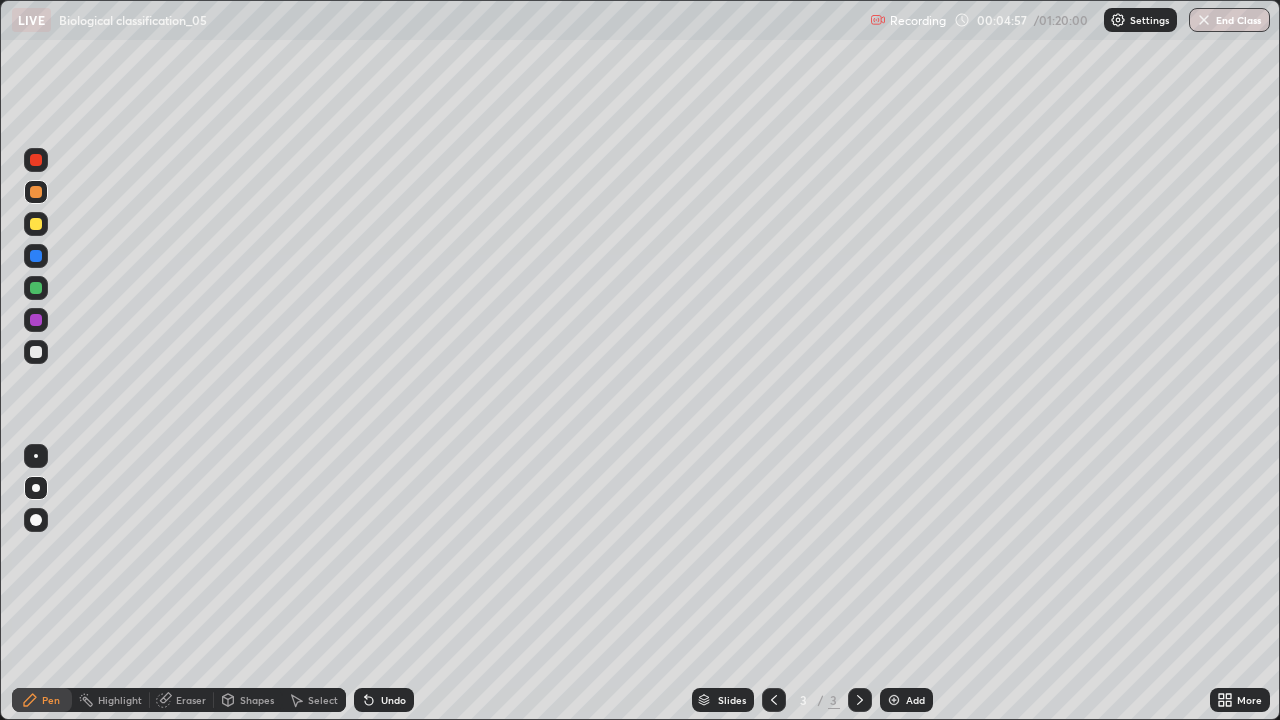 click at bounding box center (36, 192) 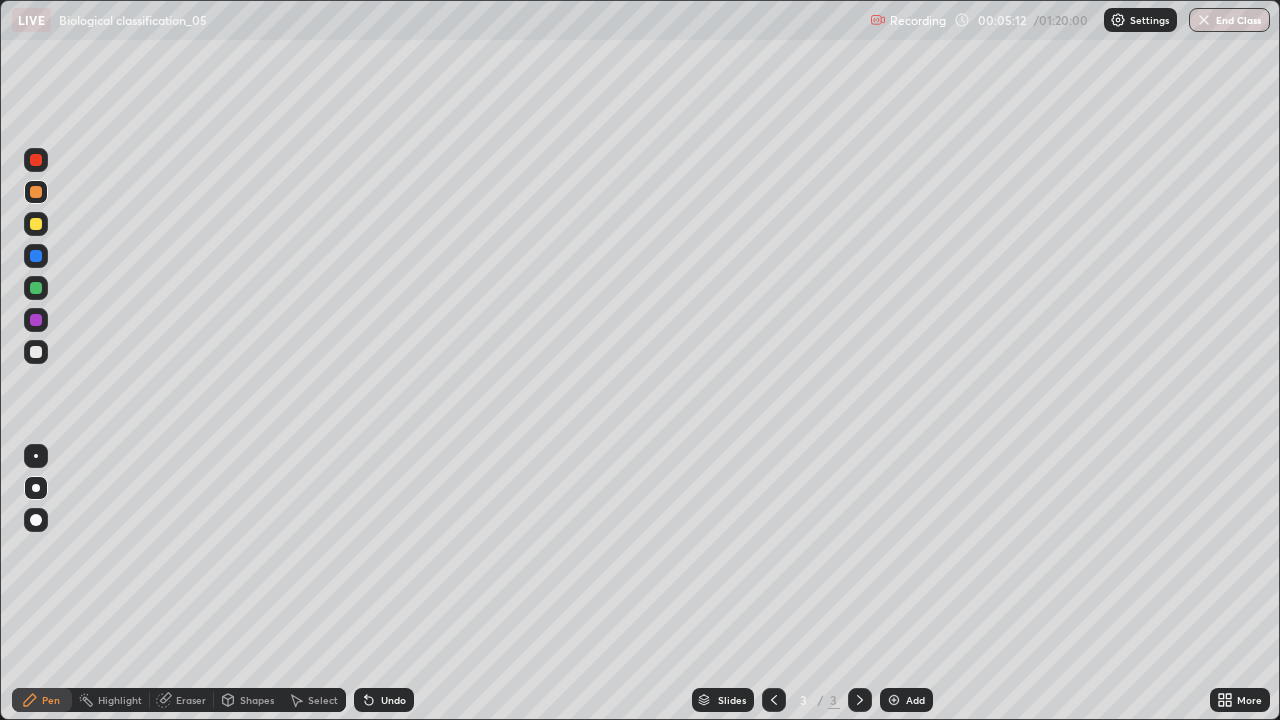 click at bounding box center (36, 160) 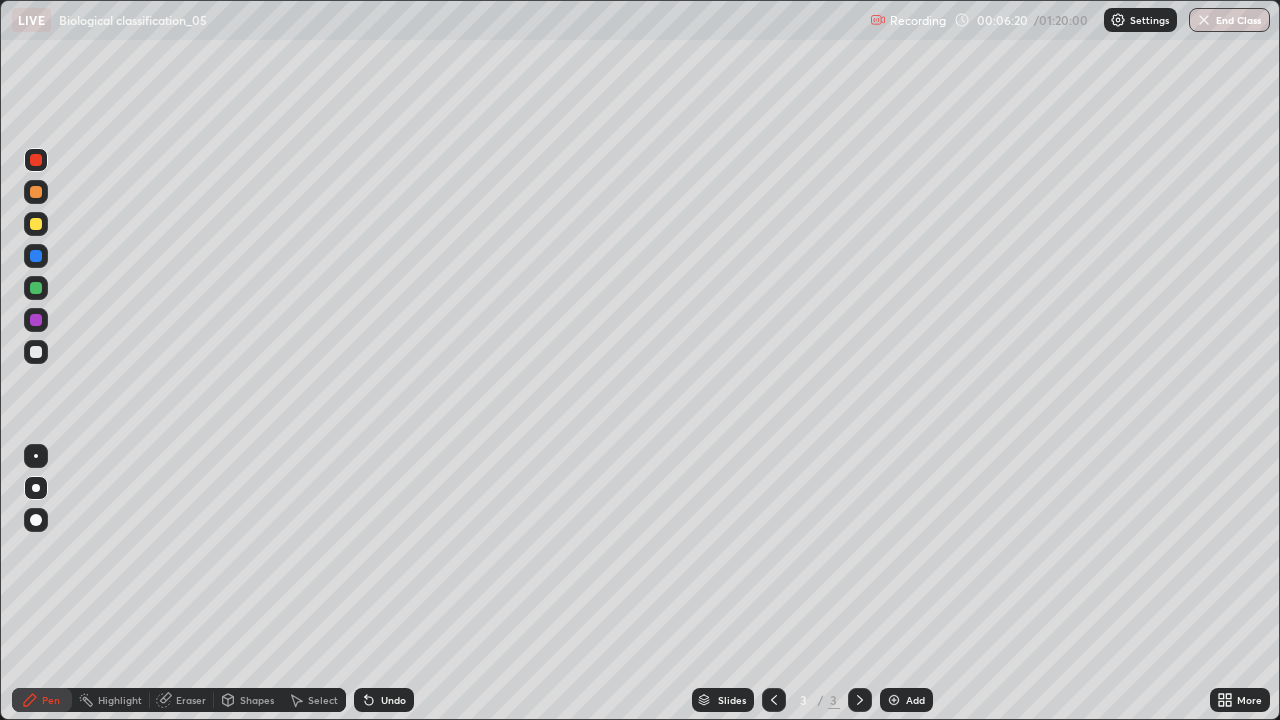 click at bounding box center [36, 320] 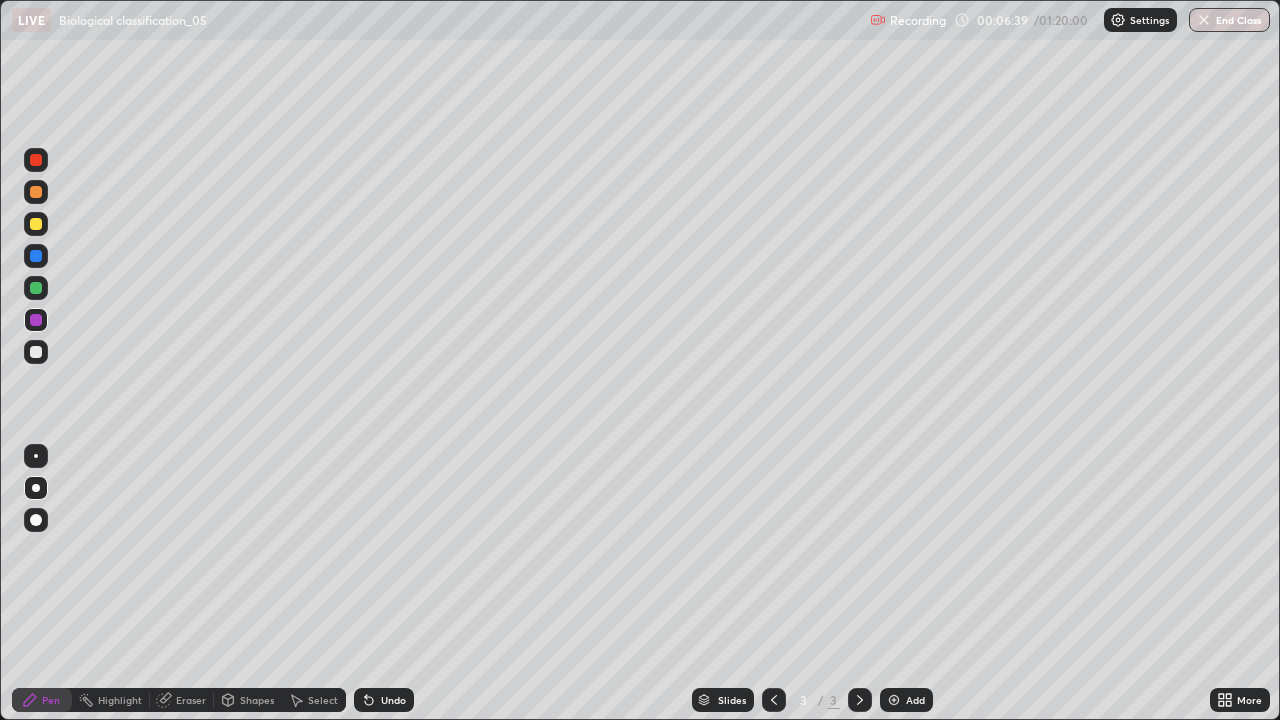 click at bounding box center (36, 352) 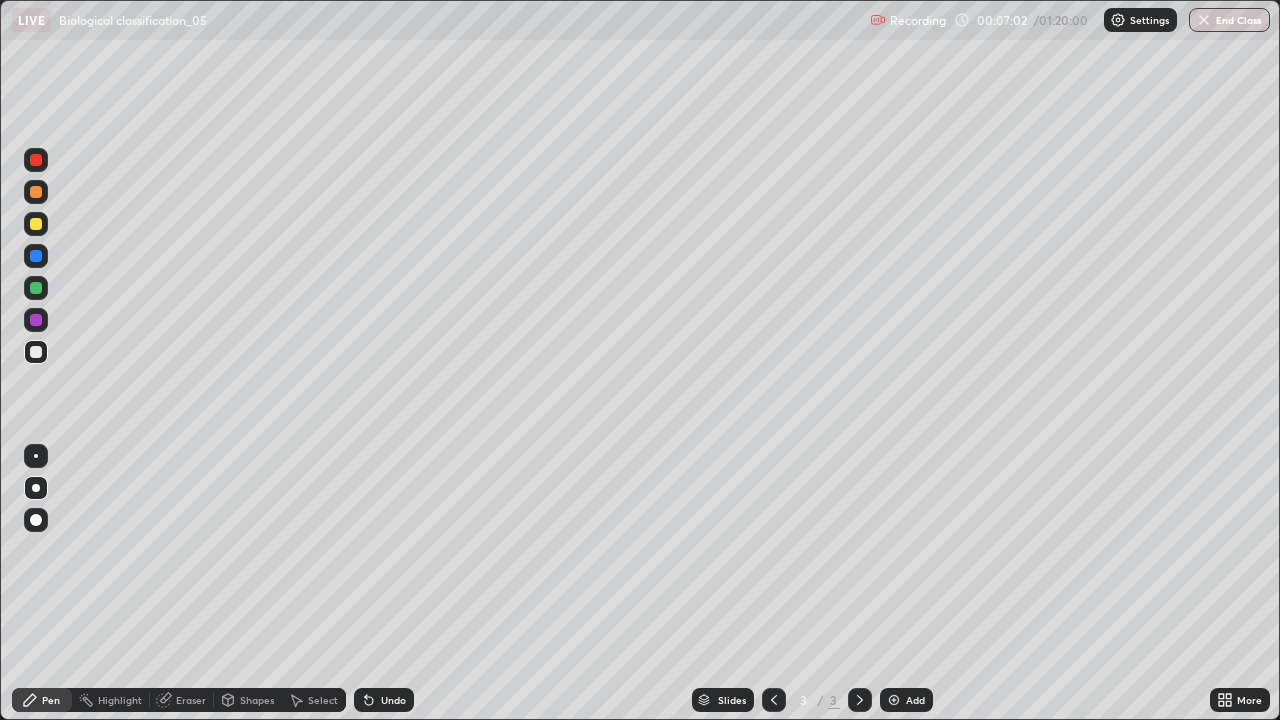 click on "Eraser" at bounding box center [182, 700] 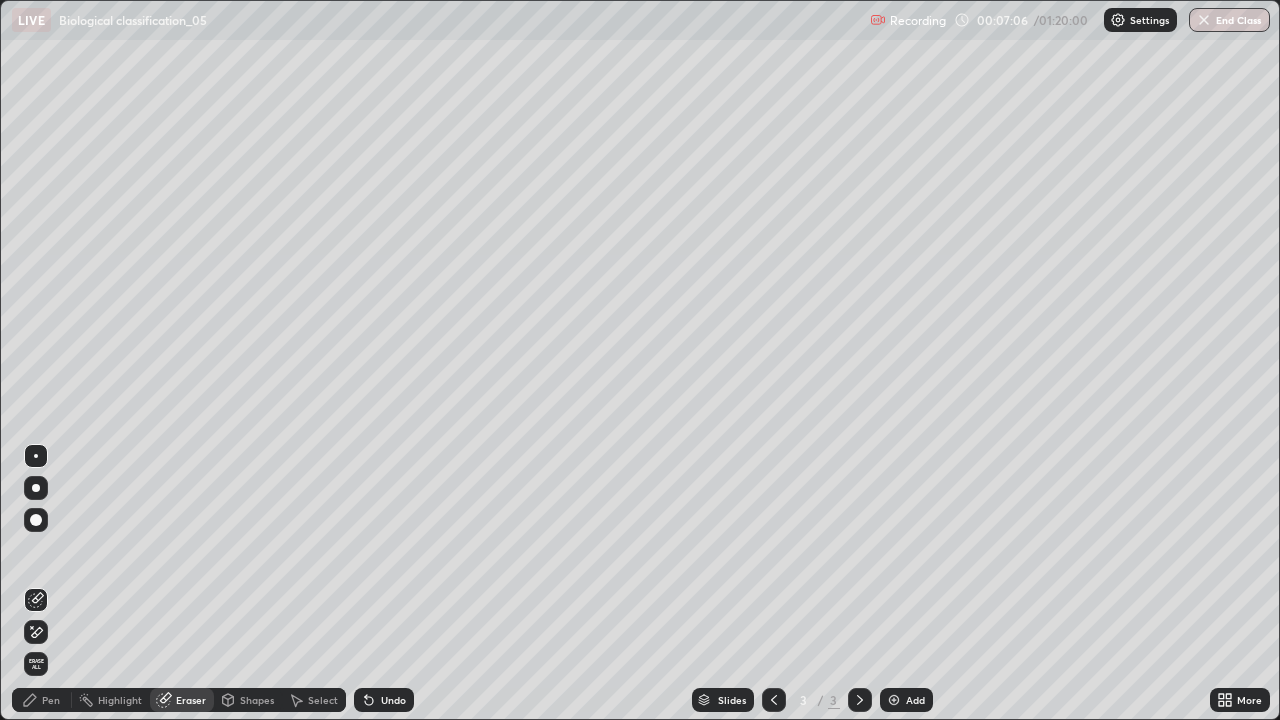 click on "Pen" at bounding box center [42, 700] 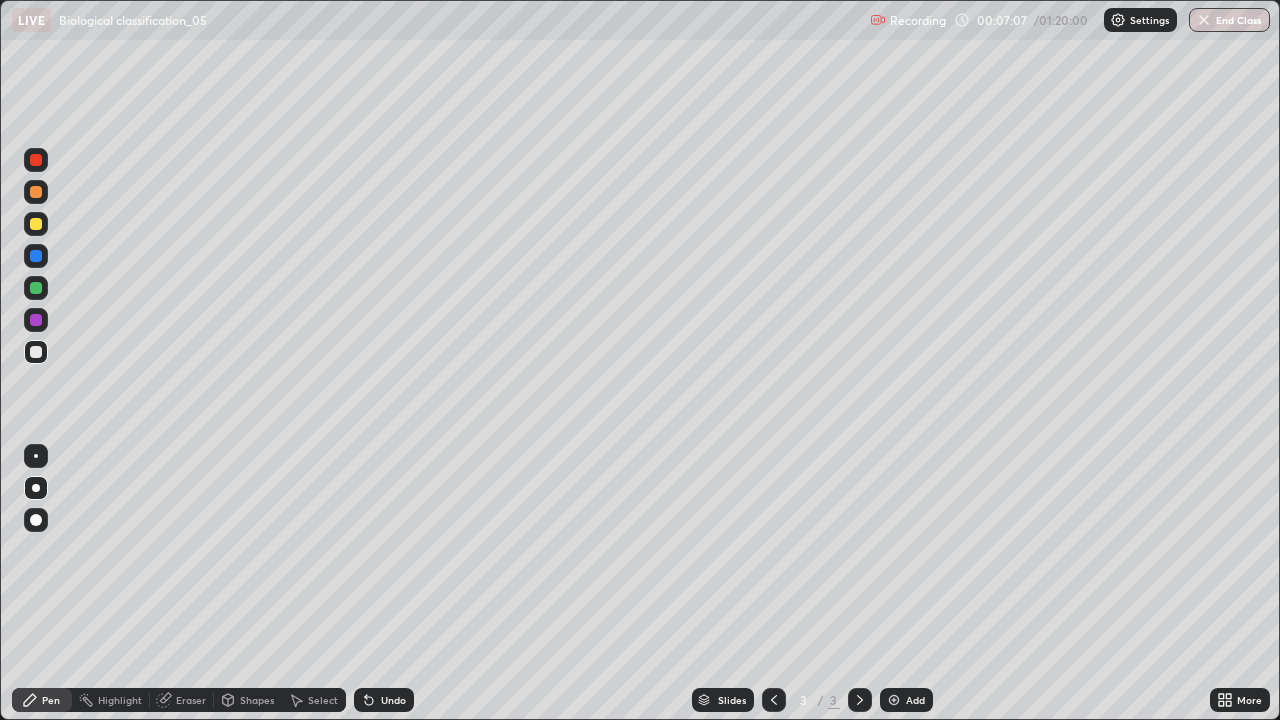 click at bounding box center (36, 192) 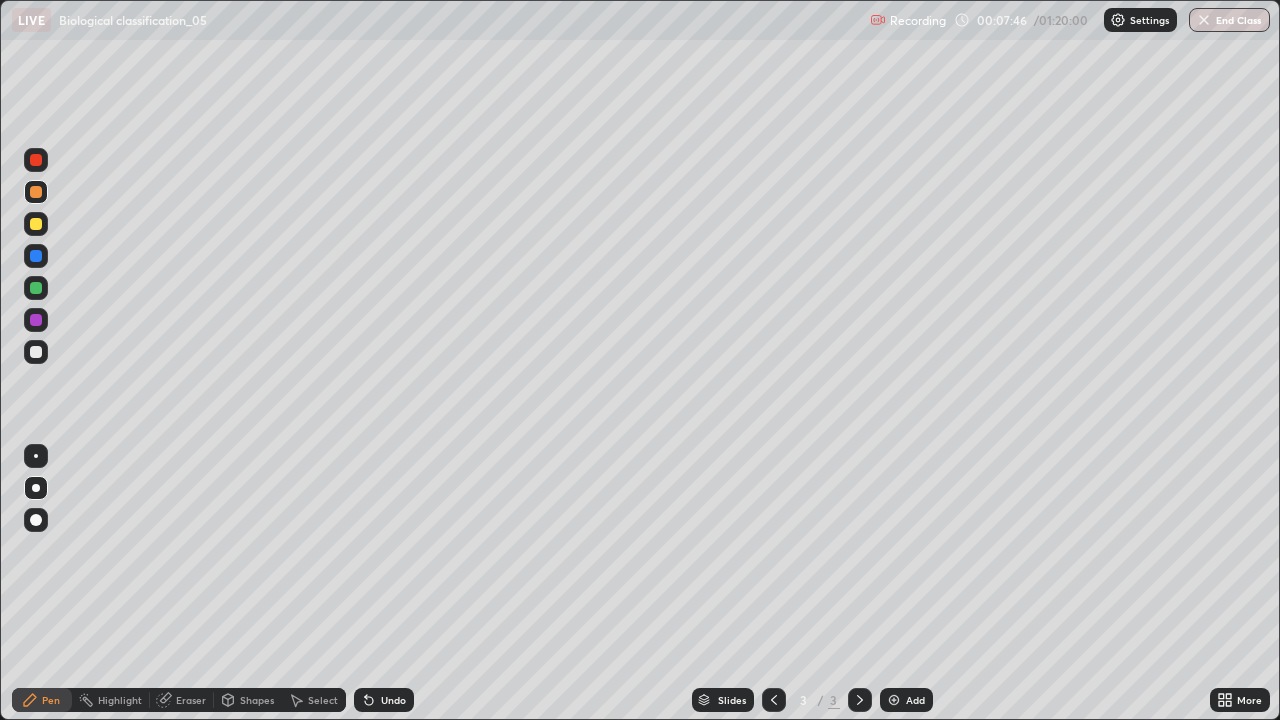 click at bounding box center [894, 700] 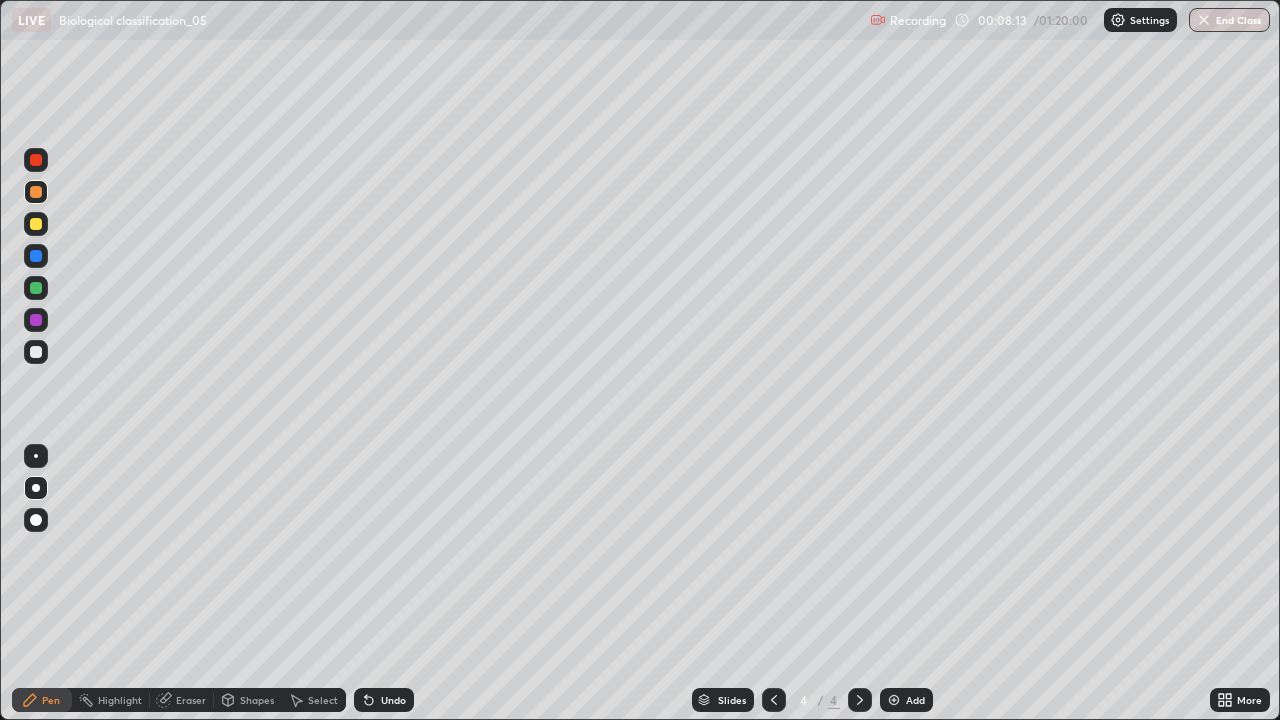click 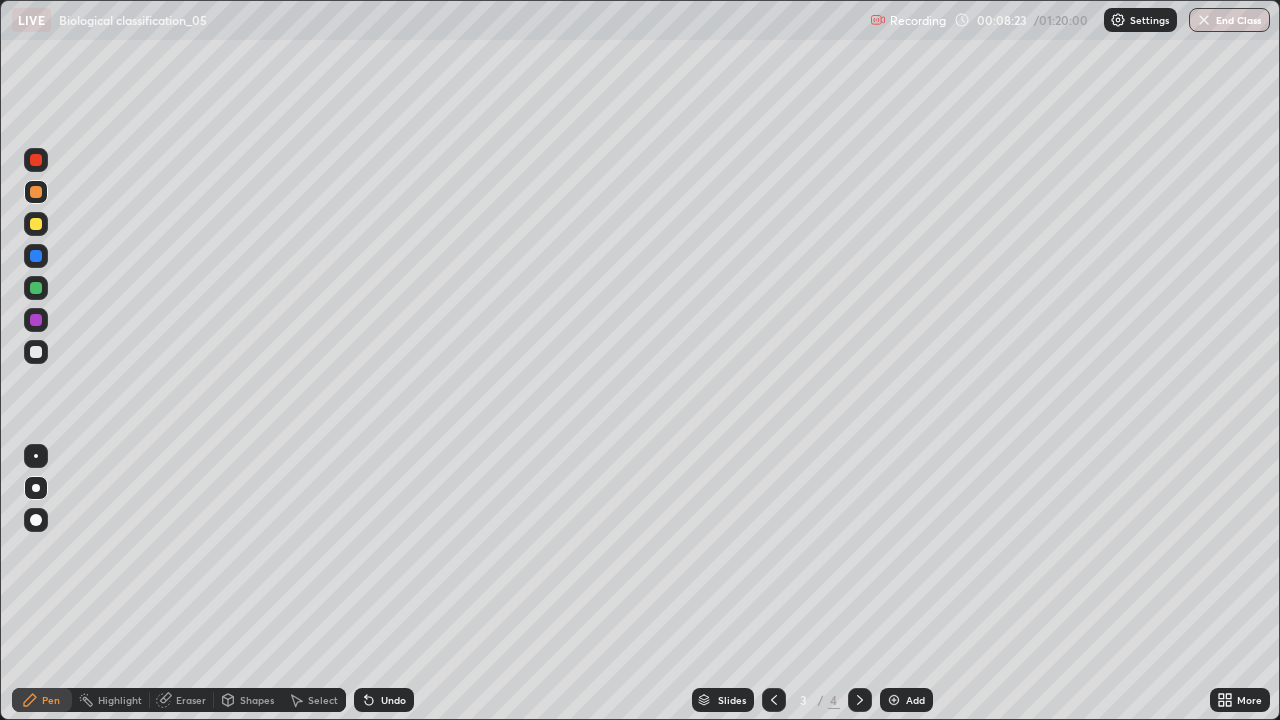 click 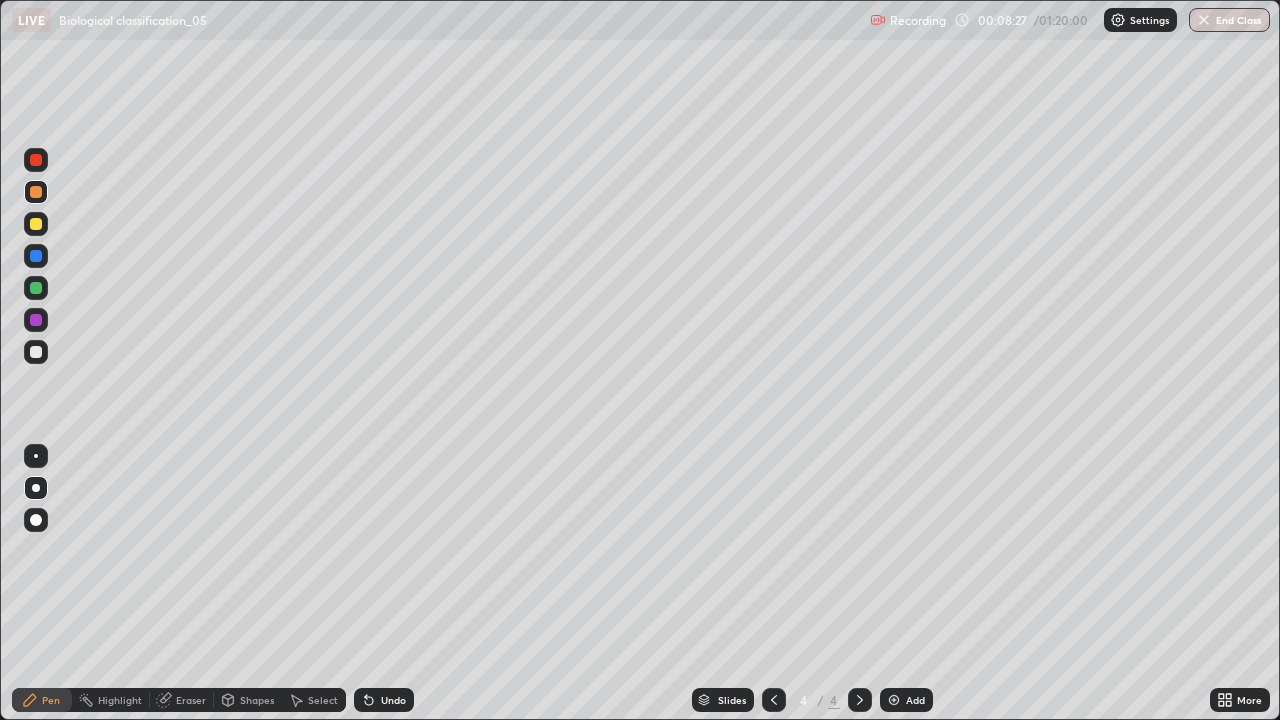 click at bounding box center (36, 256) 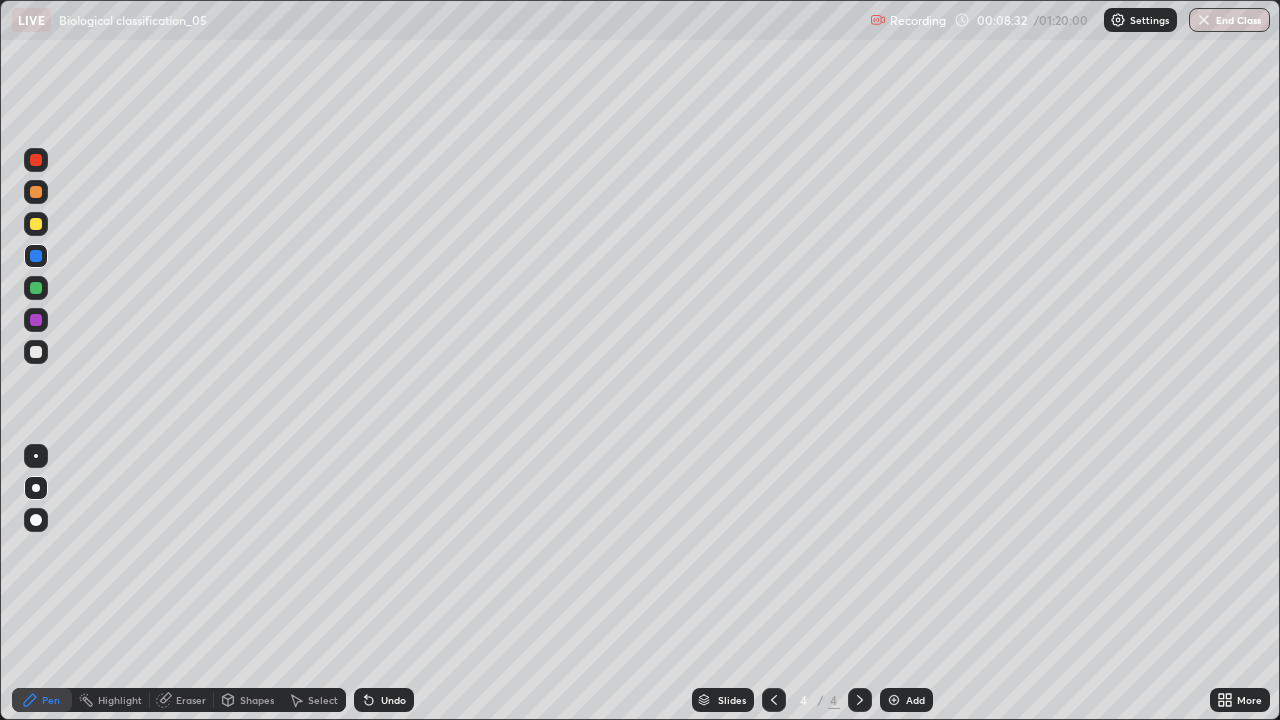 click on "Undo" at bounding box center (393, 700) 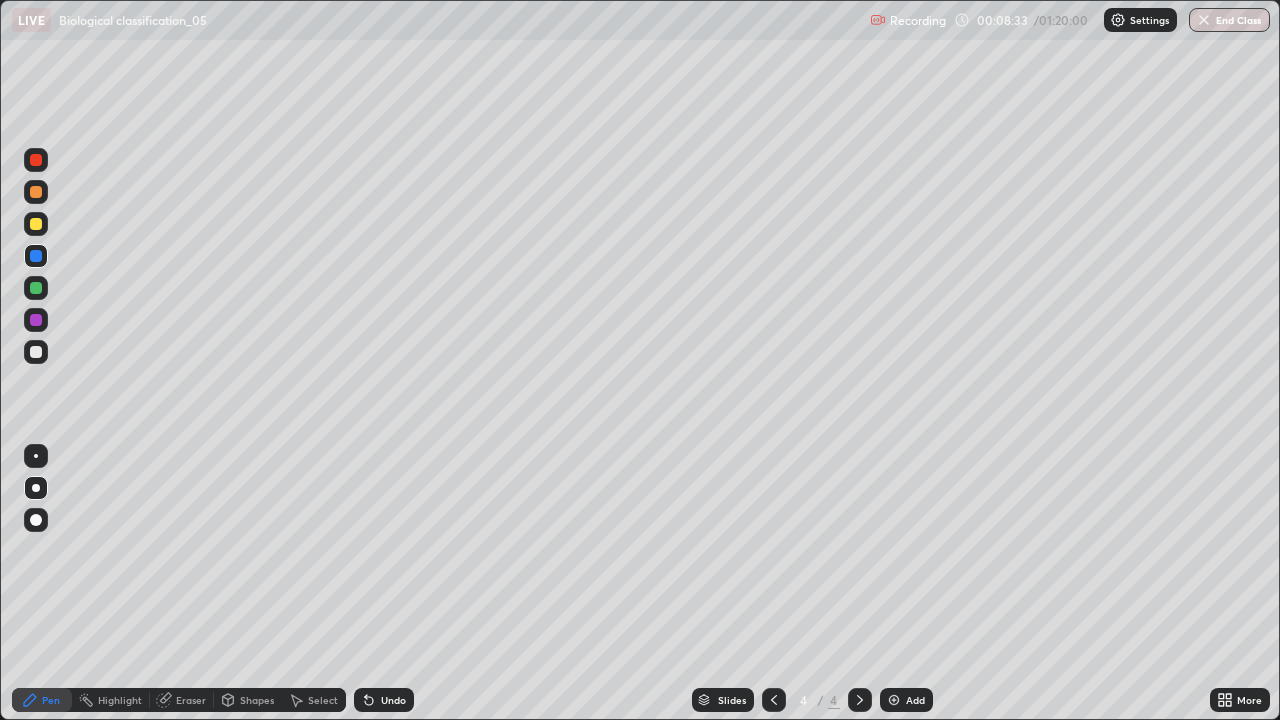 click on "Undo" at bounding box center (384, 700) 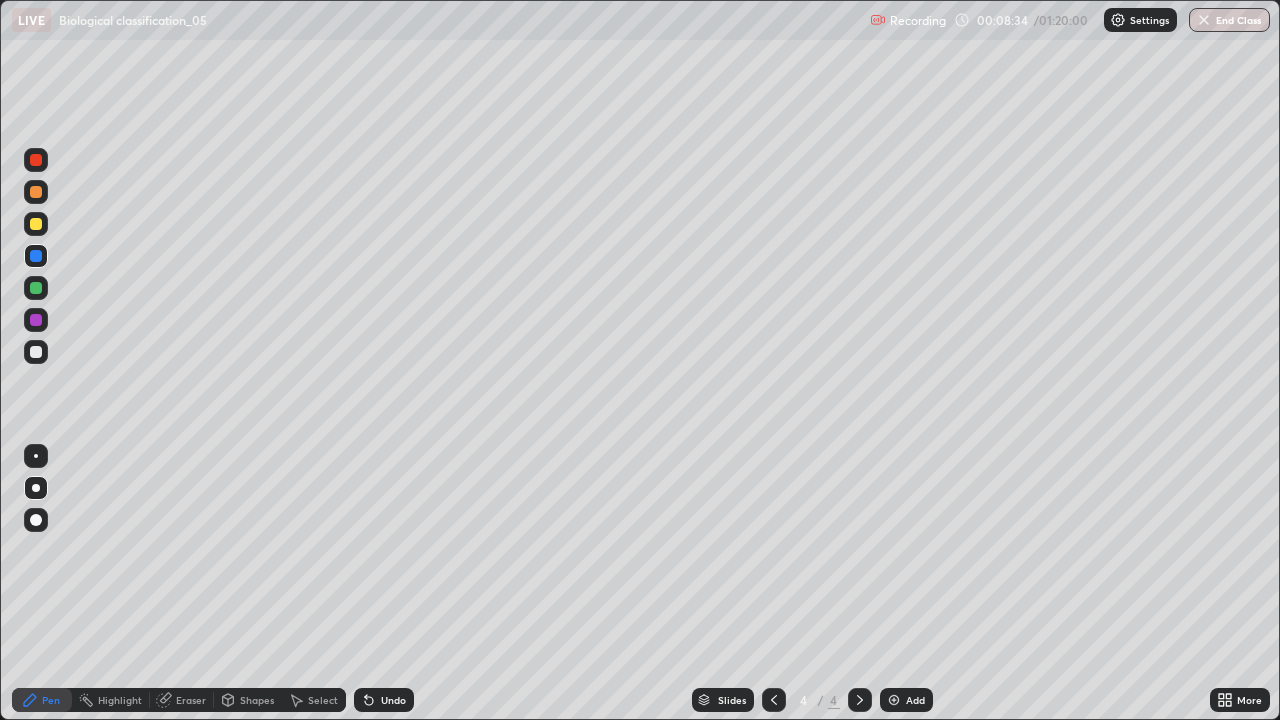 click on "Undo" at bounding box center (393, 700) 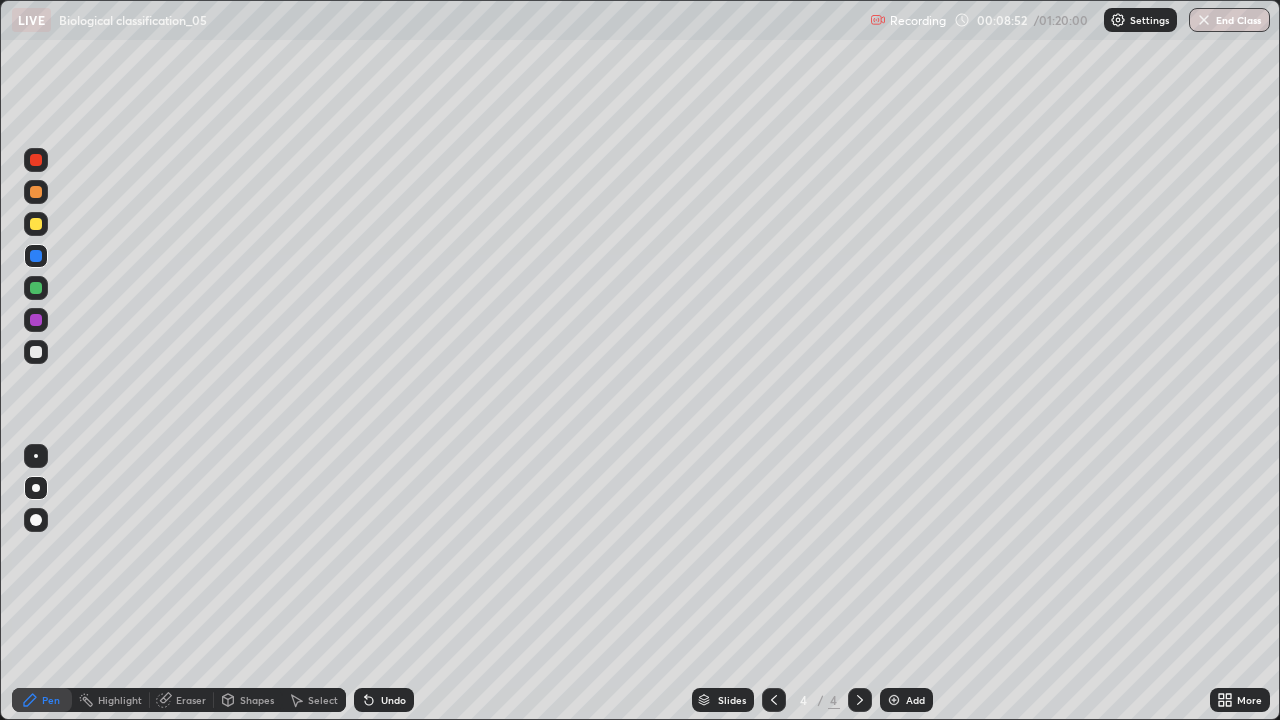 click at bounding box center (36, 192) 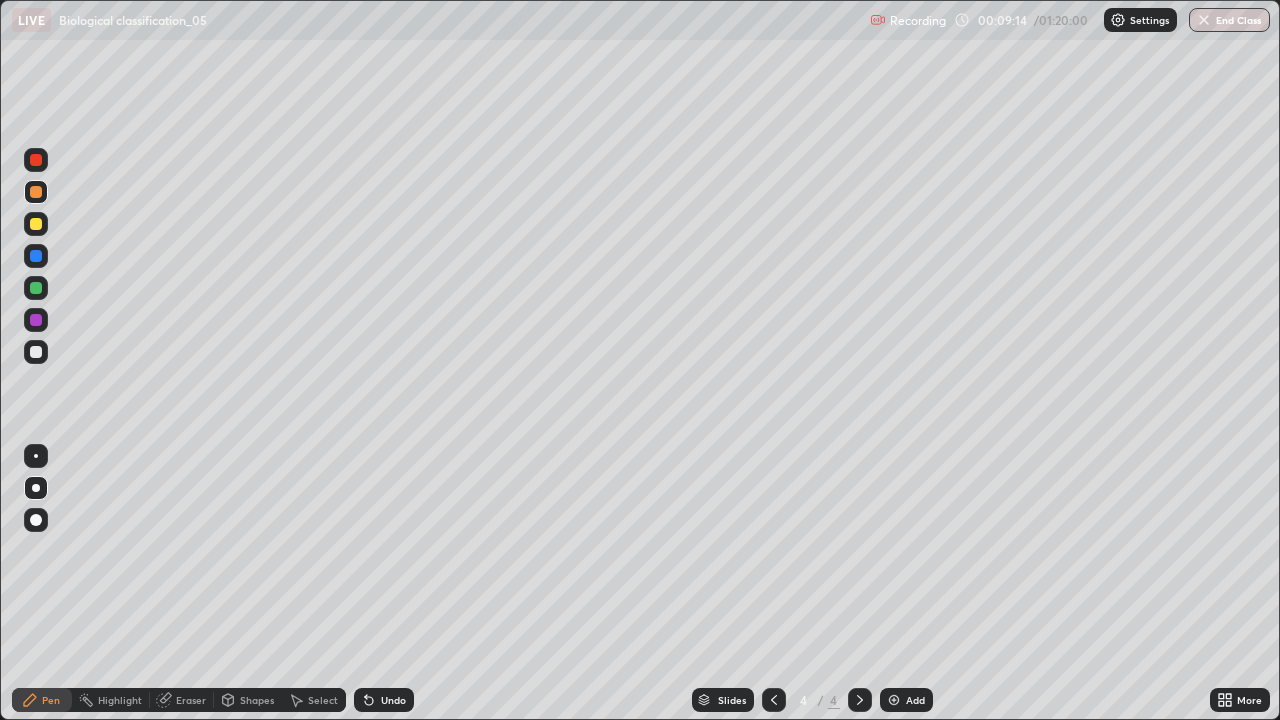 click 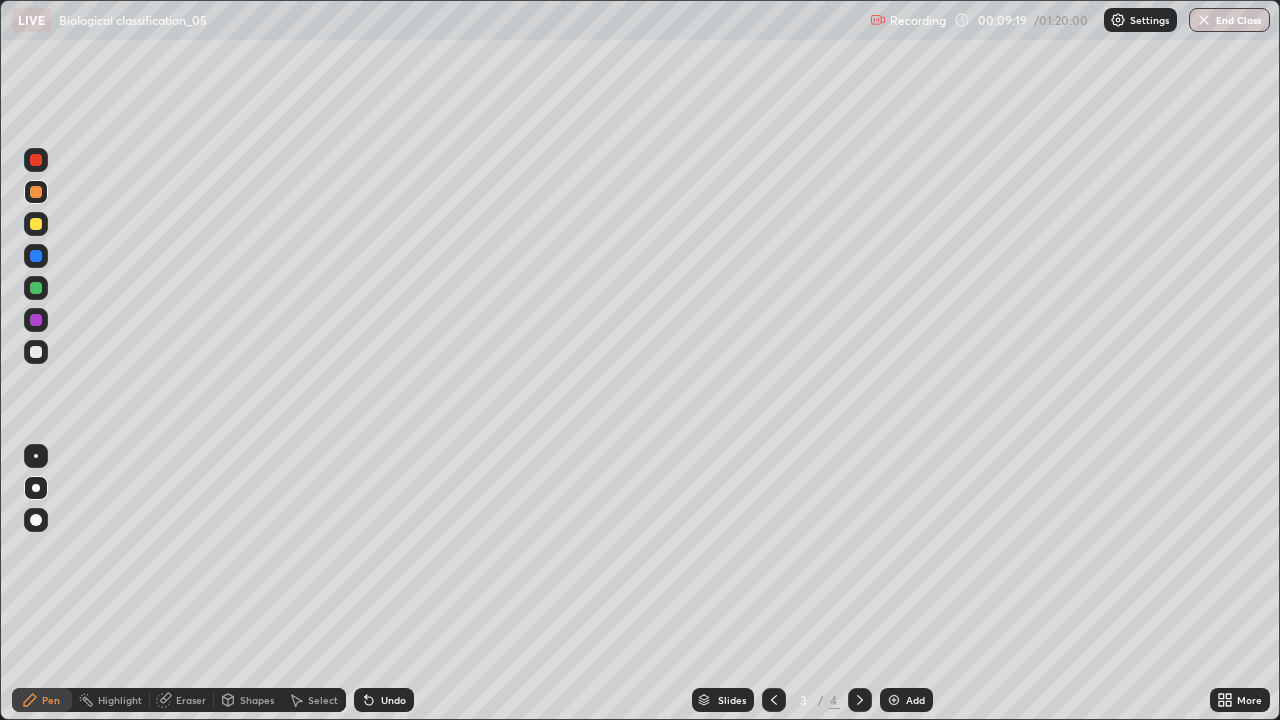 click at bounding box center [36, 320] 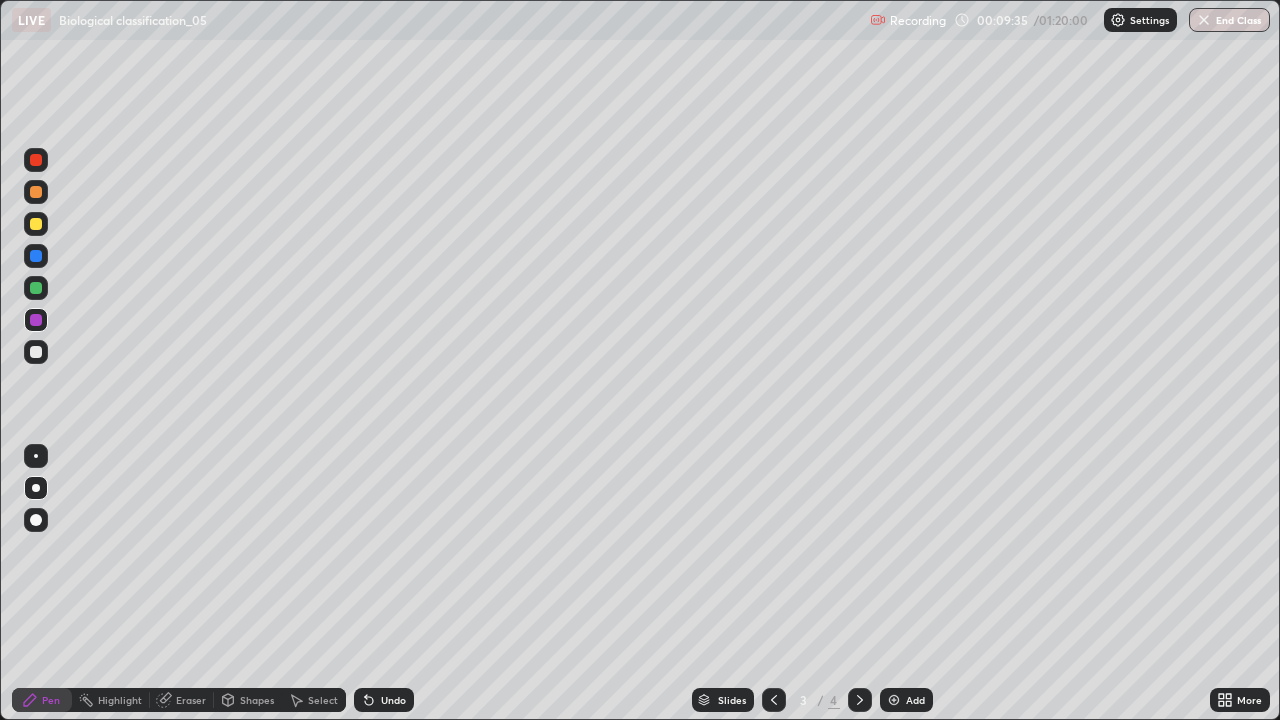 click 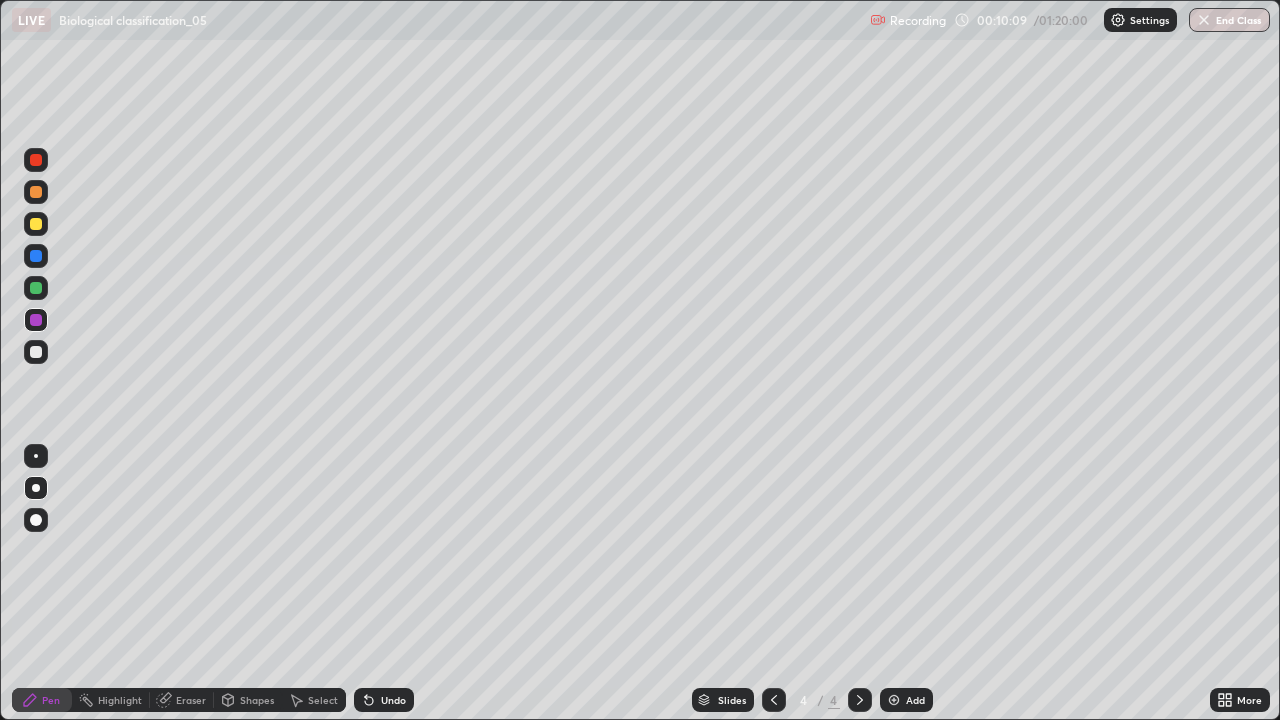 click at bounding box center (36, 192) 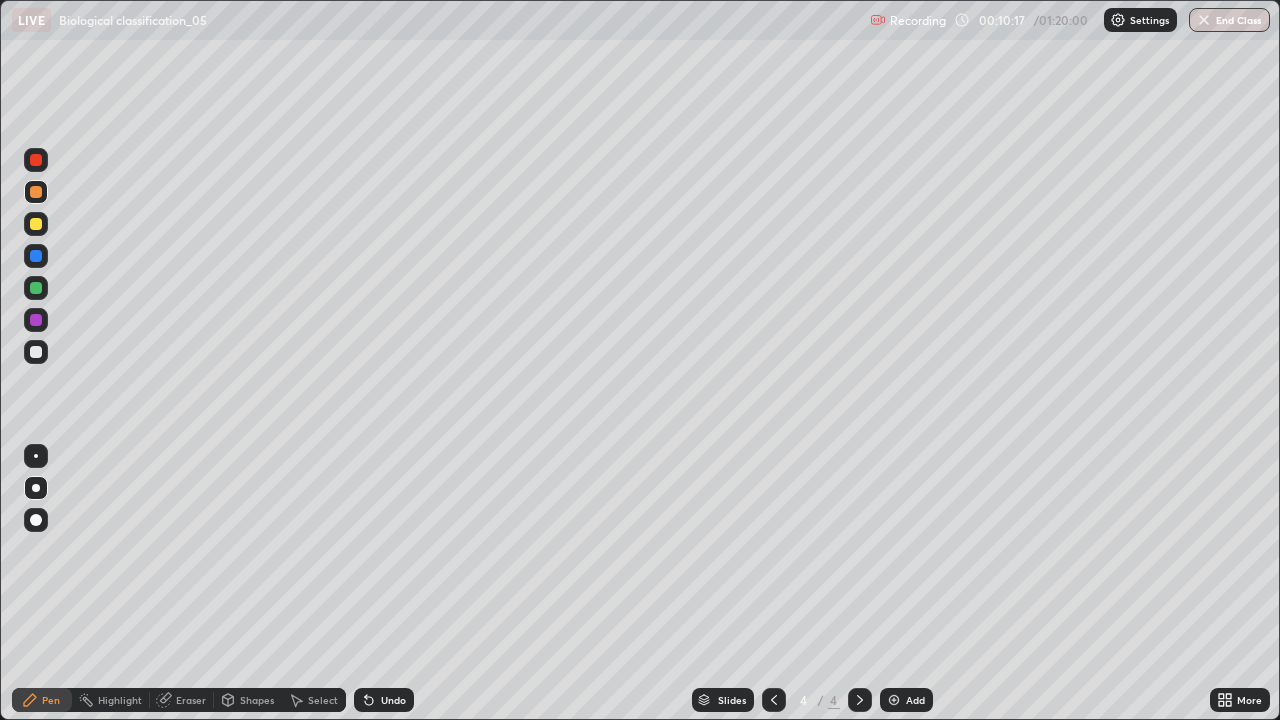 click at bounding box center (36, 160) 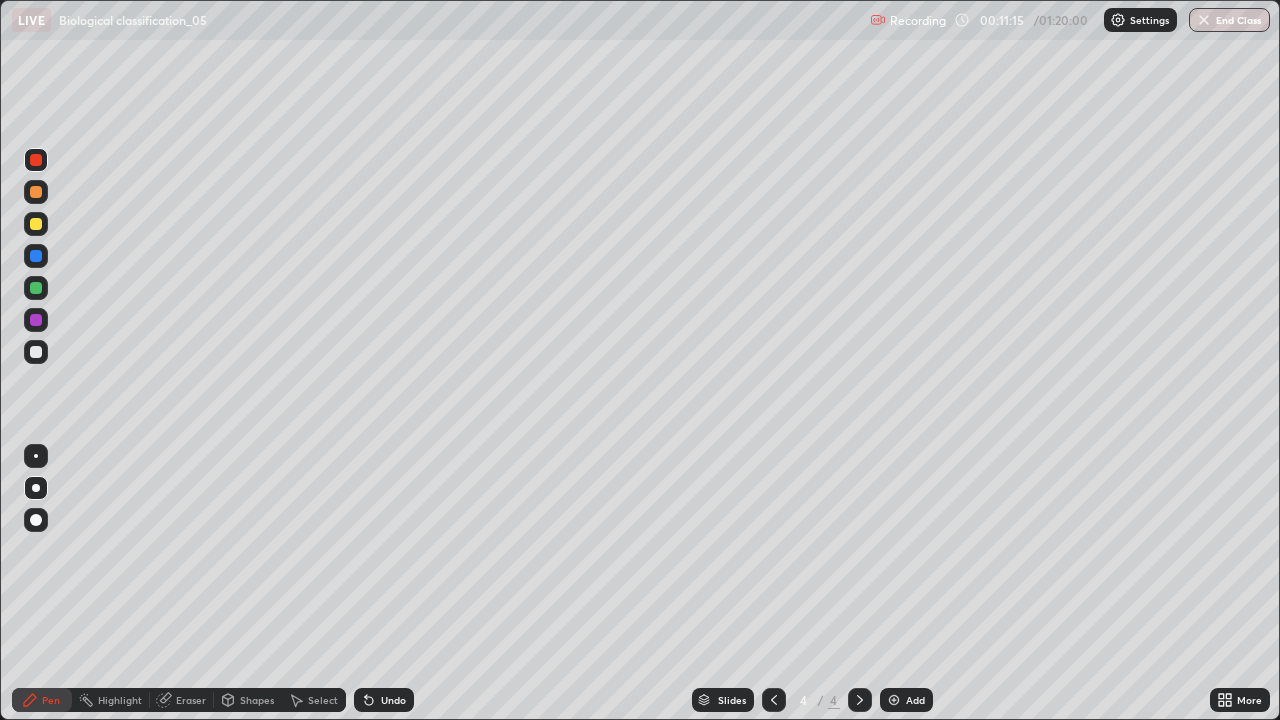 click at bounding box center [36, 352] 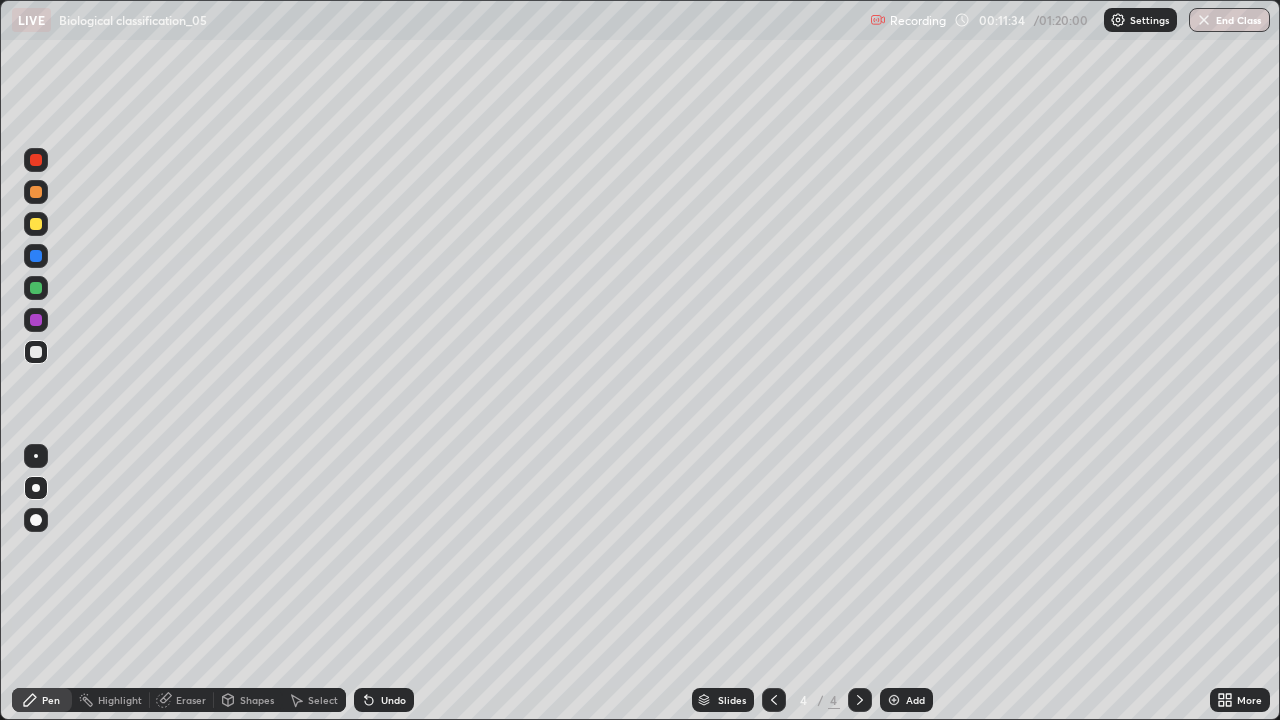 click at bounding box center (36, 320) 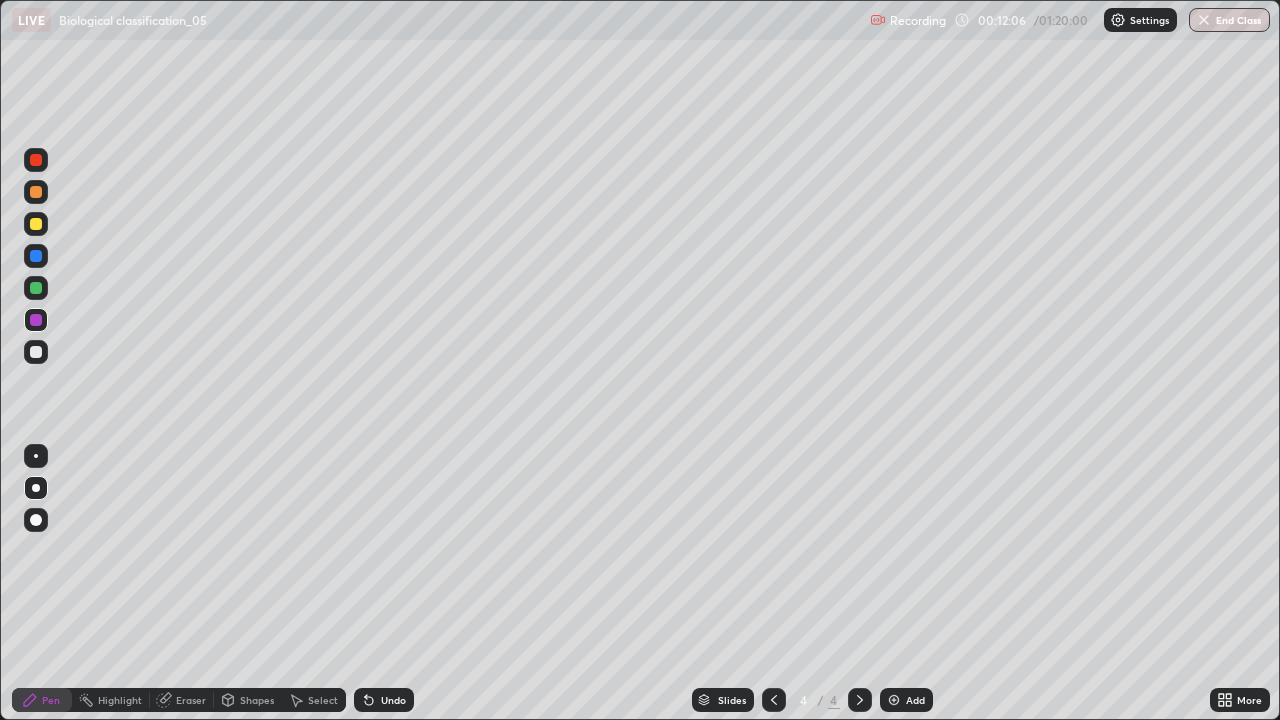click at bounding box center (36, 192) 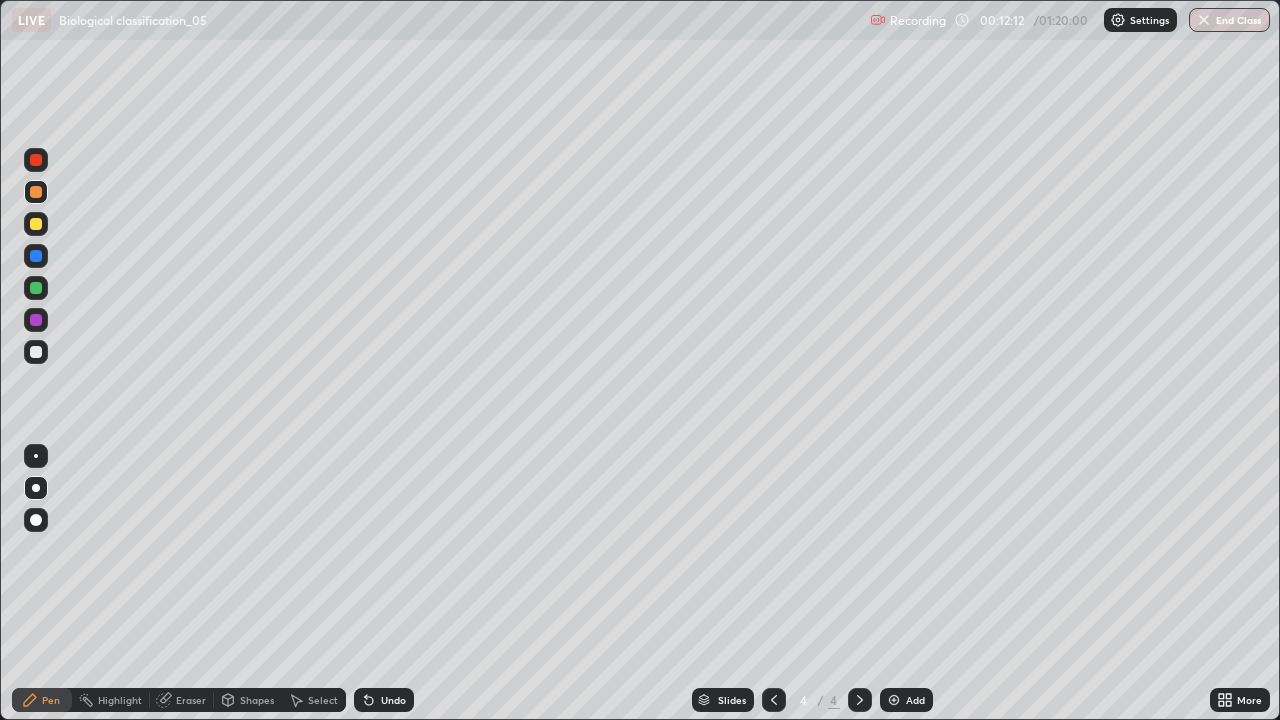click on "Undo" at bounding box center [393, 700] 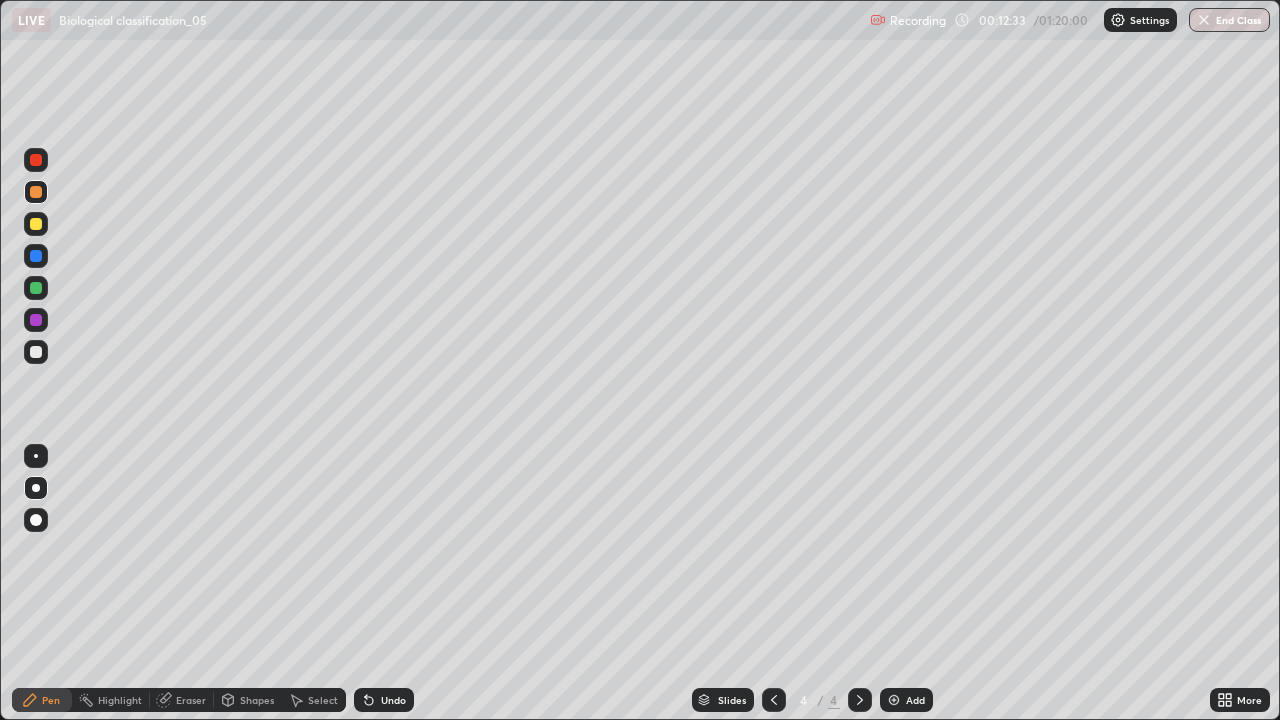 click on "Undo" at bounding box center [384, 700] 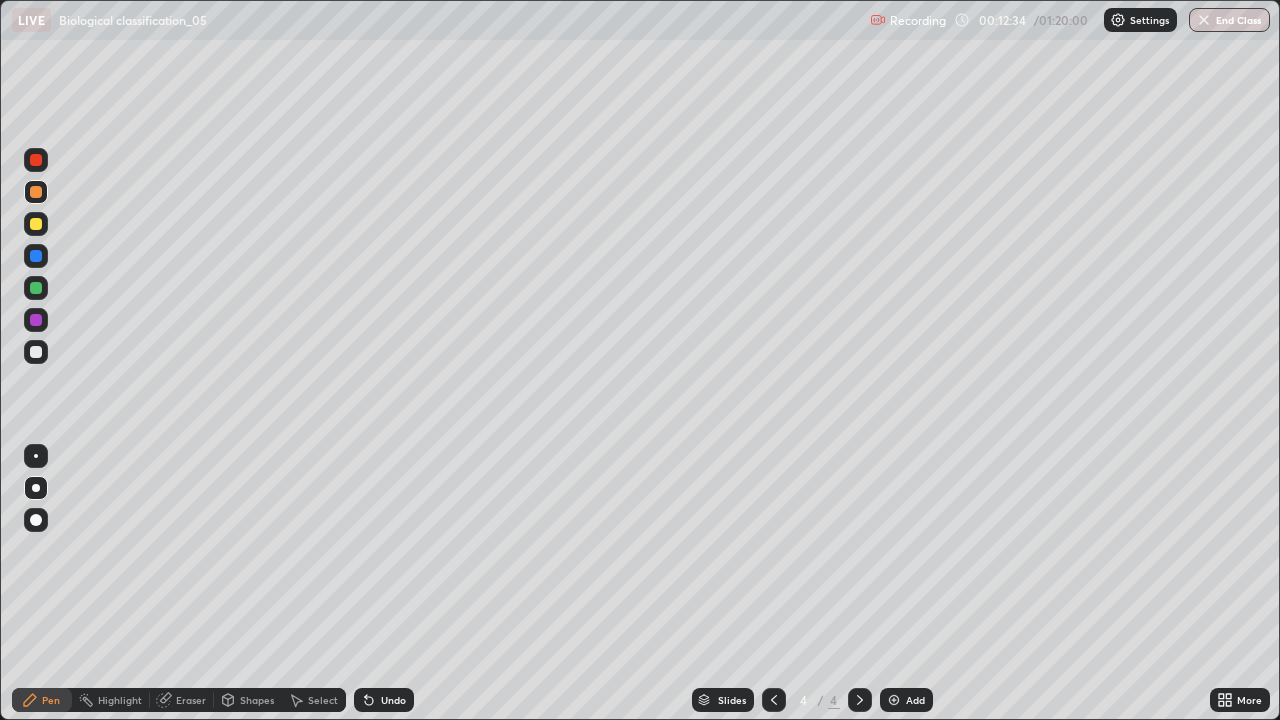 click on "Undo" at bounding box center (384, 700) 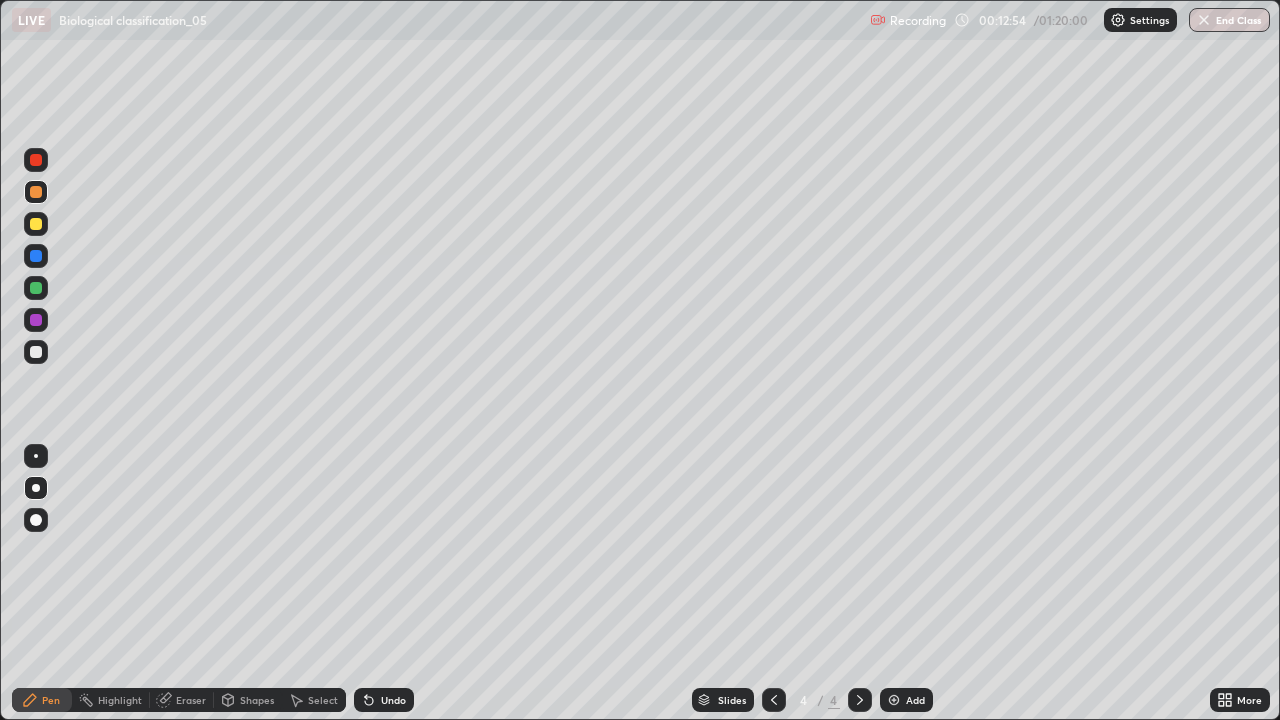 click at bounding box center (36, 160) 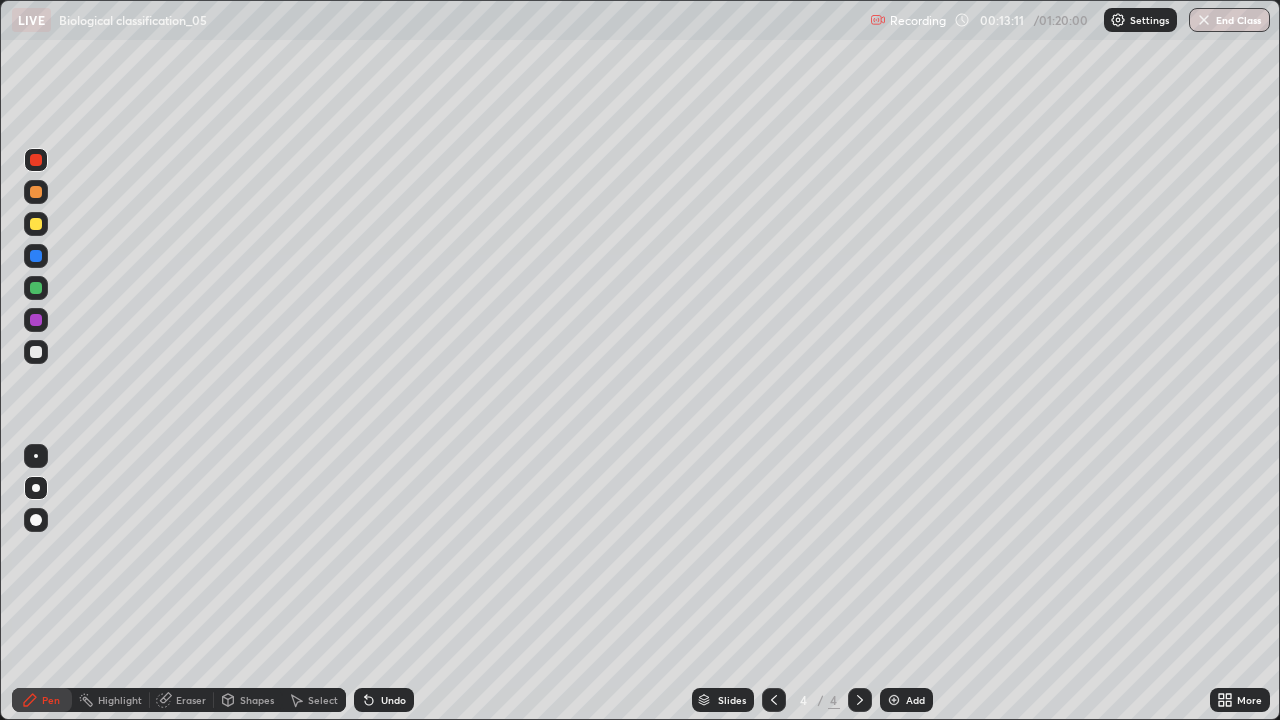 click at bounding box center [36, 320] 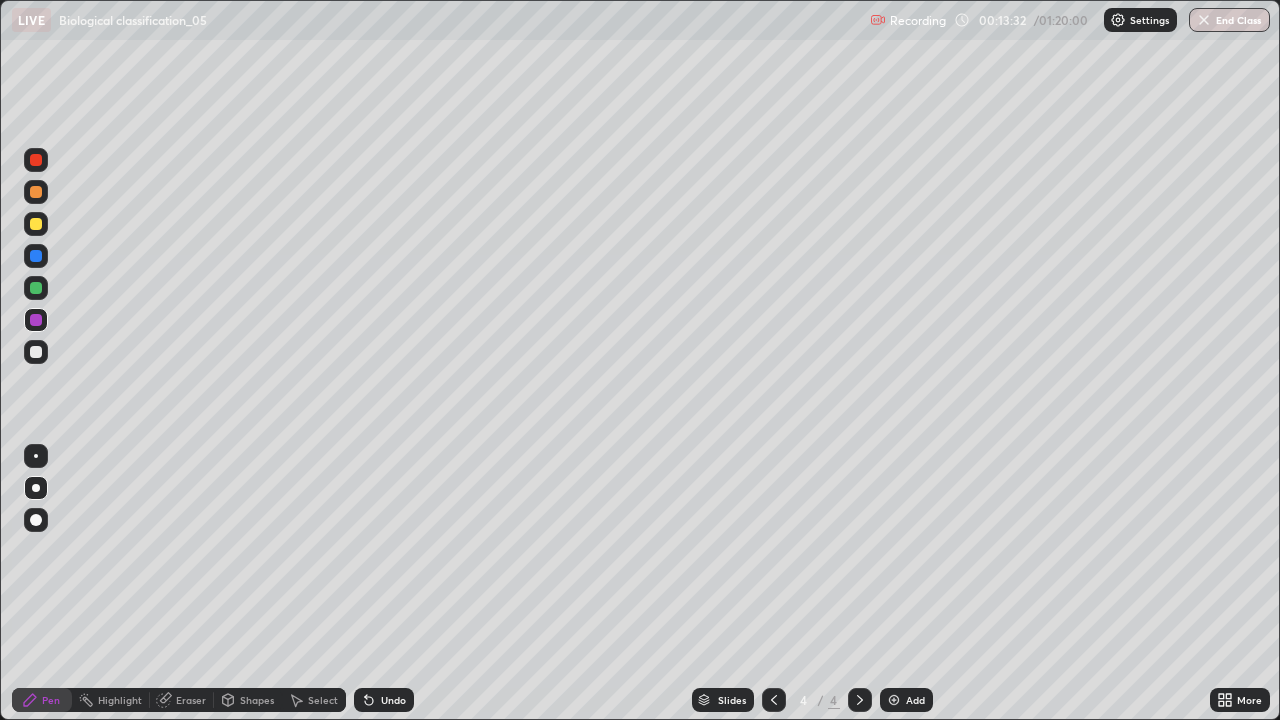click at bounding box center (36, 160) 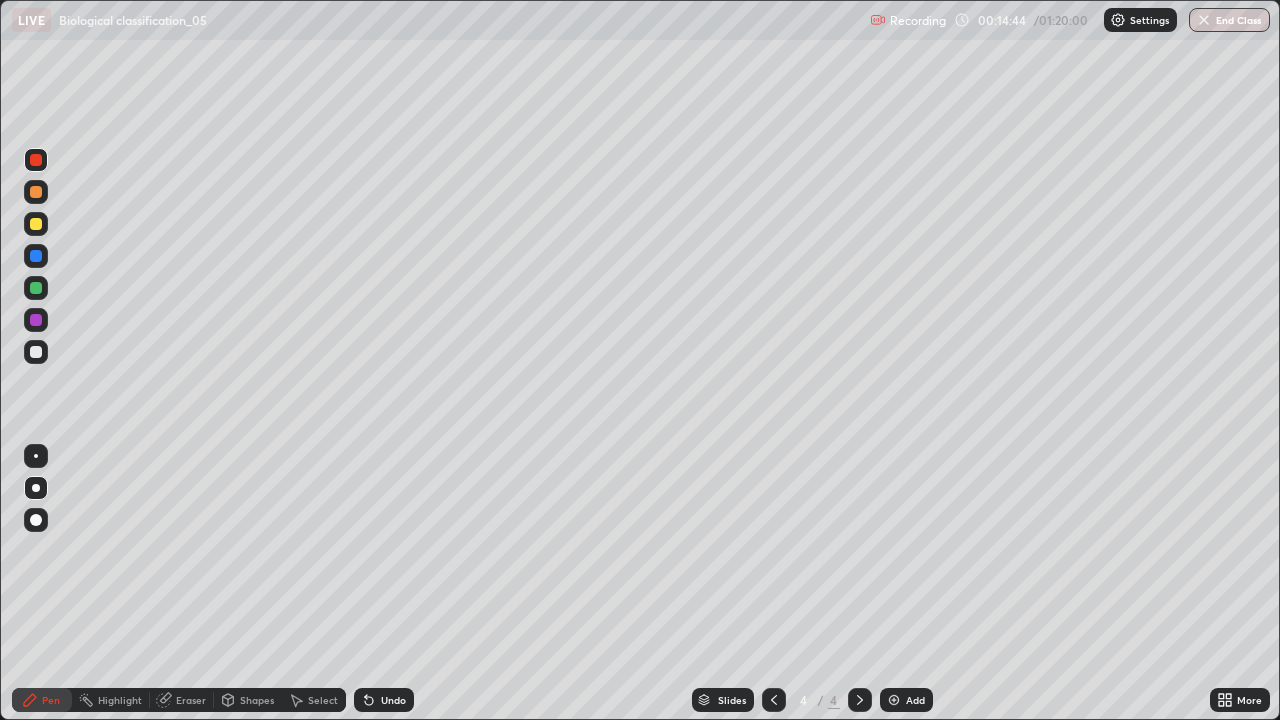 click 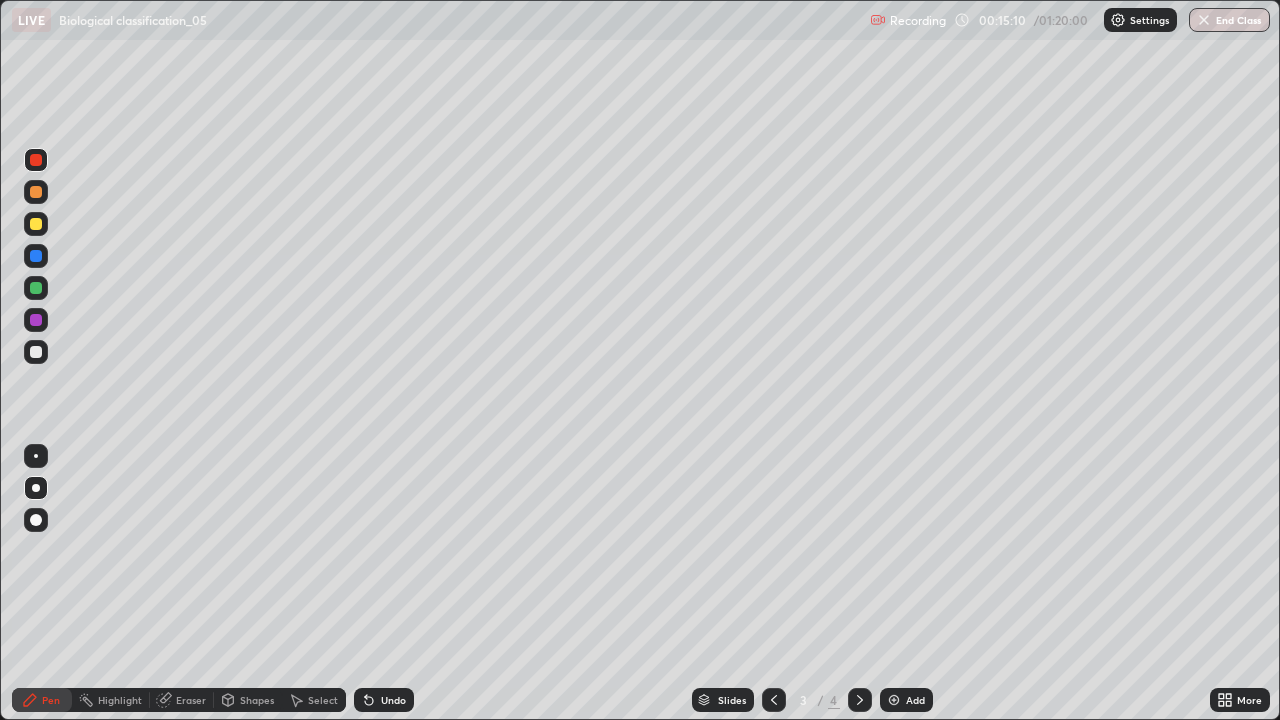 click at bounding box center [860, 700] 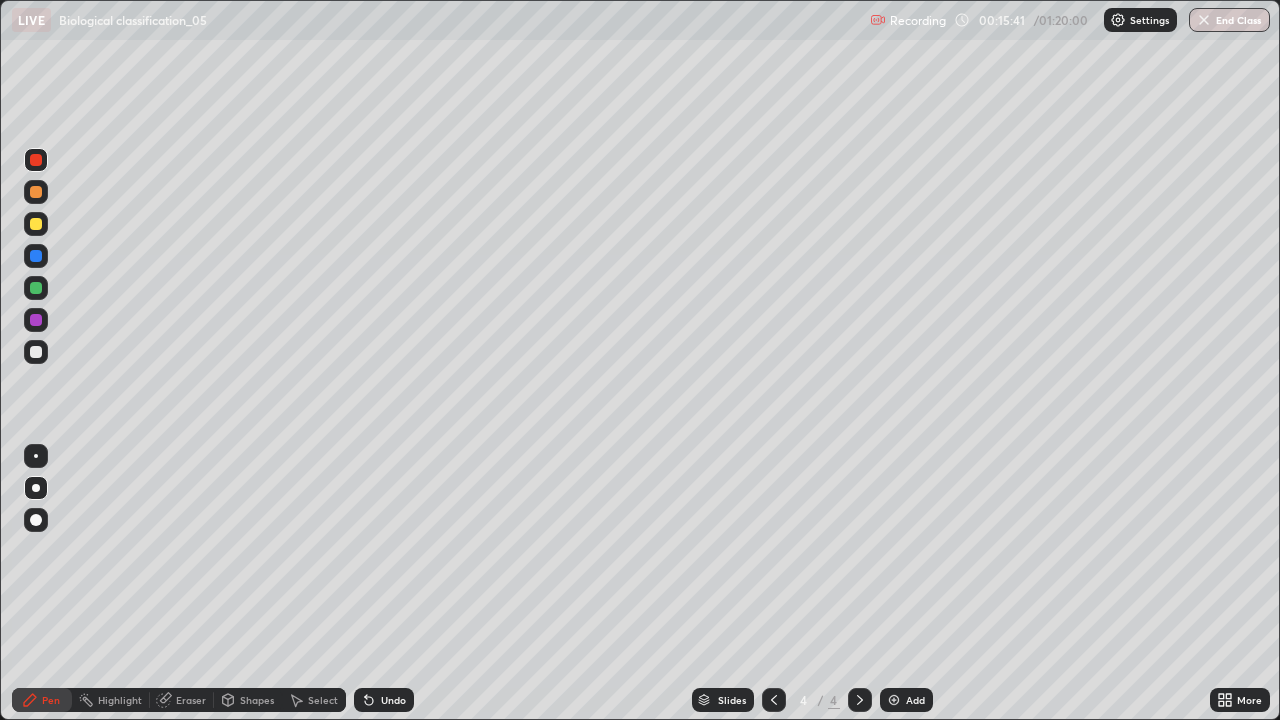 click at bounding box center (774, 700) 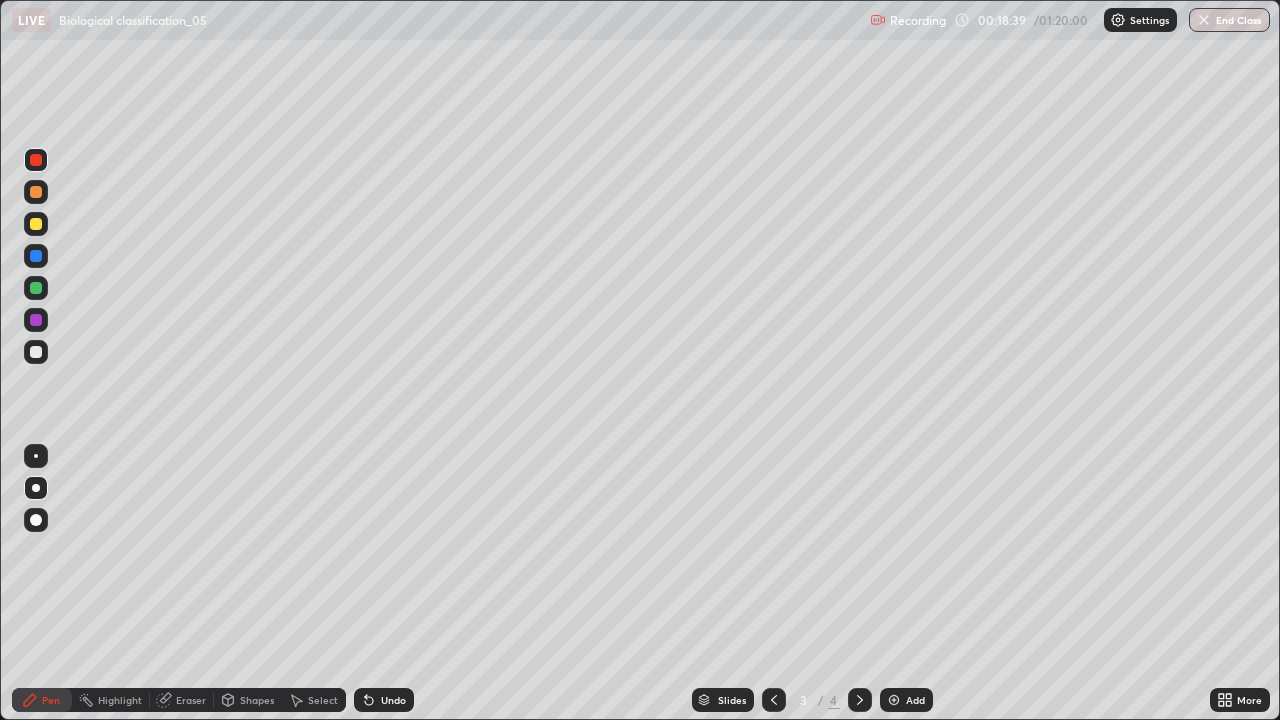 click 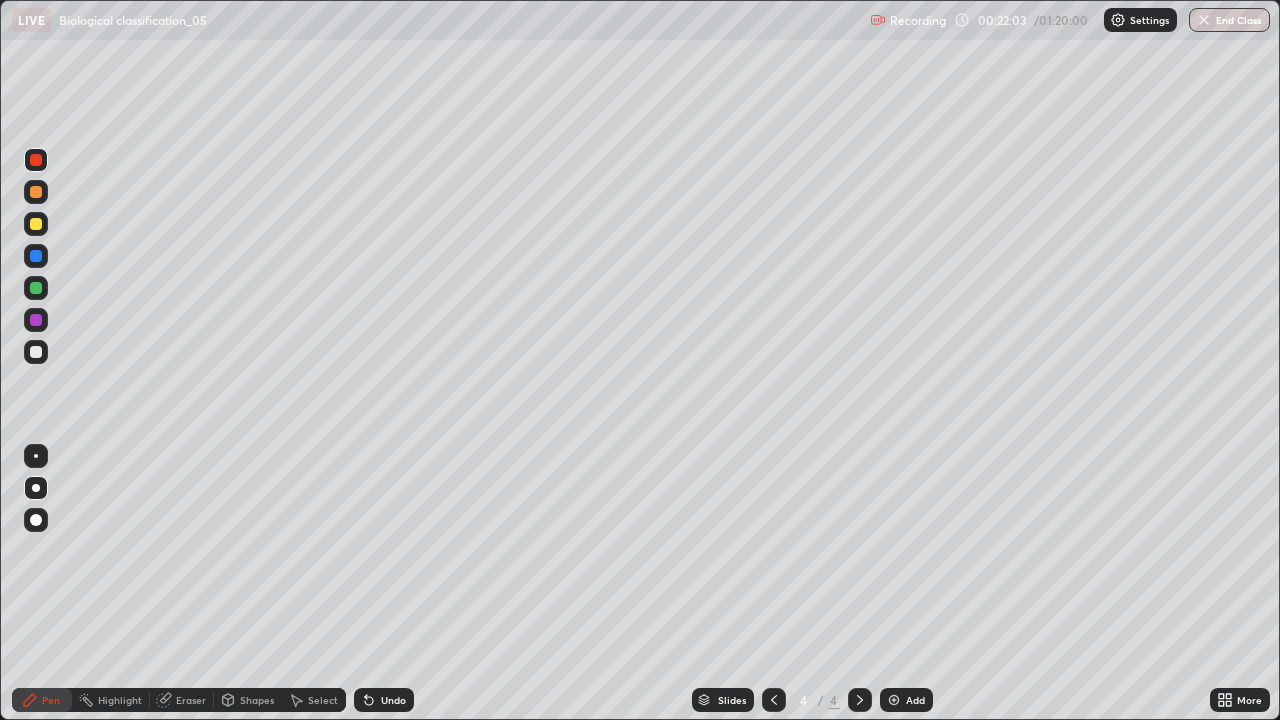 click 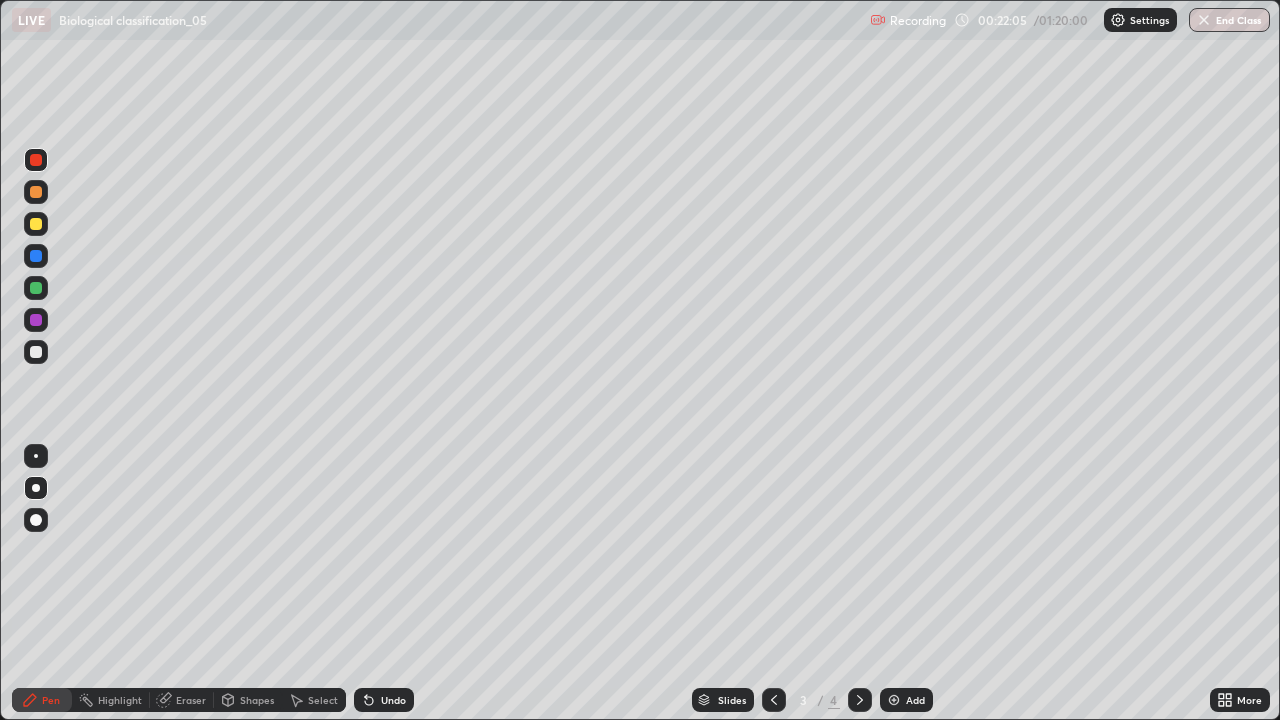 click 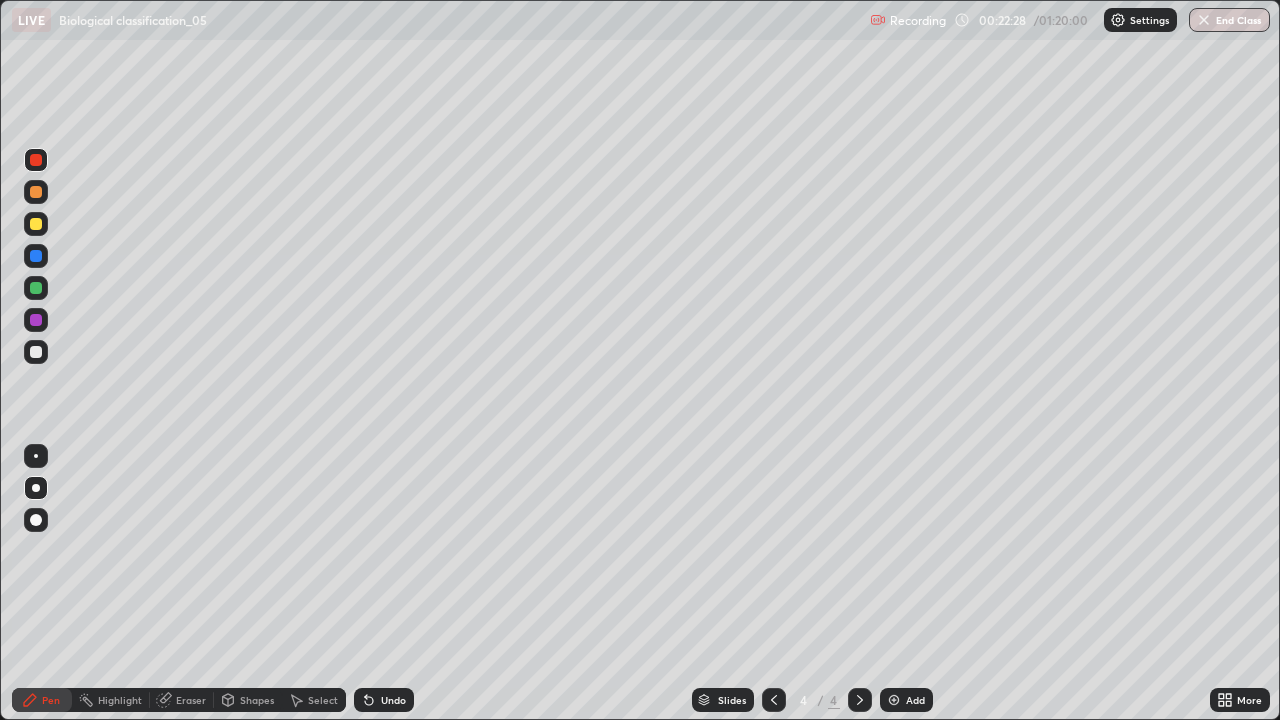 click at bounding box center (894, 700) 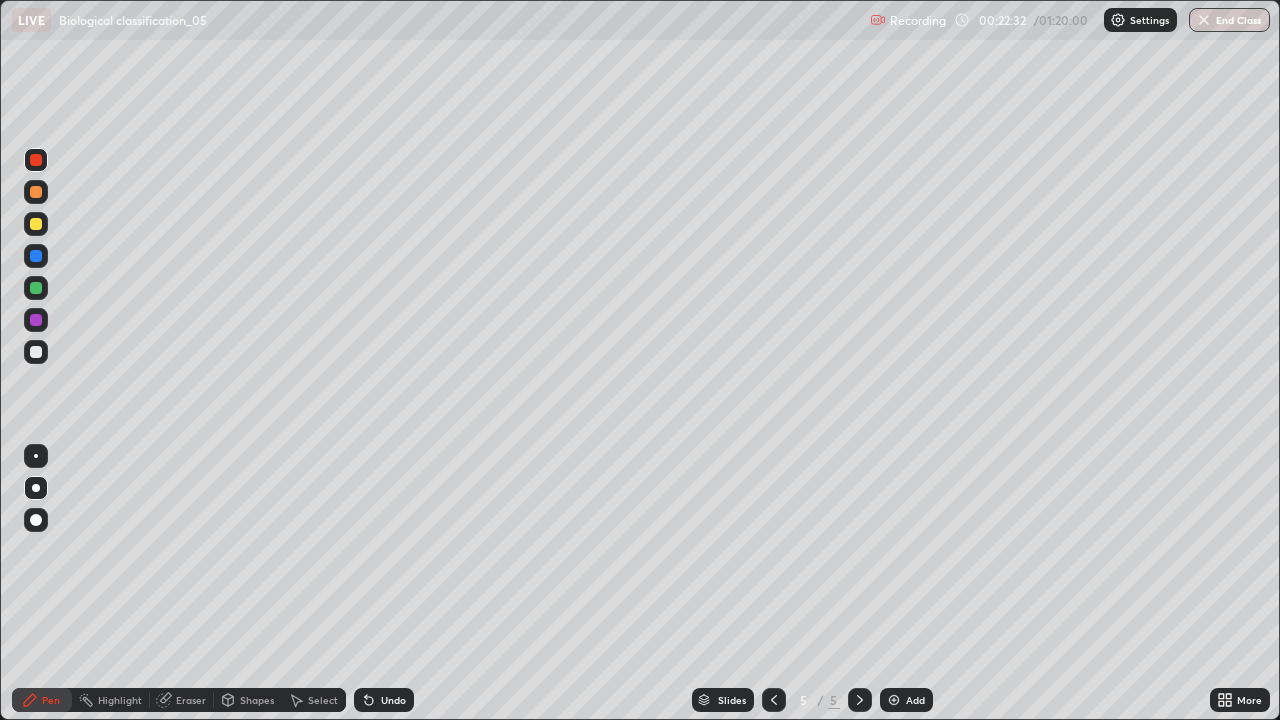 click at bounding box center (36, 192) 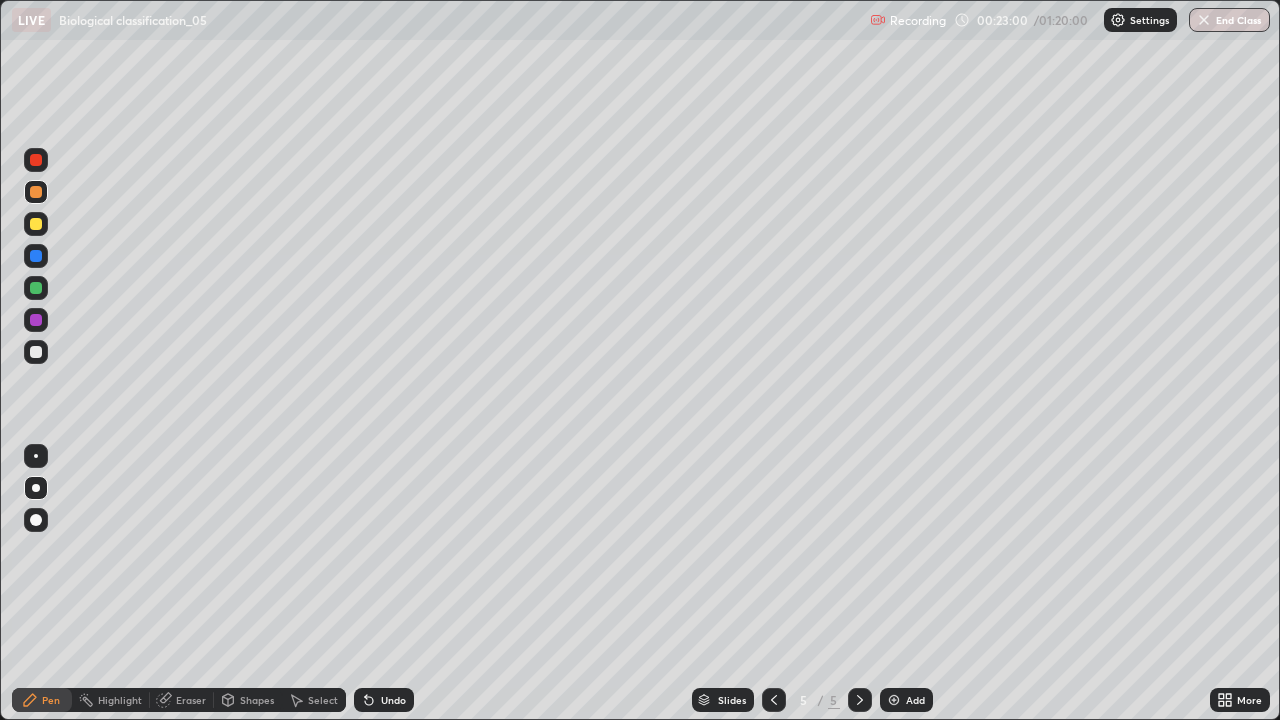 click at bounding box center (36, 160) 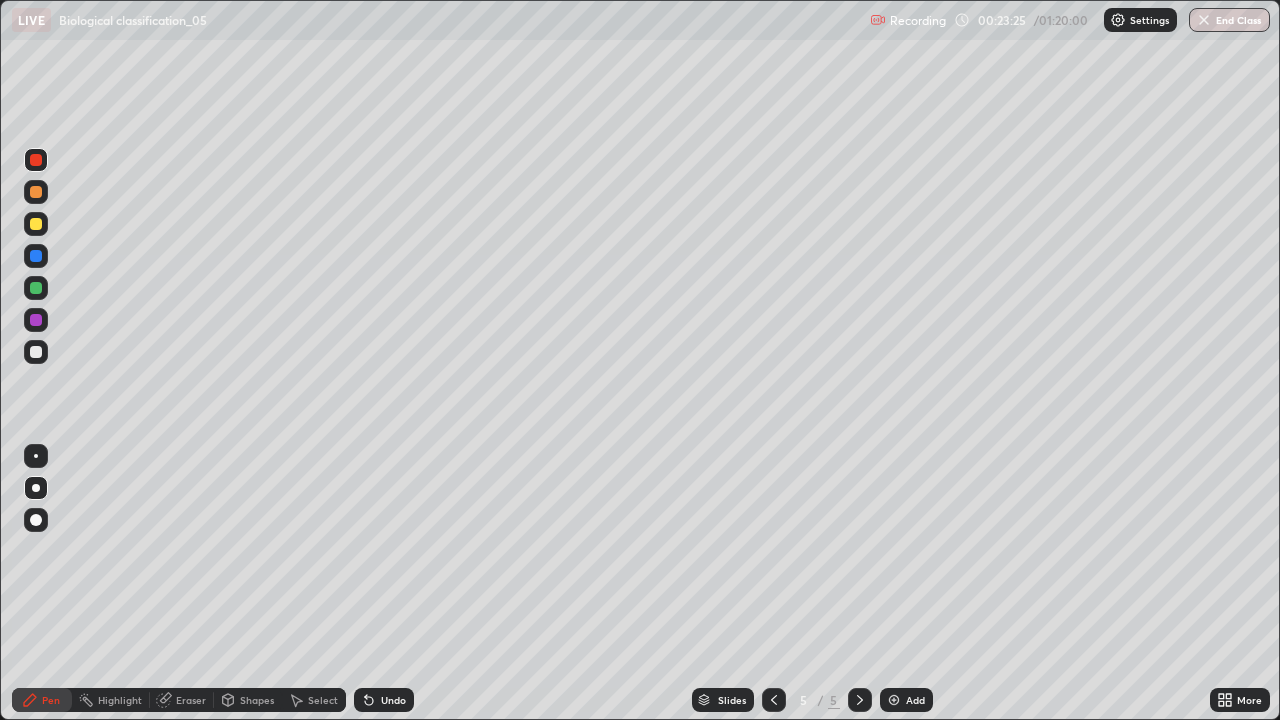 click on "Undo" at bounding box center (393, 700) 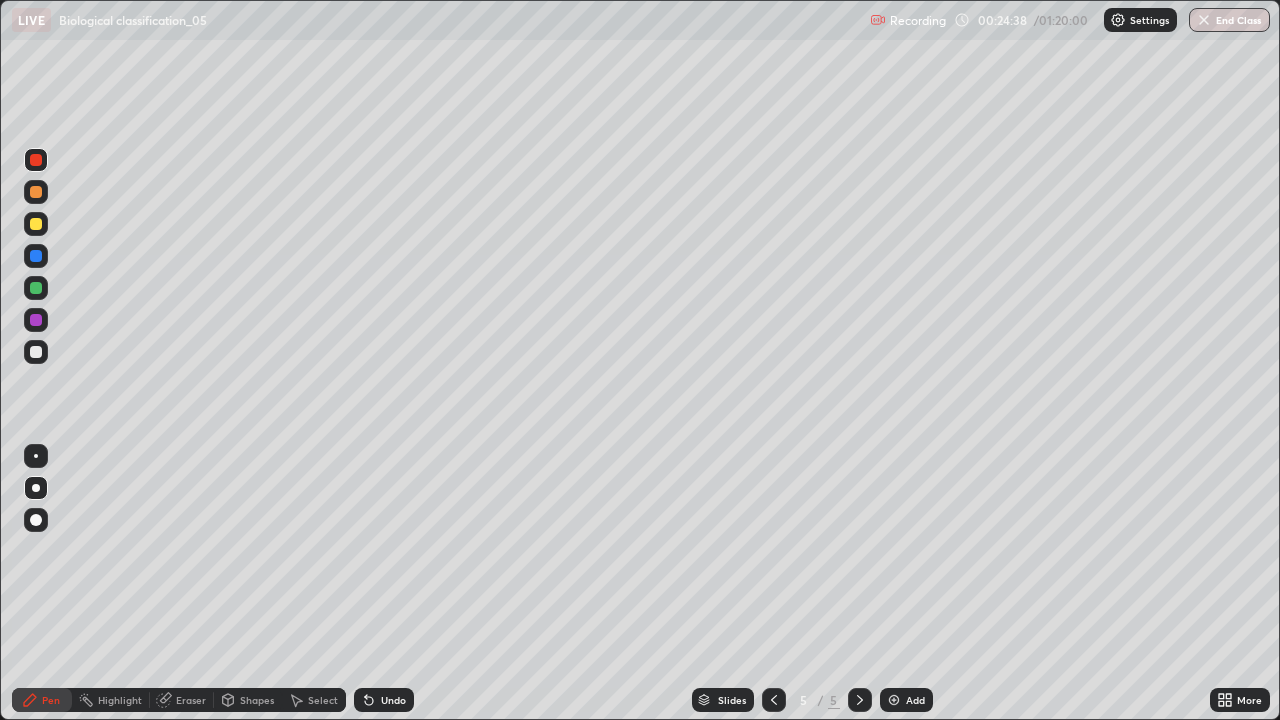 click at bounding box center [36, 192] 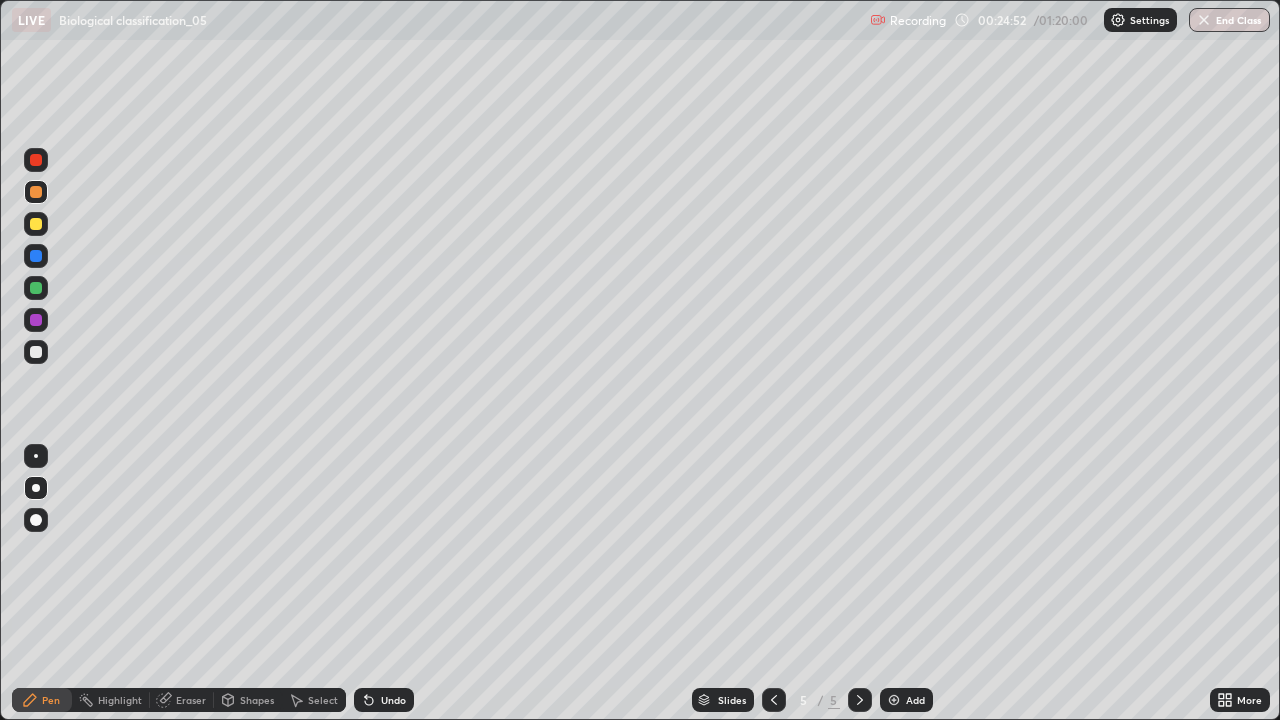 click on "Eraser" at bounding box center [191, 700] 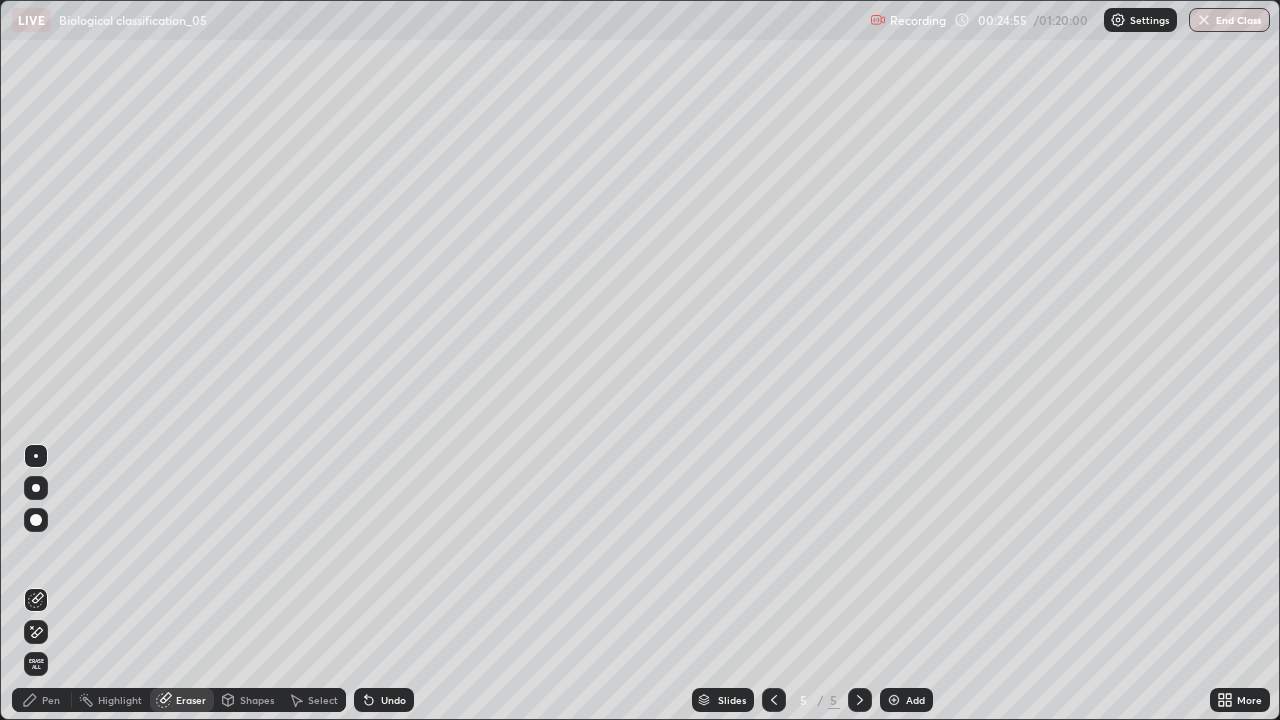 click on "Pen" at bounding box center [51, 700] 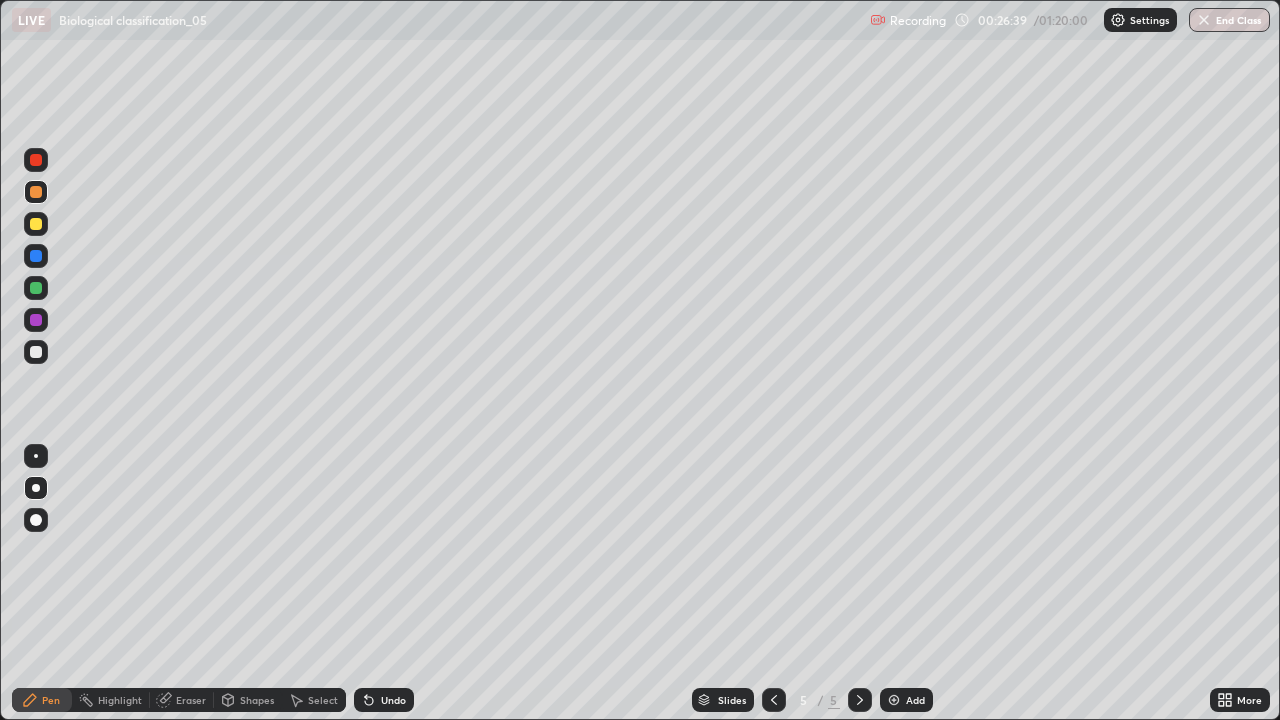 click at bounding box center [894, 700] 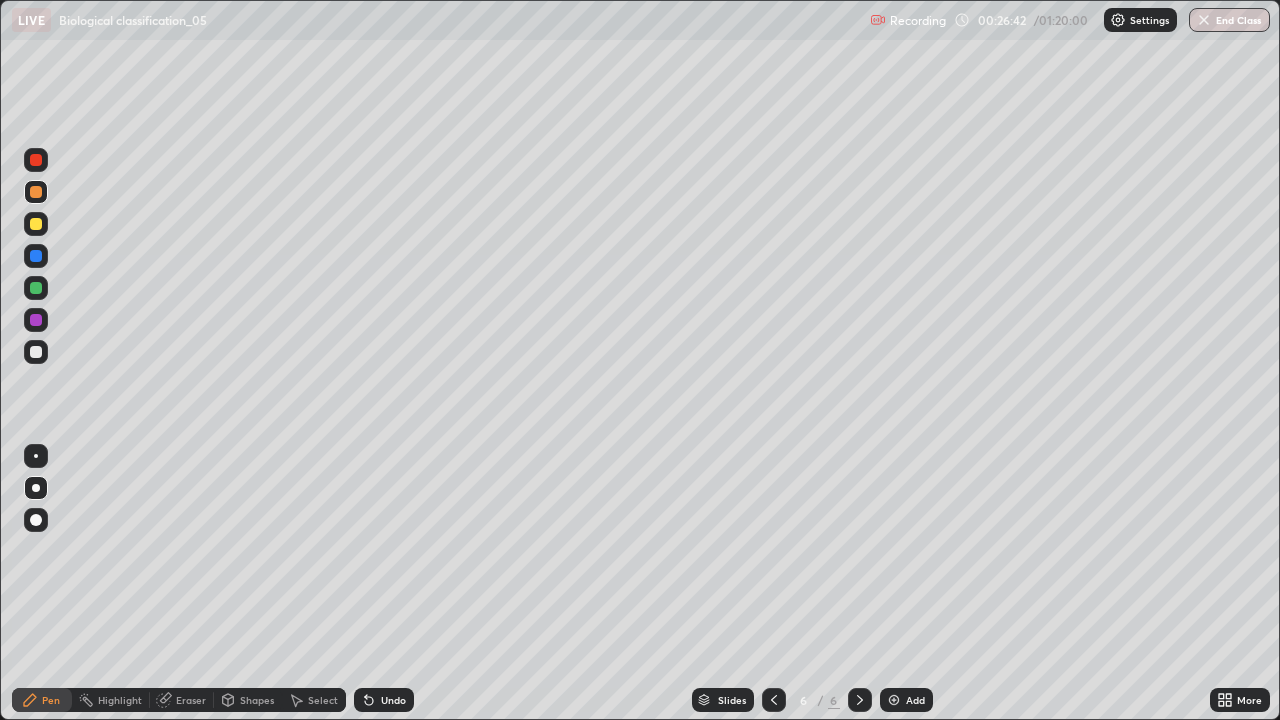 click at bounding box center [36, 352] 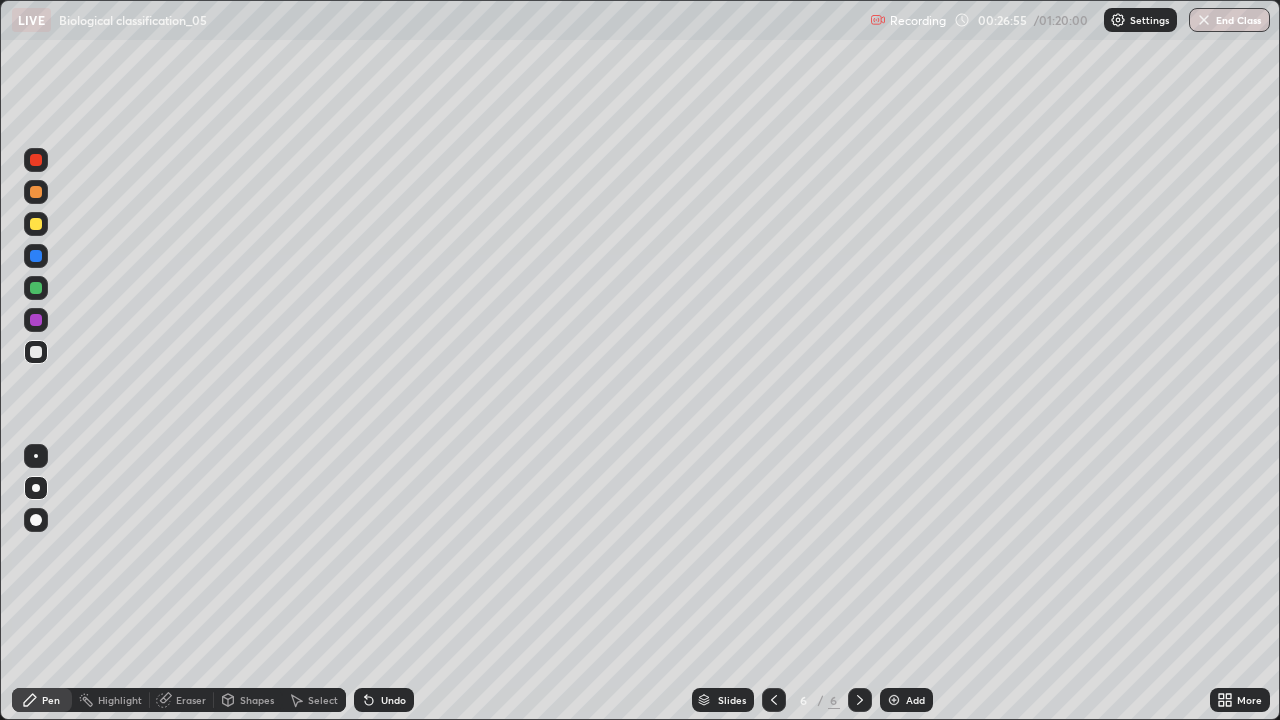 click at bounding box center (36, 192) 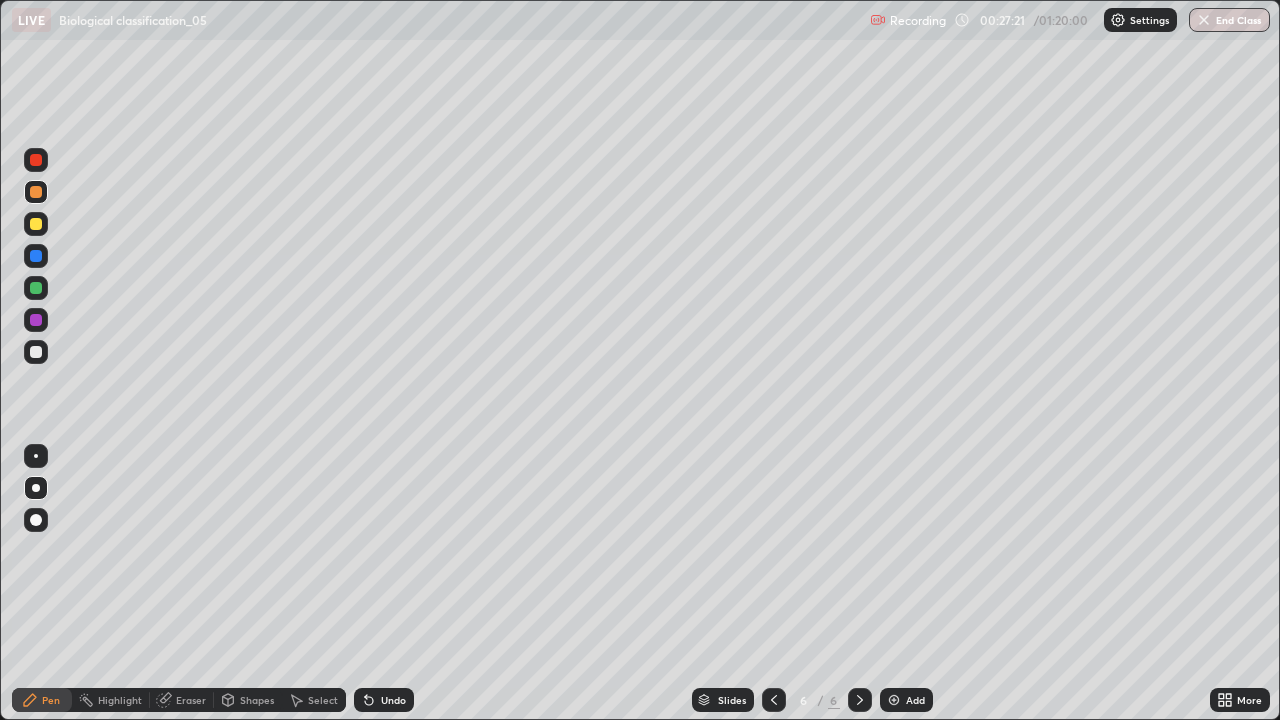 click at bounding box center [36, 224] 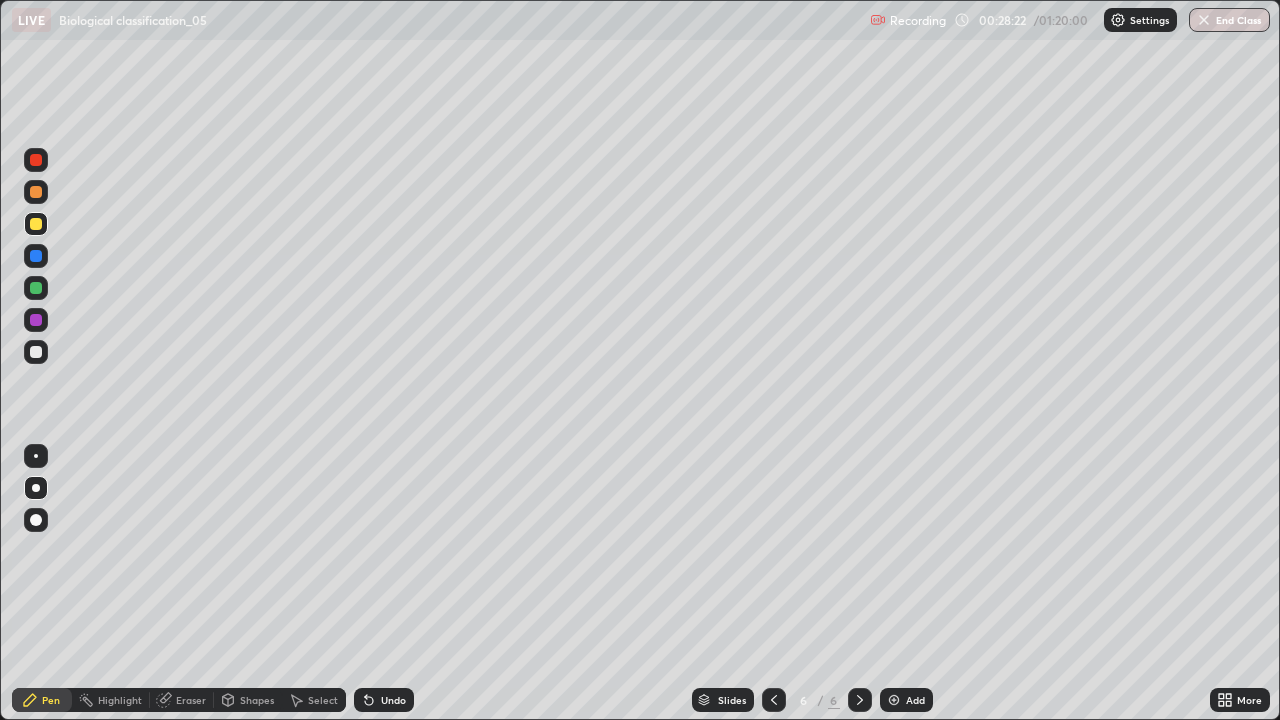 click at bounding box center [36, 320] 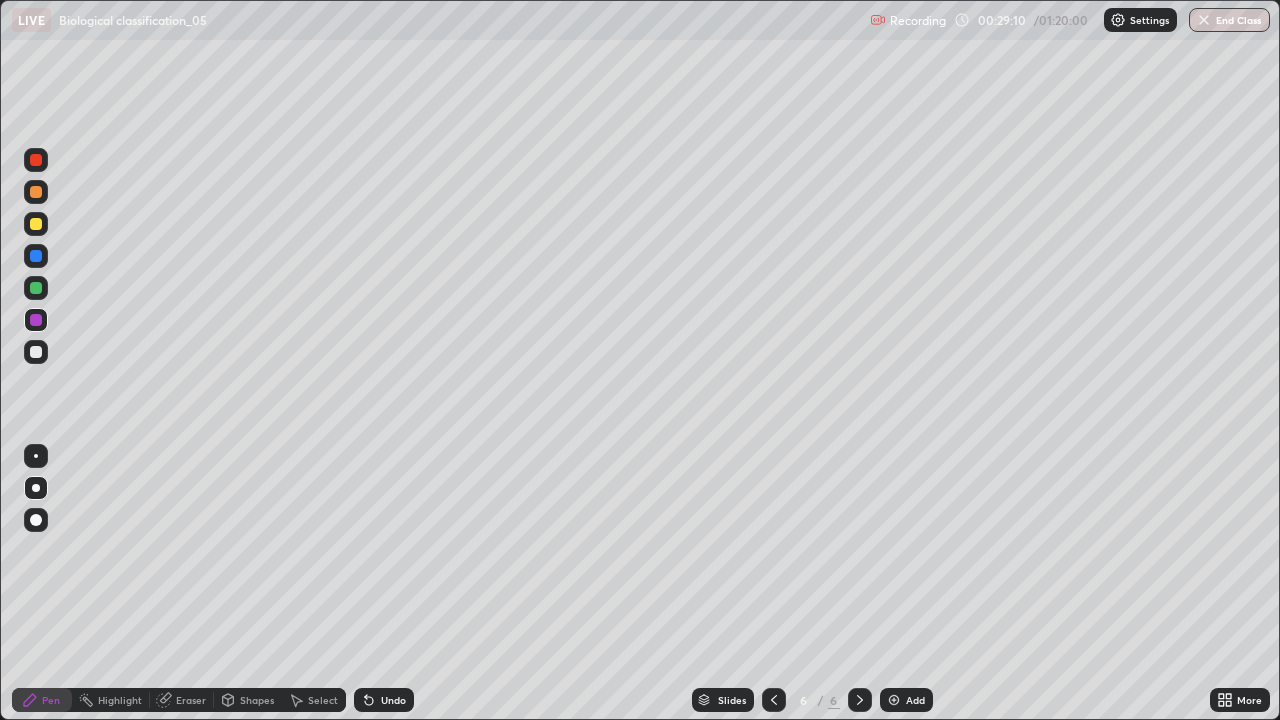 click at bounding box center [36, 192] 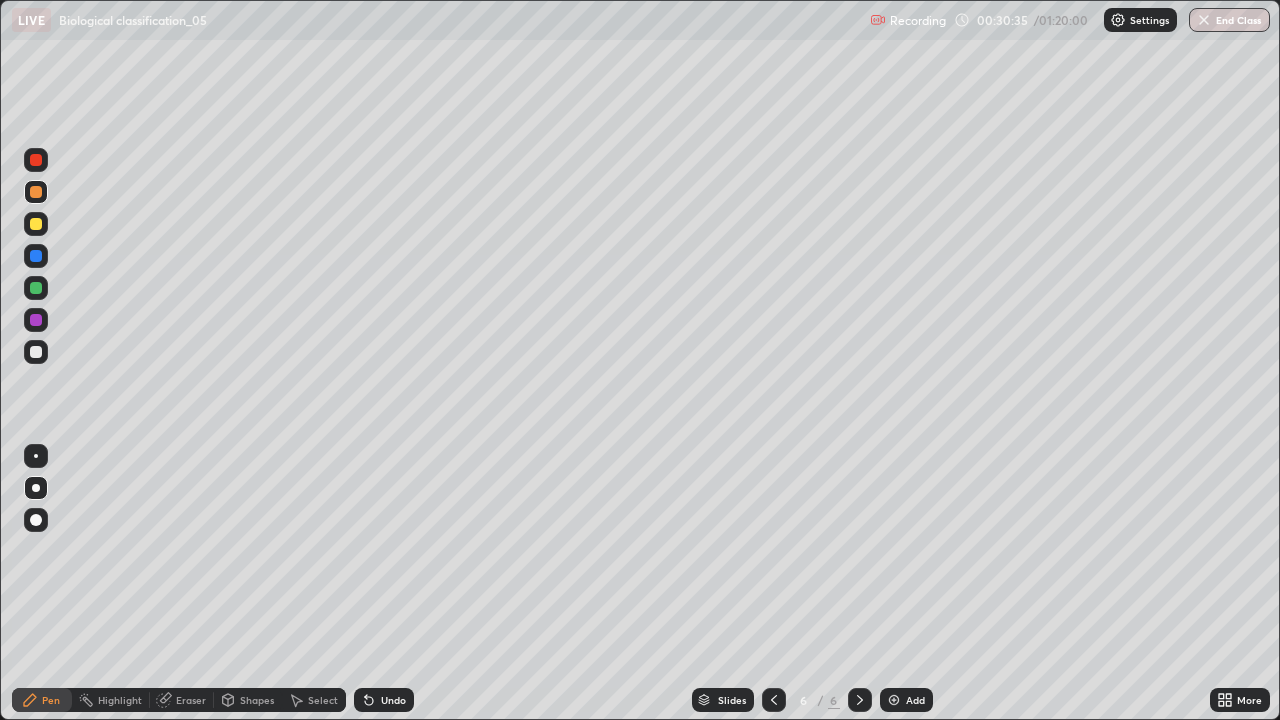 click at bounding box center [894, 700] 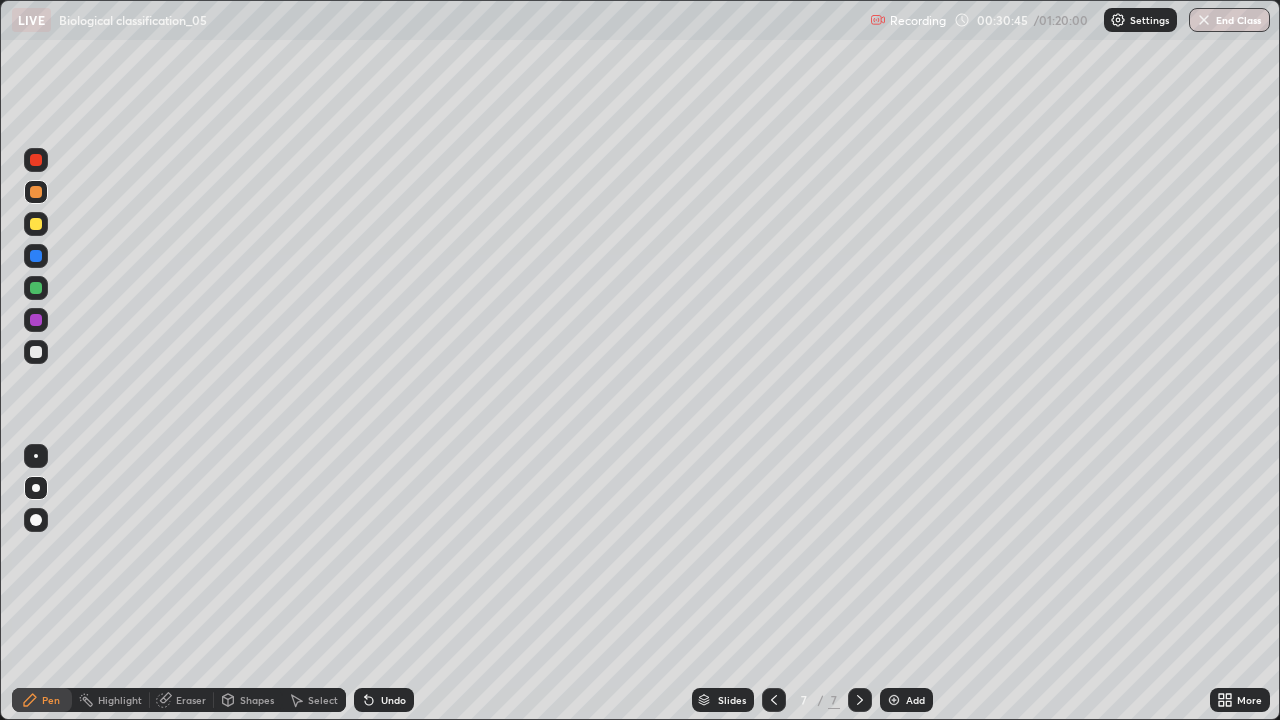 click 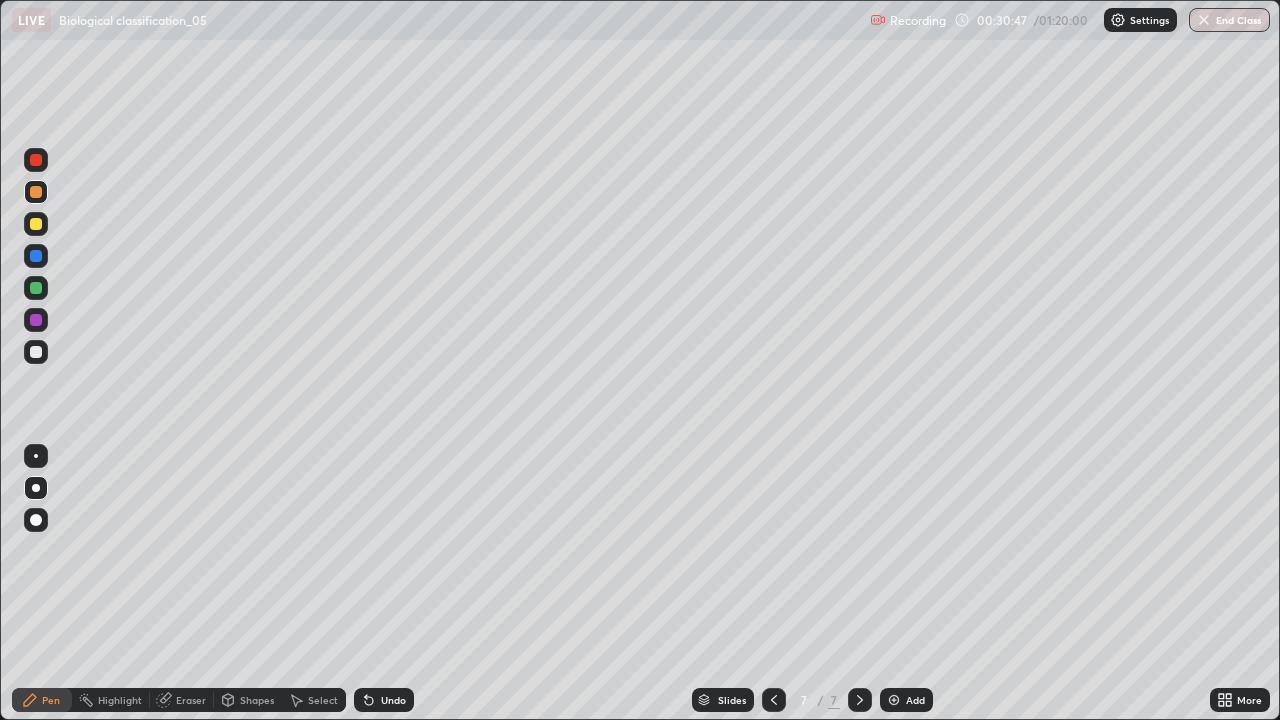 click on "Undo" at bounding box center (393, 700) 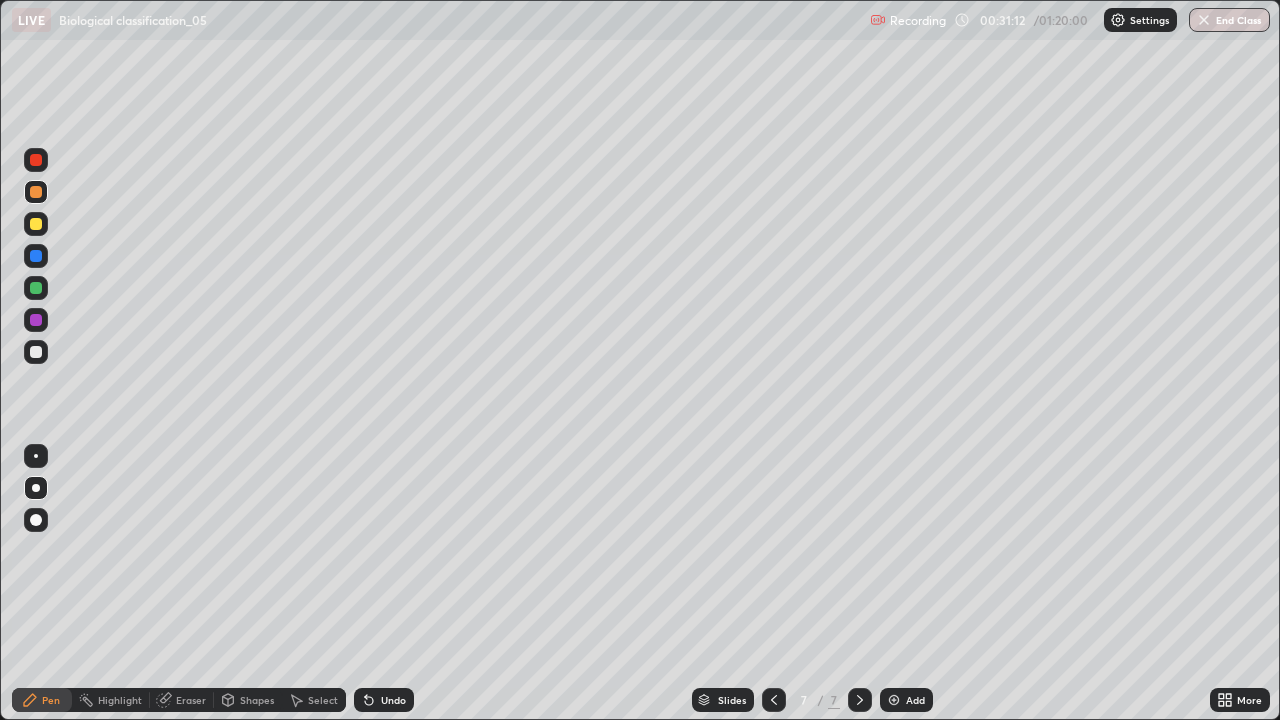 click at bounding box center [36, 256] 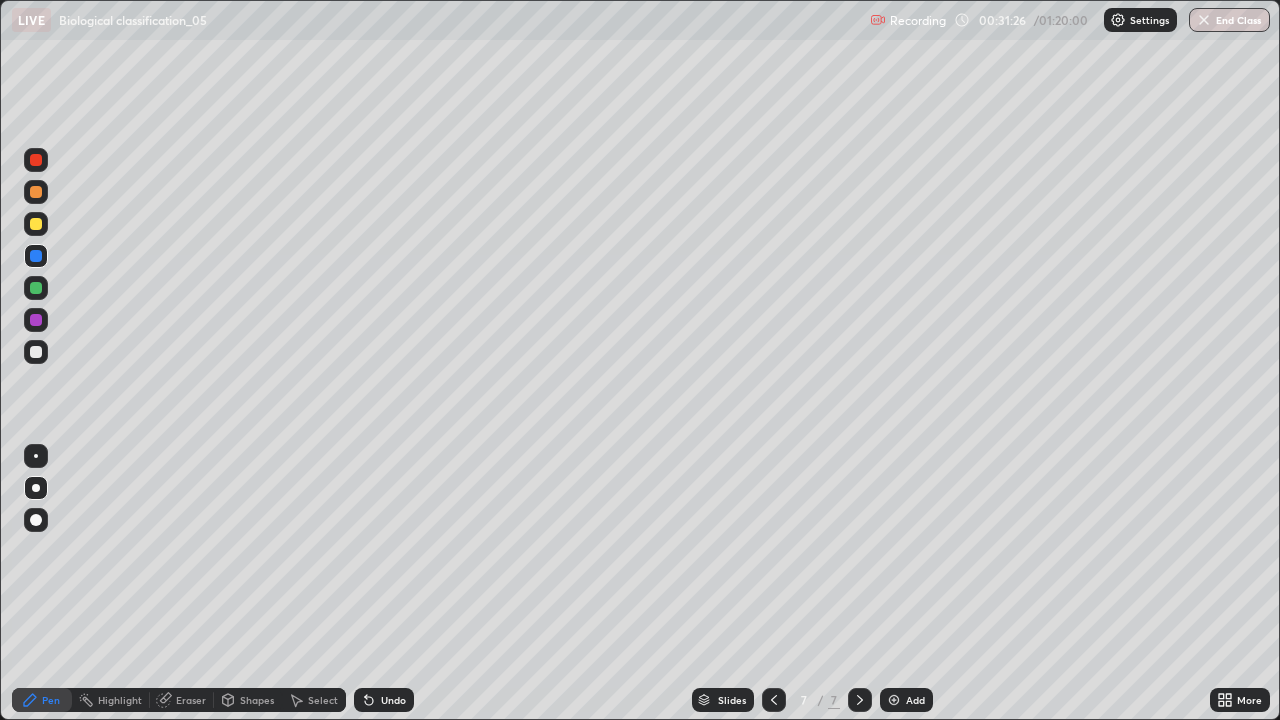 click 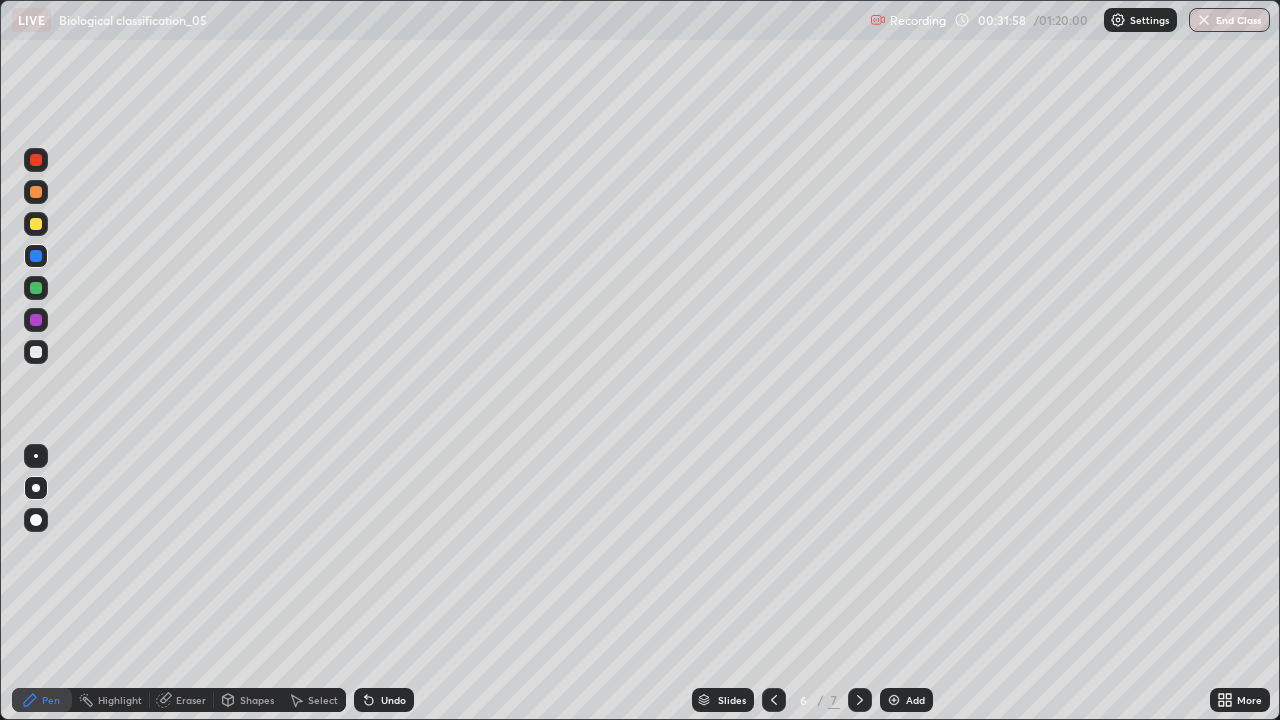 click at bounding box center (860, 700) 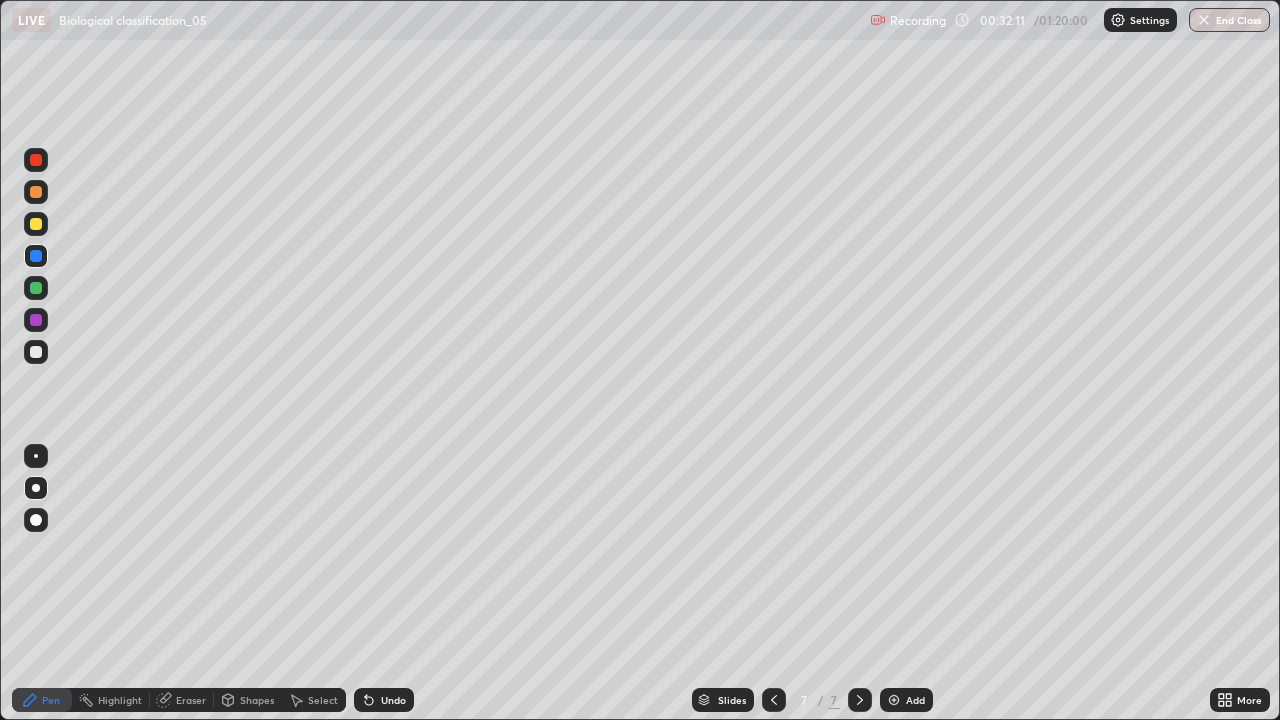 click at bounding box center (36, 288) 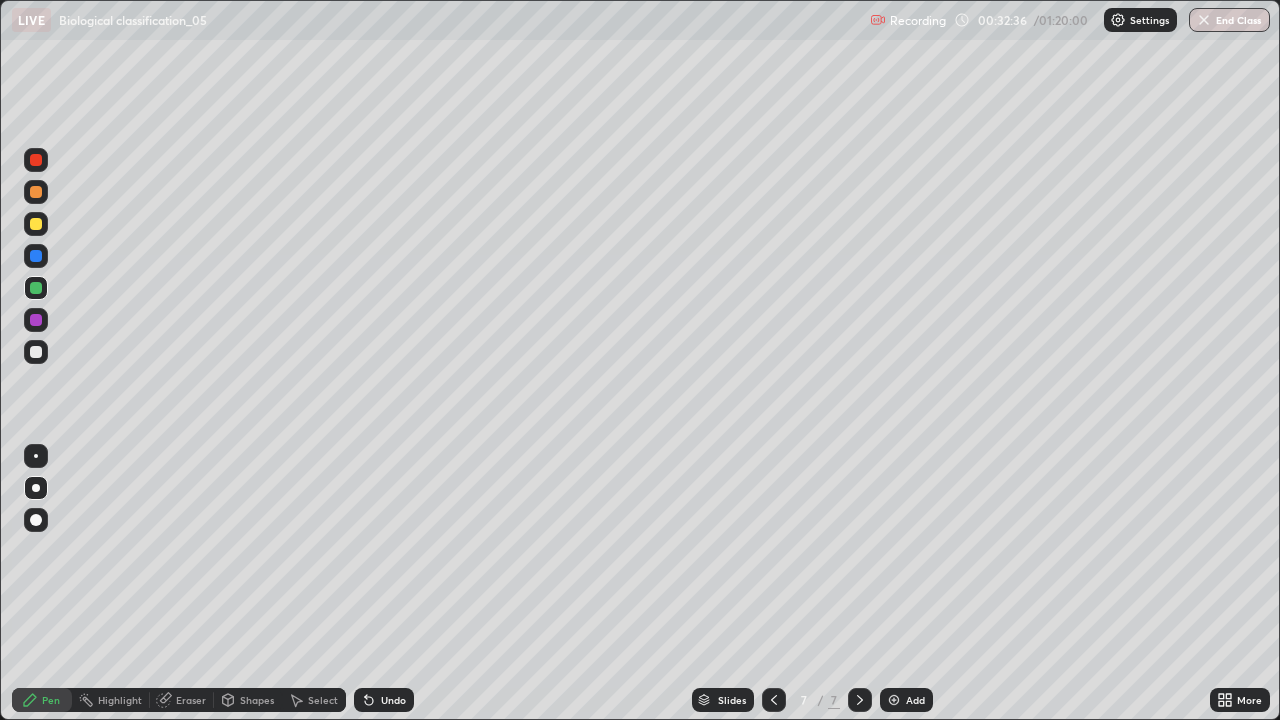 click at bounding box center (36, 352) 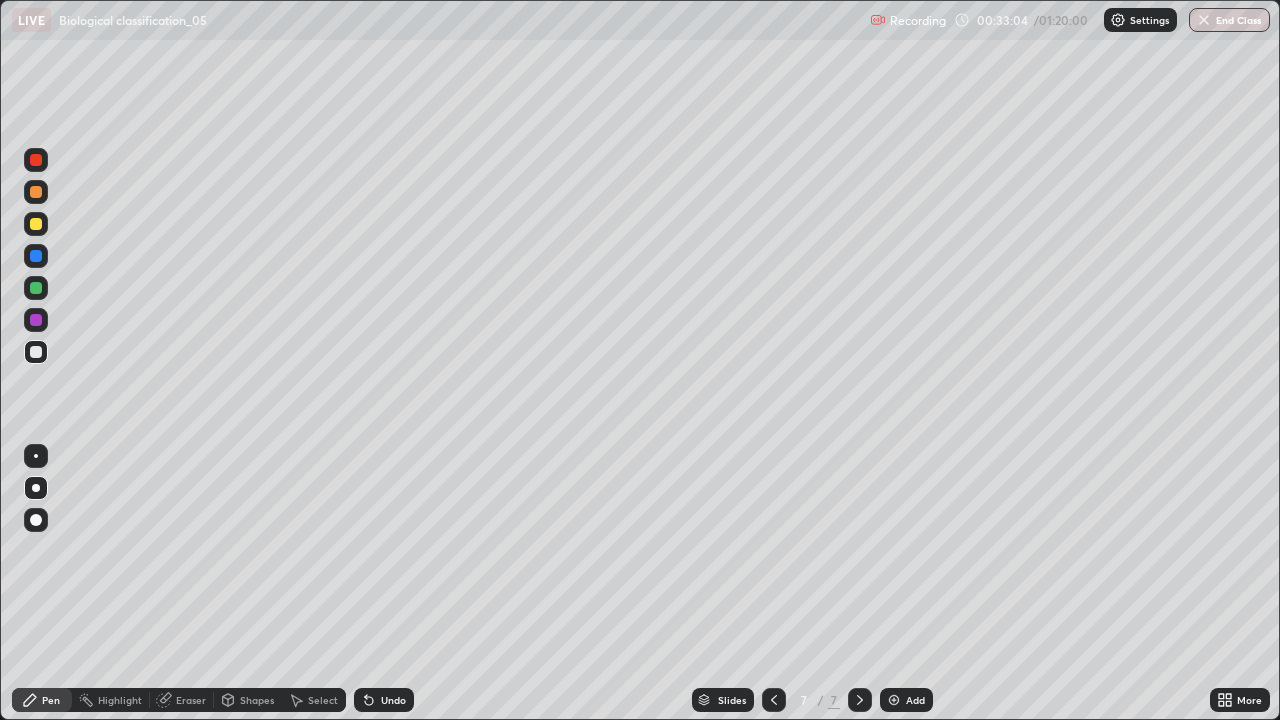 click at bounding box center (36, 320) 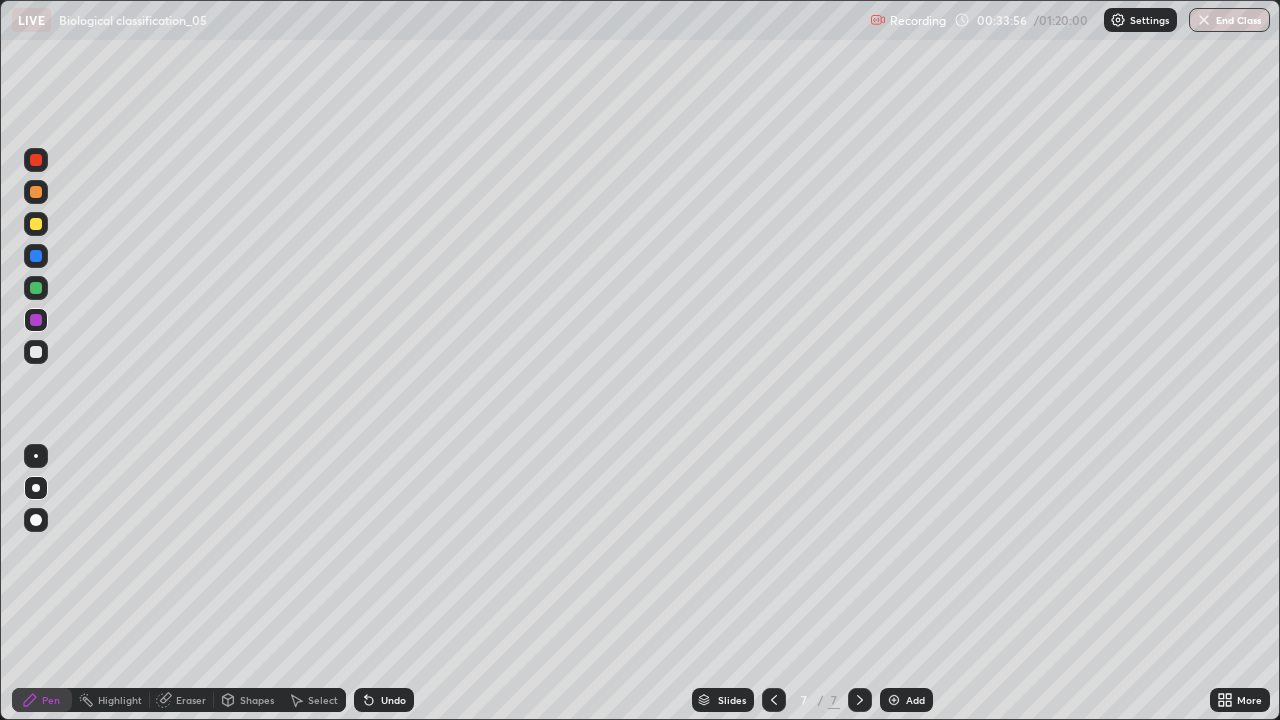 click at bounding box center (36, 352) 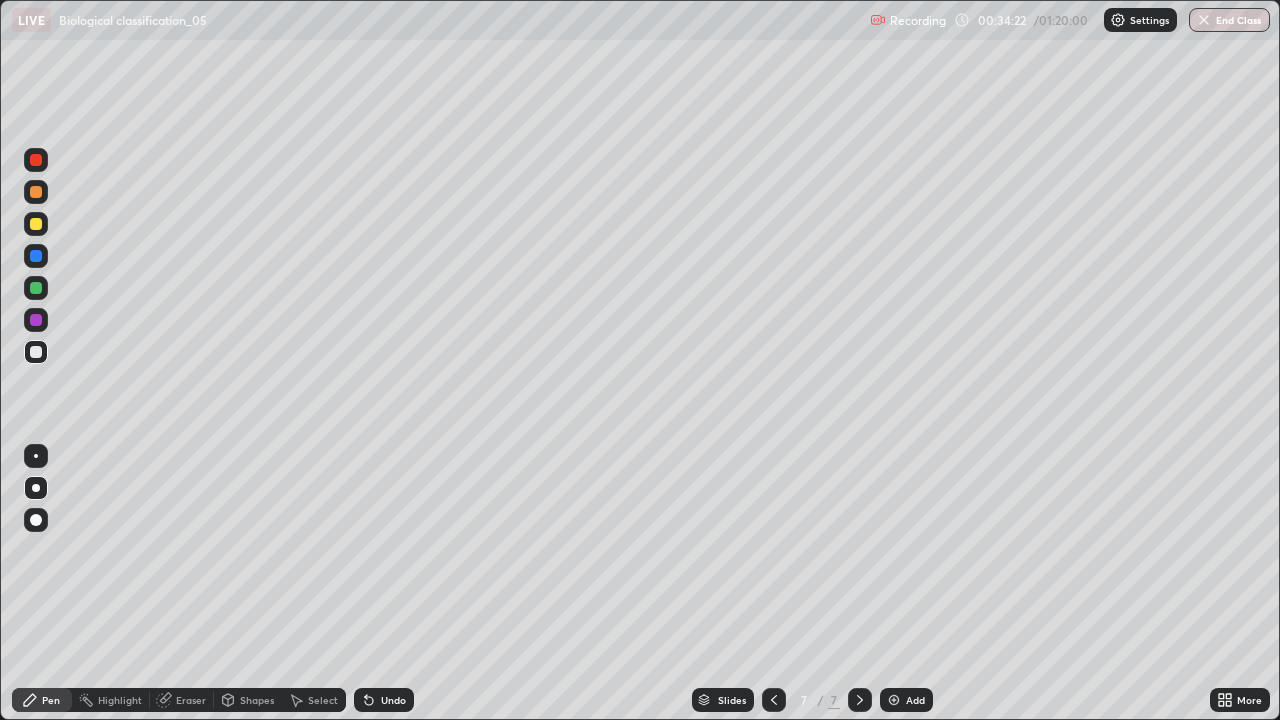 click at bounding box center (36, 192) 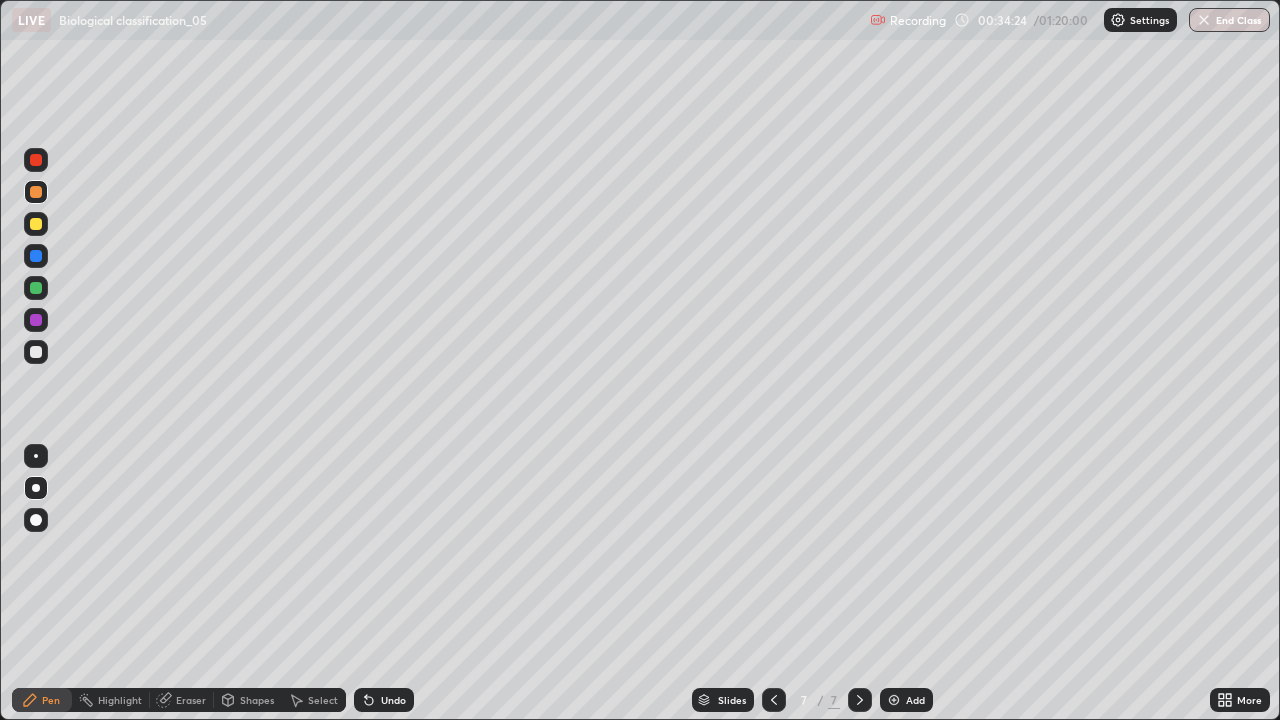click at bounding box center [36, 352] 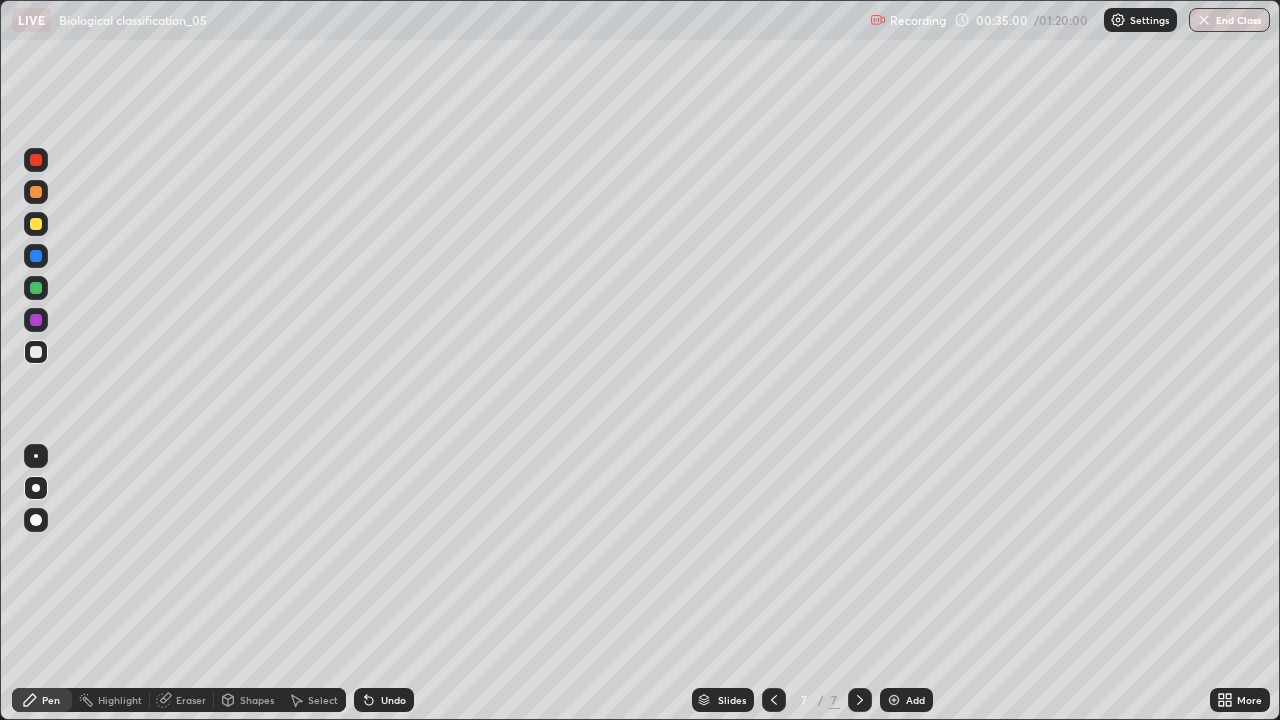 click at bounding box center (36, 320) 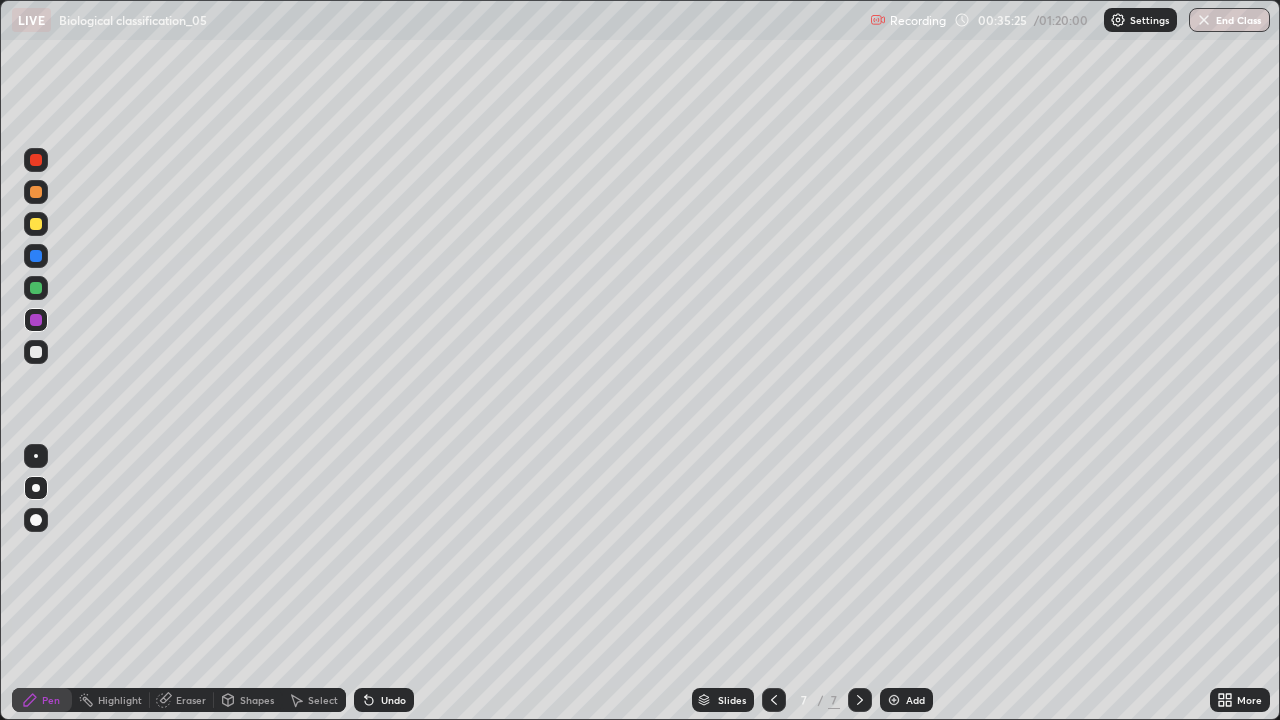 click at bounding box center (36, 352) 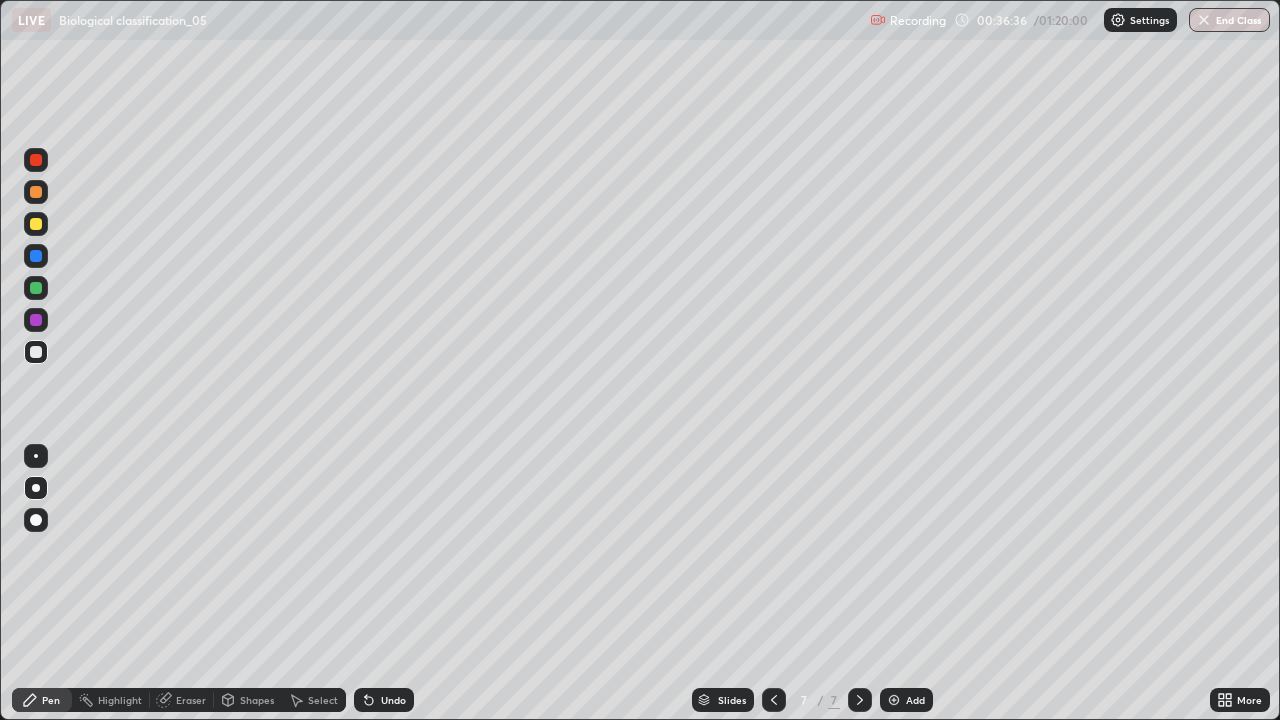 click on "Eraser" at bounding box center [191, 700] 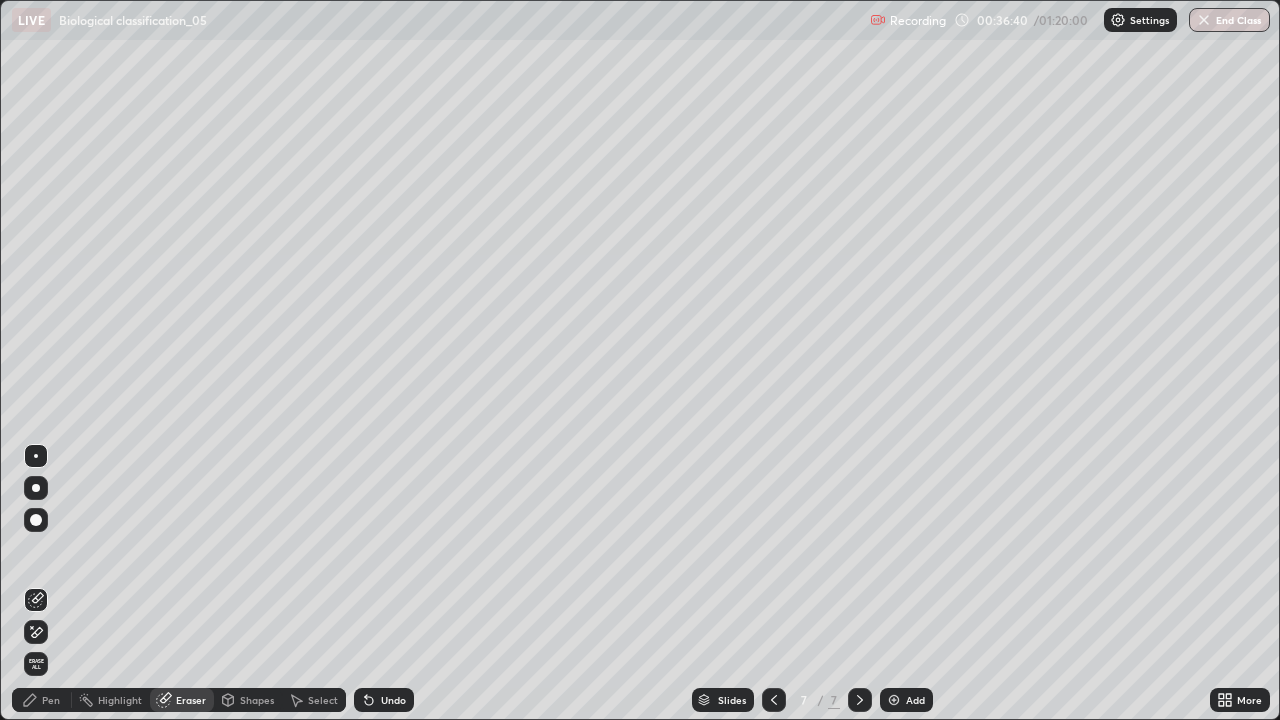 click on "Pen" at bounding box center [51, 700] 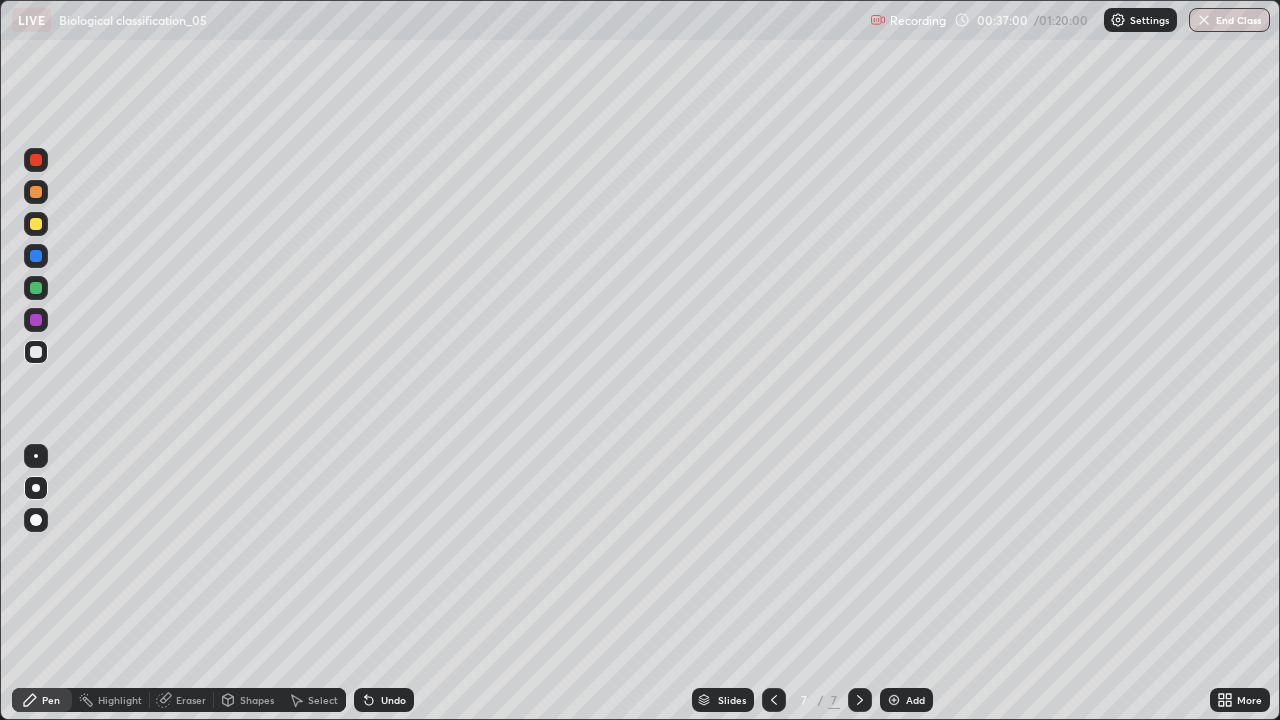 click at bounding box center [774, 700] 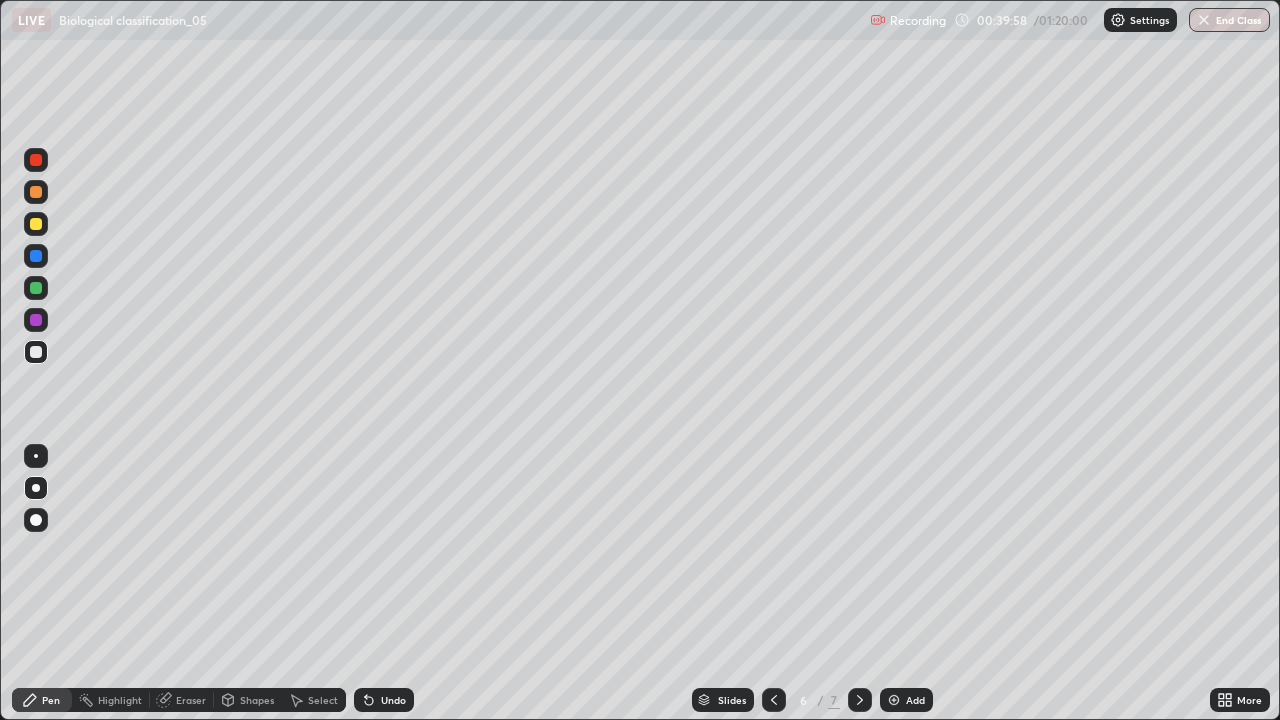 click 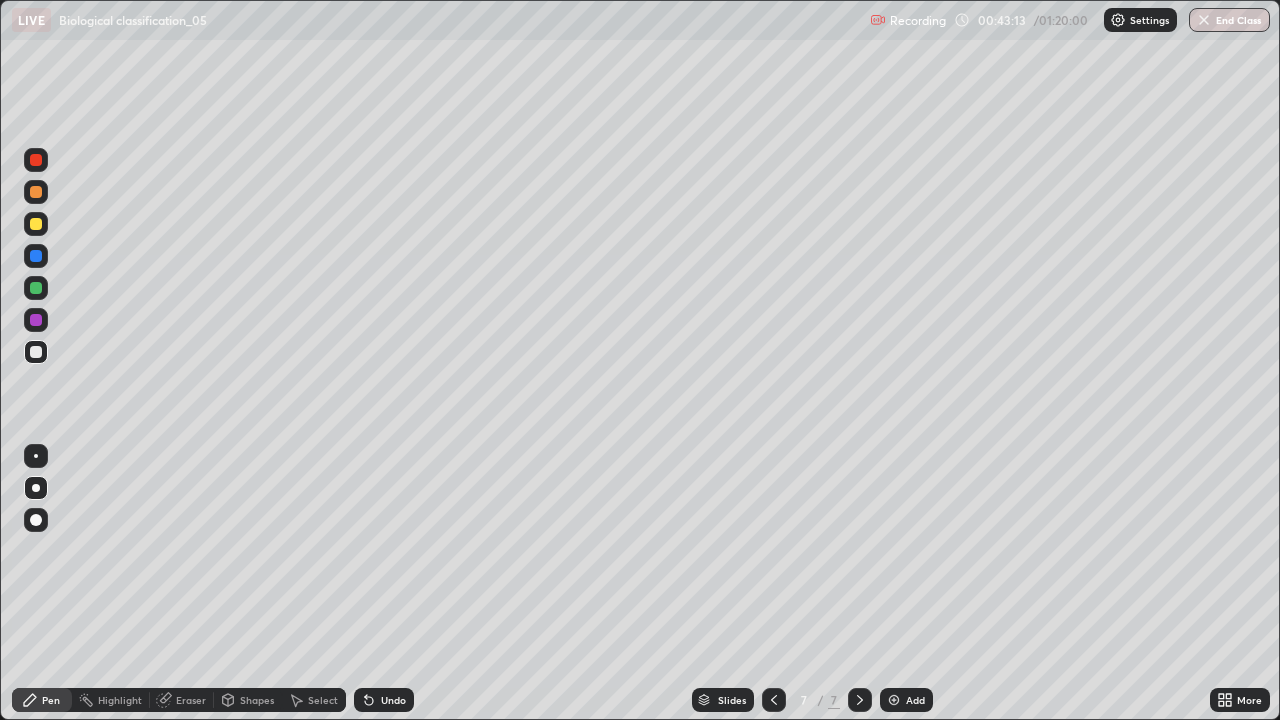 click at bounding box center [894, 700] 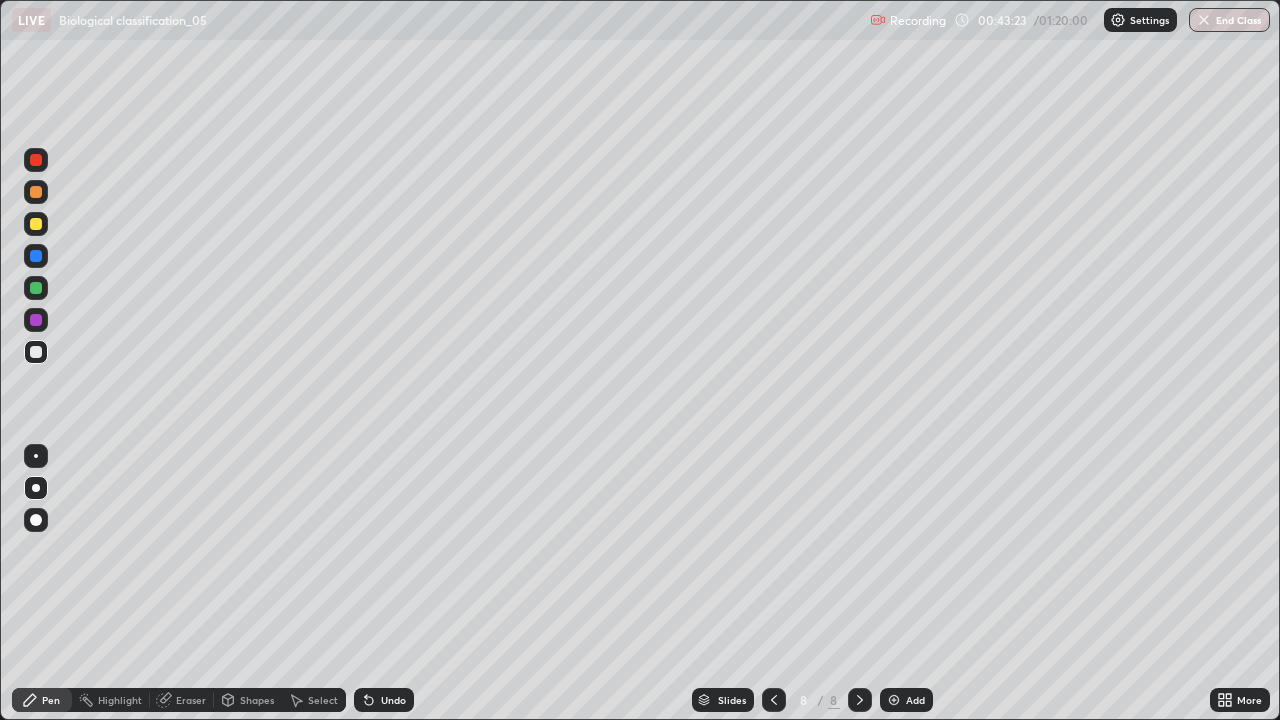 click on "Undo" at bounding box center [384, 700] 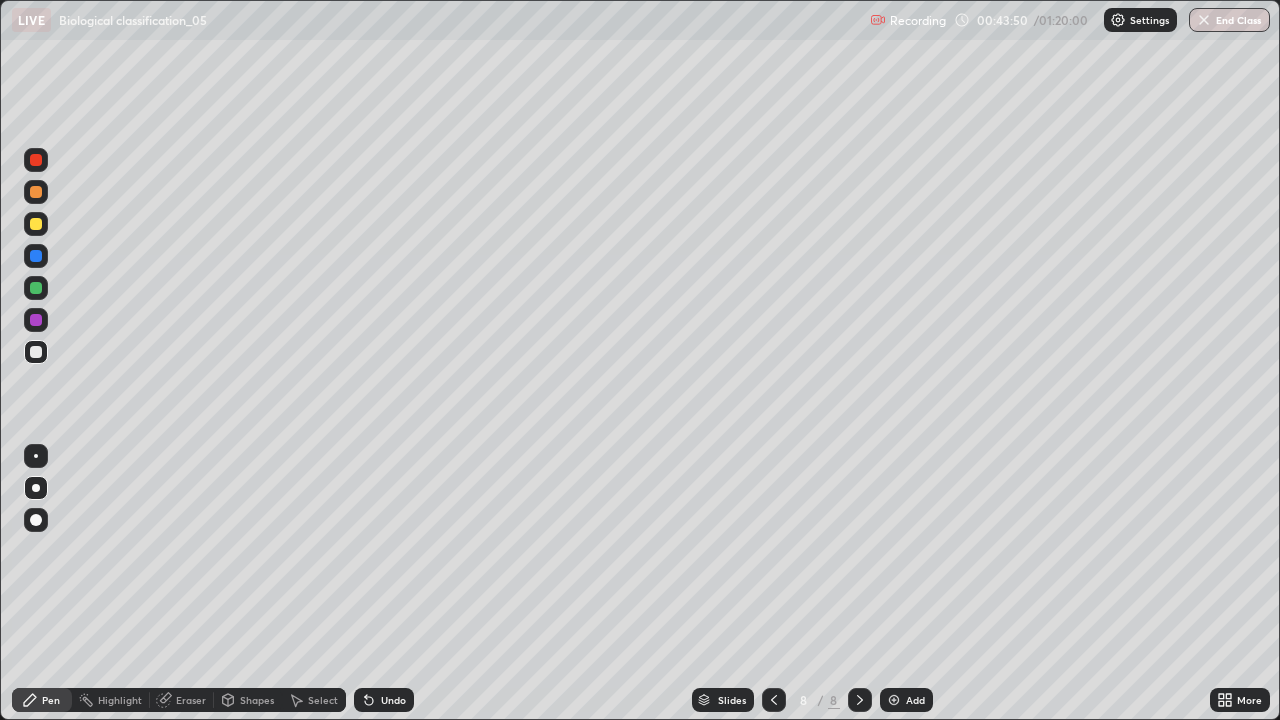 click at bounding box center (36, 320) 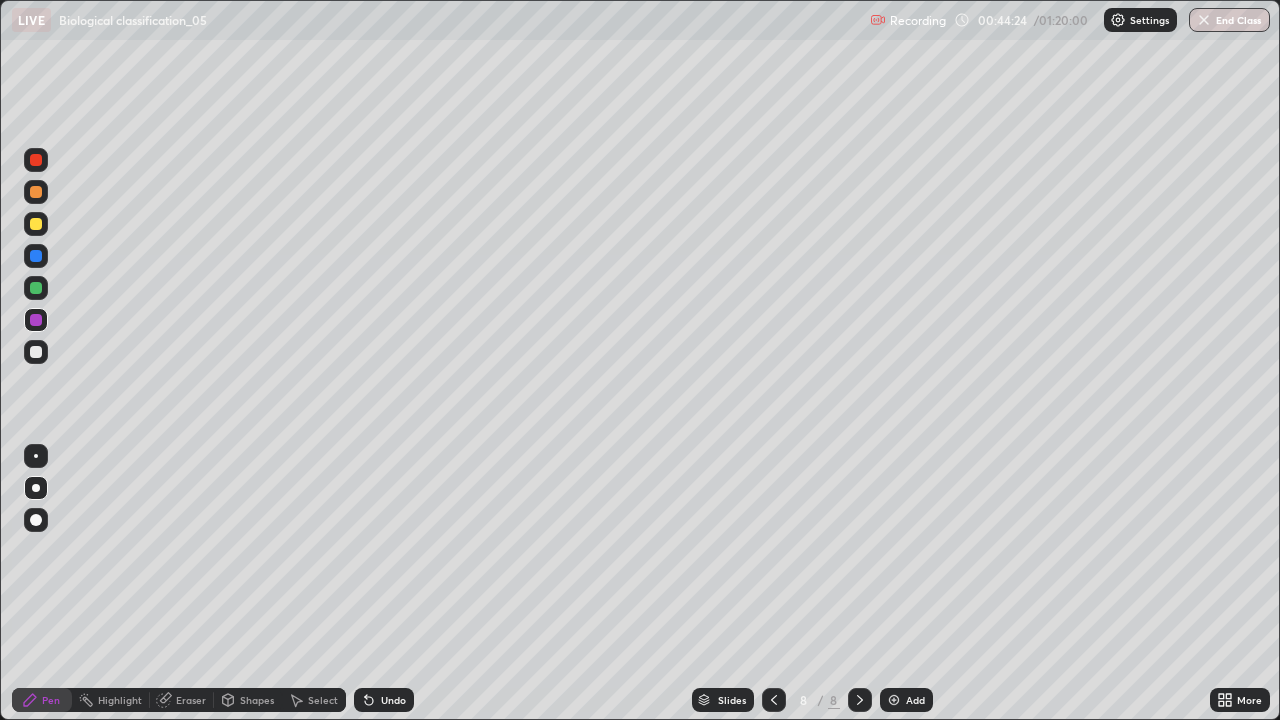 click at bounding box center [36, 256] 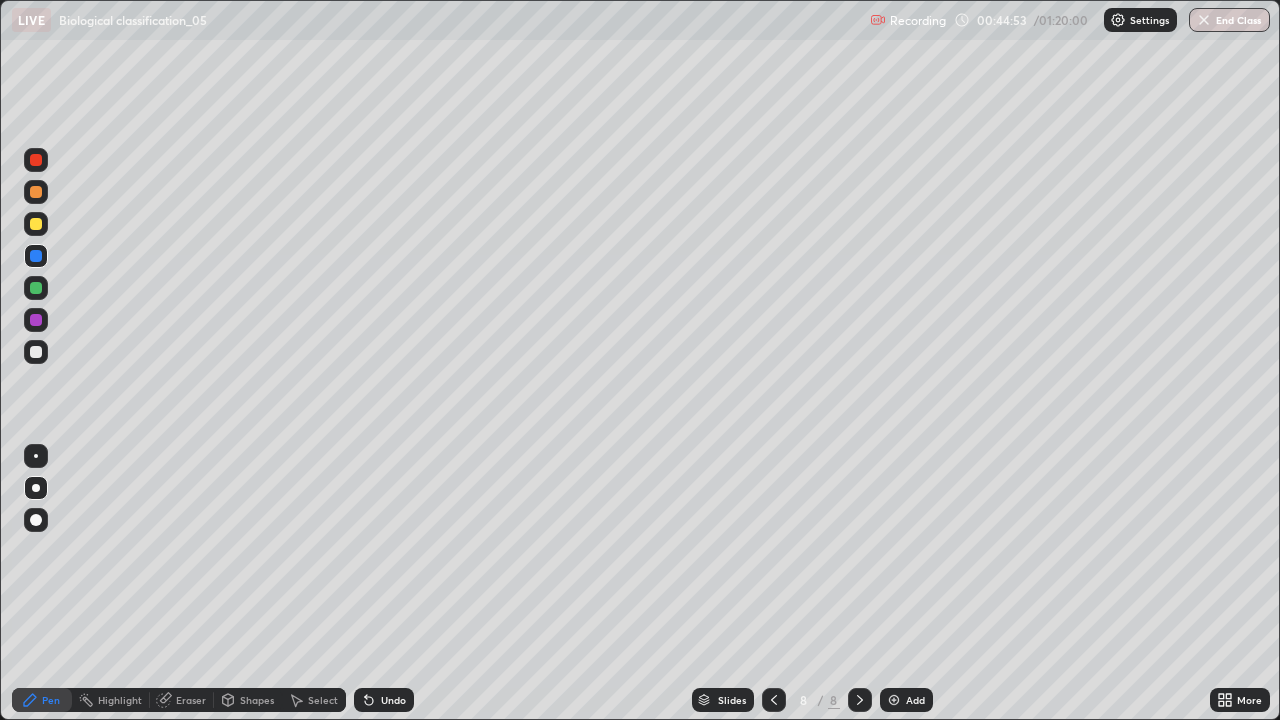 click at bounding box center (36, 320) 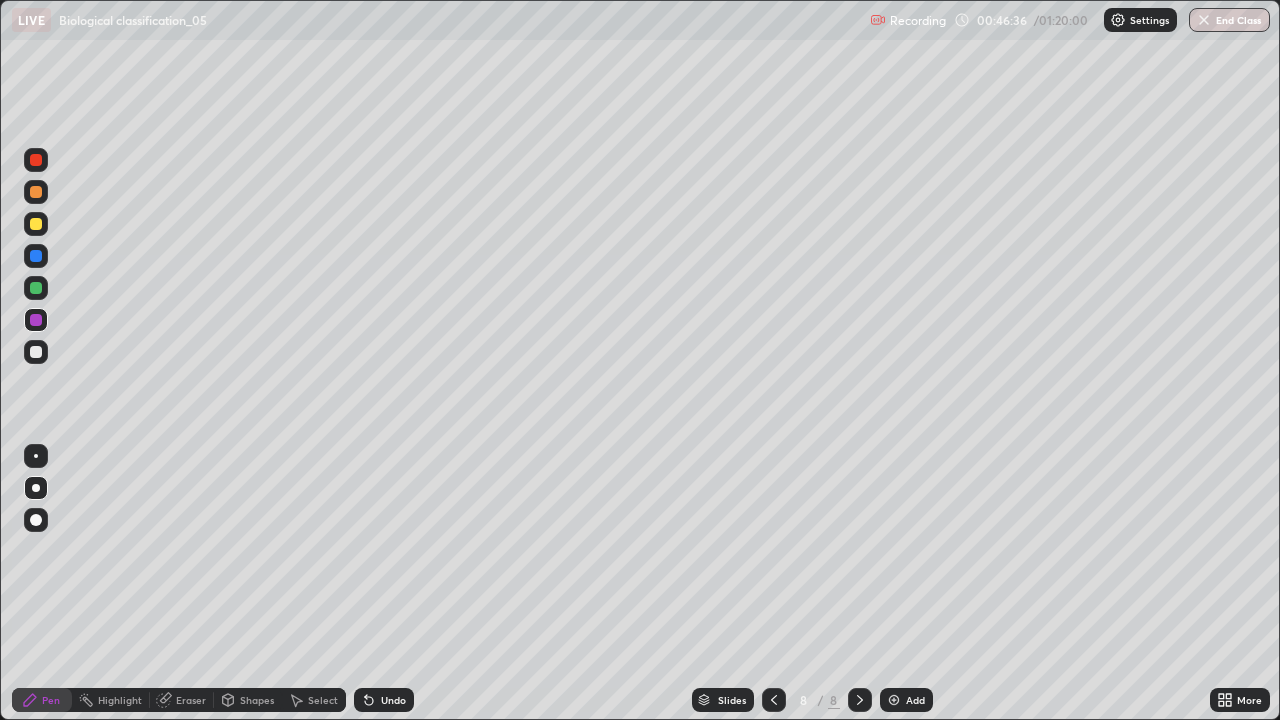 click at bounding box center [36, 352] 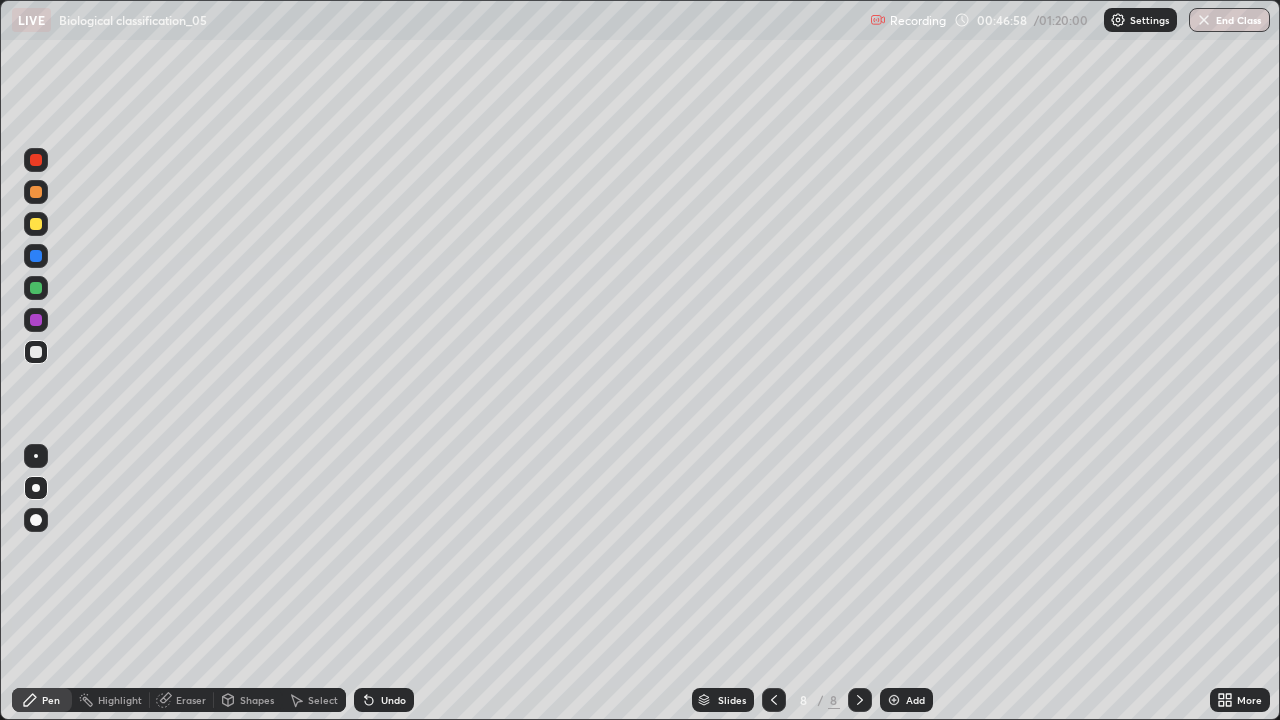 click at bounding box center (36, 320) 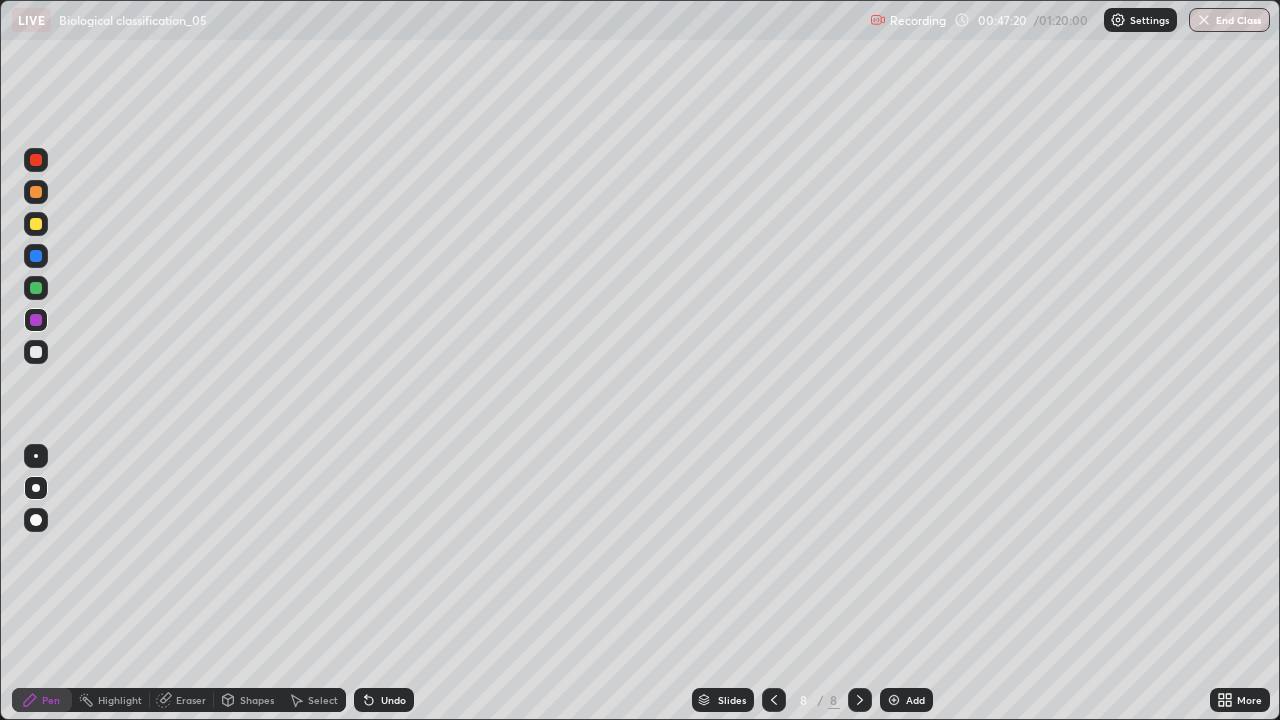 click on "Undo" at bounding box center [393, 700] 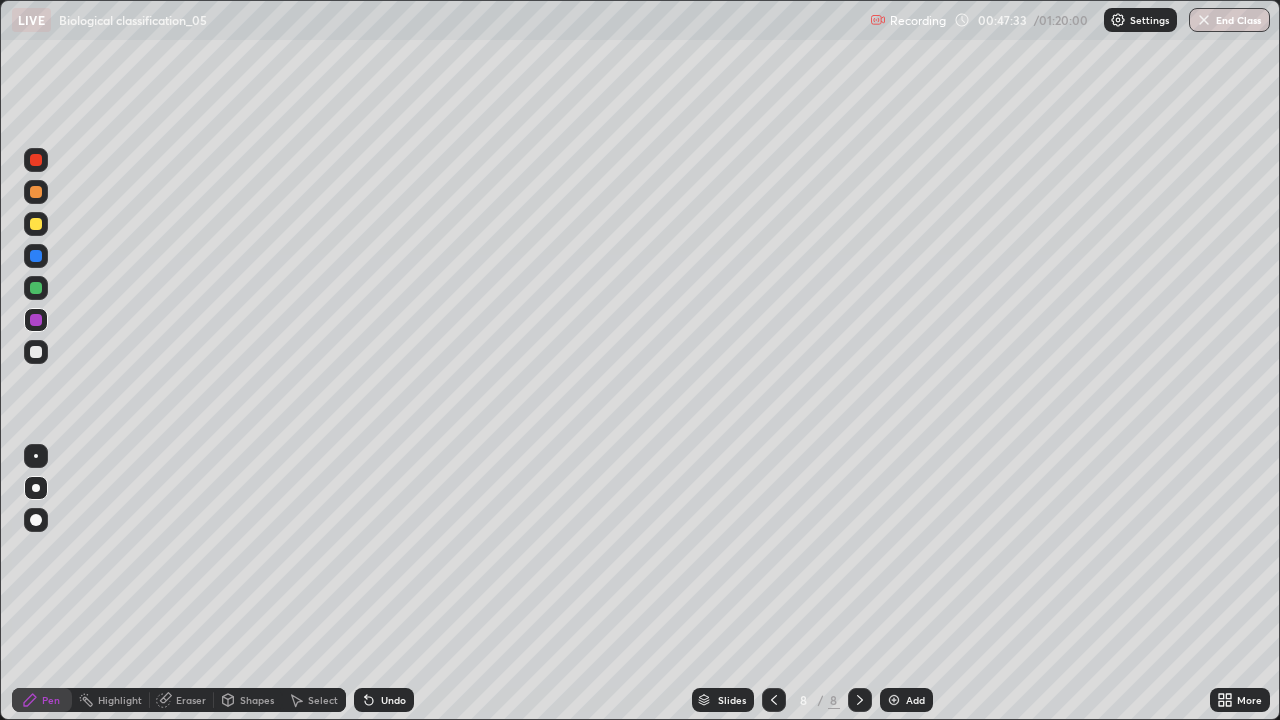 click at bounding box center [36, 352] 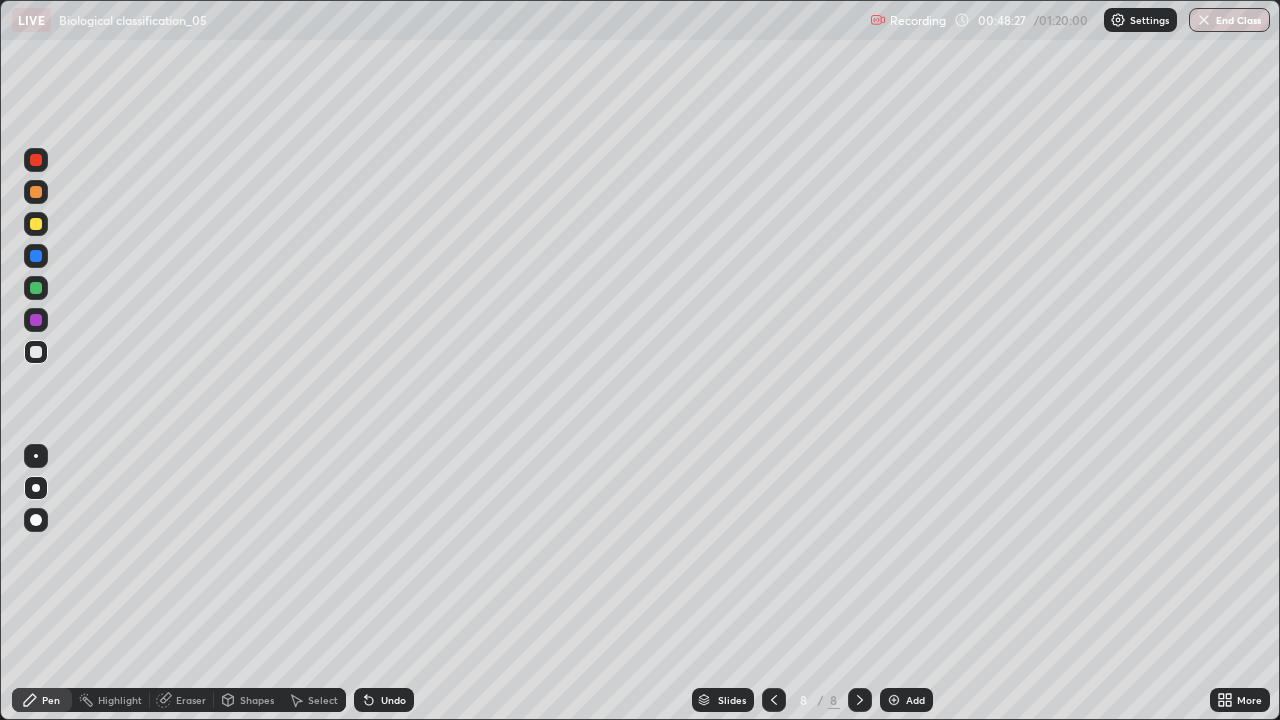 click at bounding box center (36, 192) 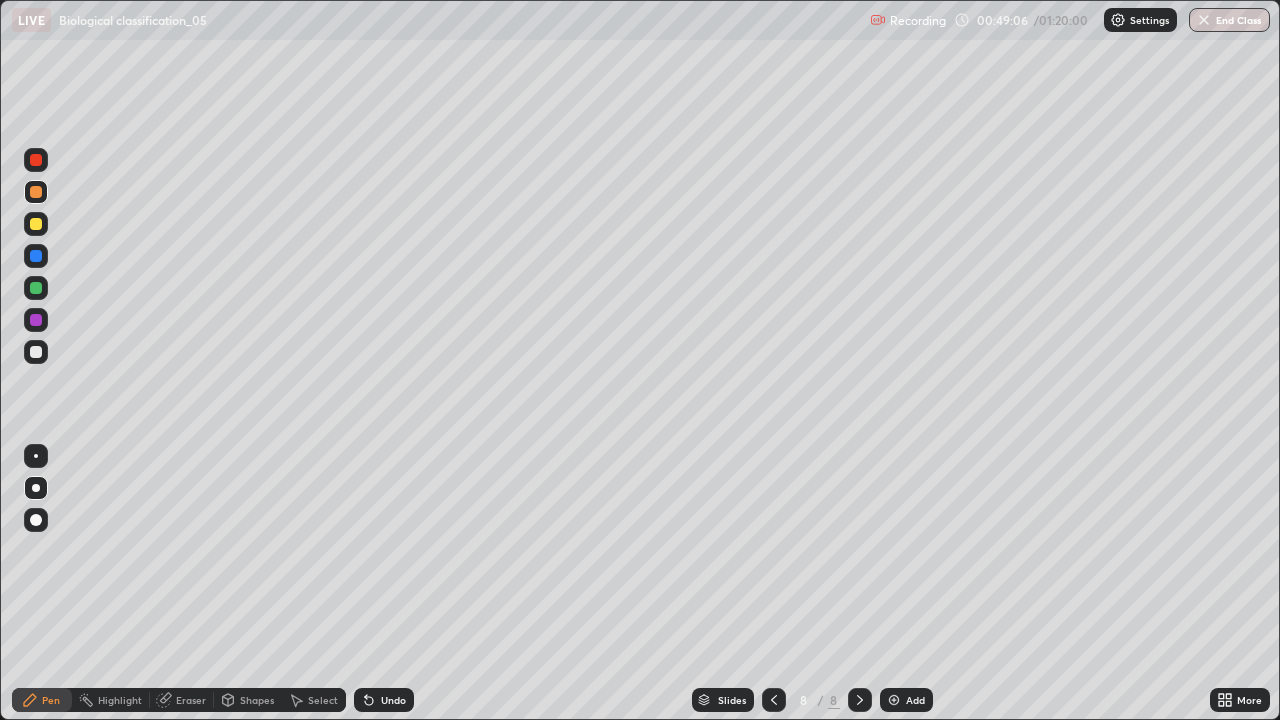 click at bounding box center [36, 288] 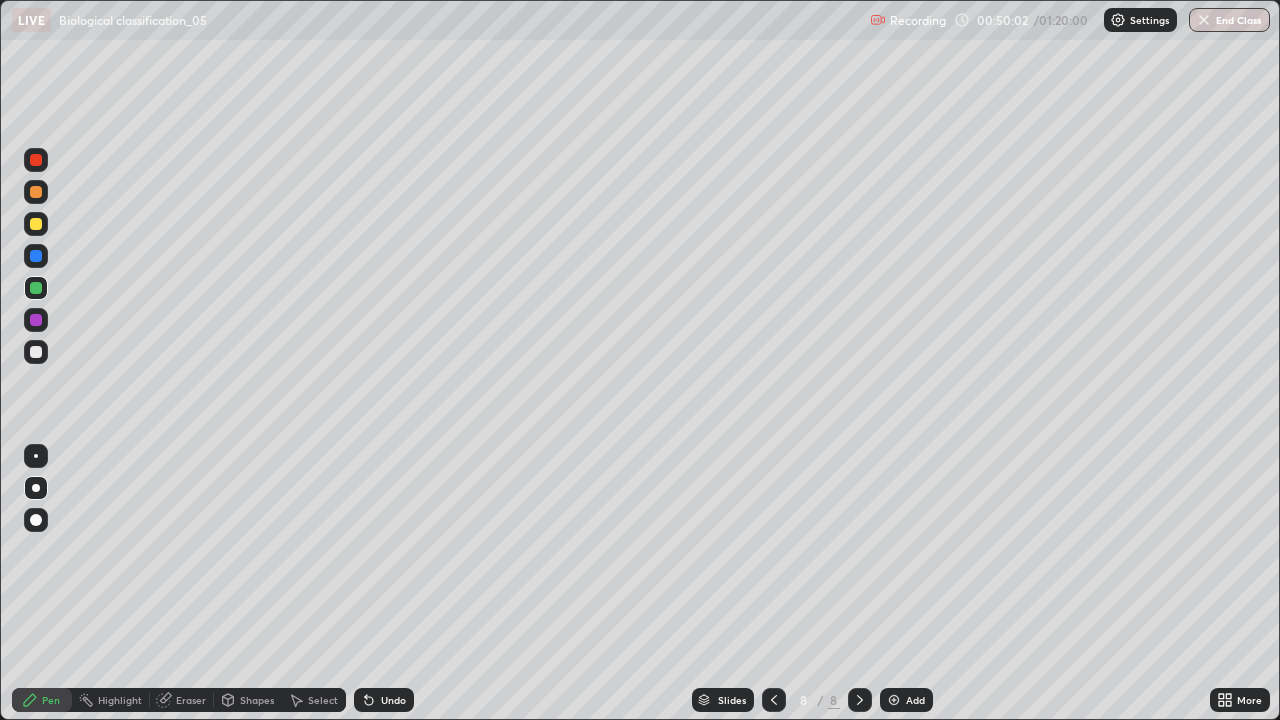 click at bounding box center [894, 700] 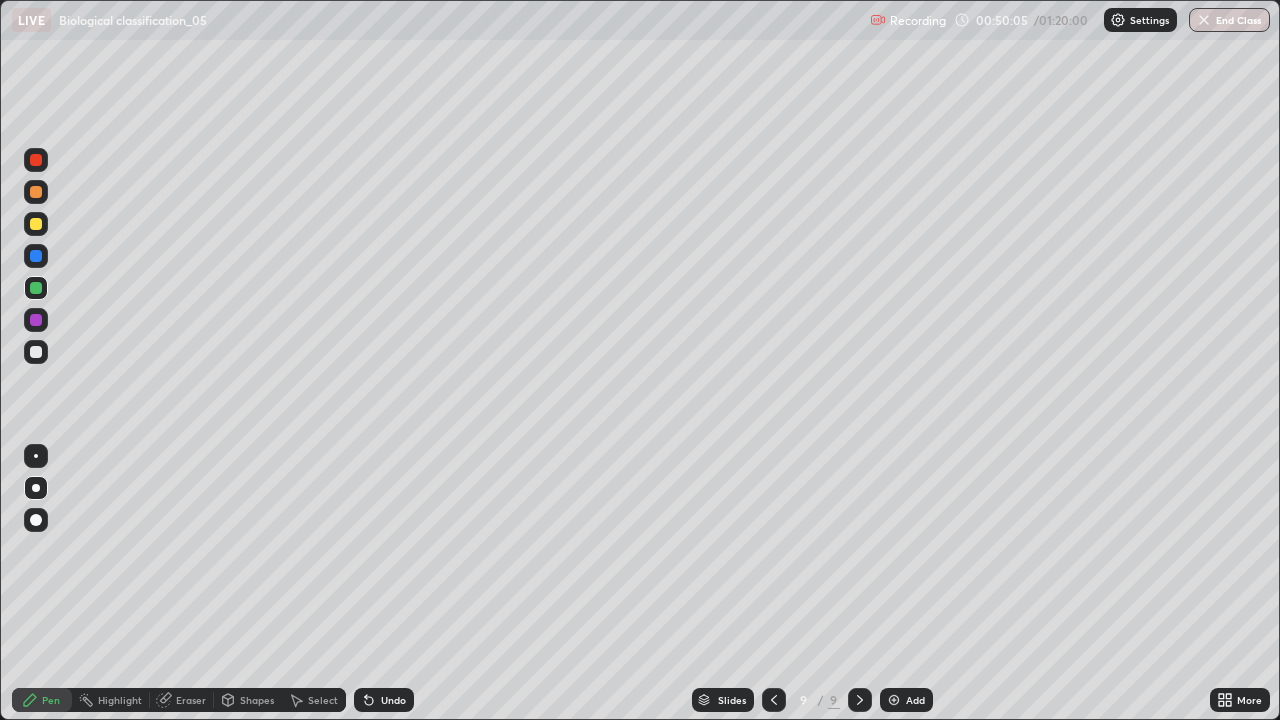 click at bounding box center [36, 160] 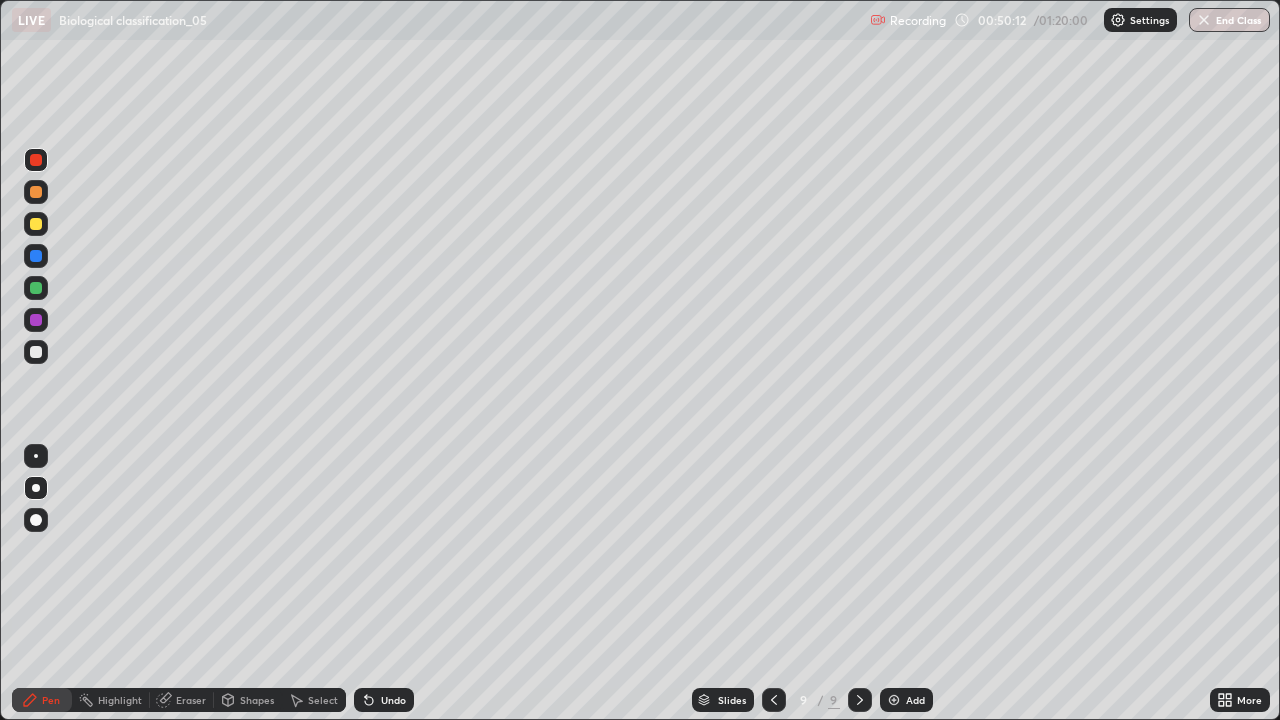 click on "Undo" at bounding box center [384, 700] 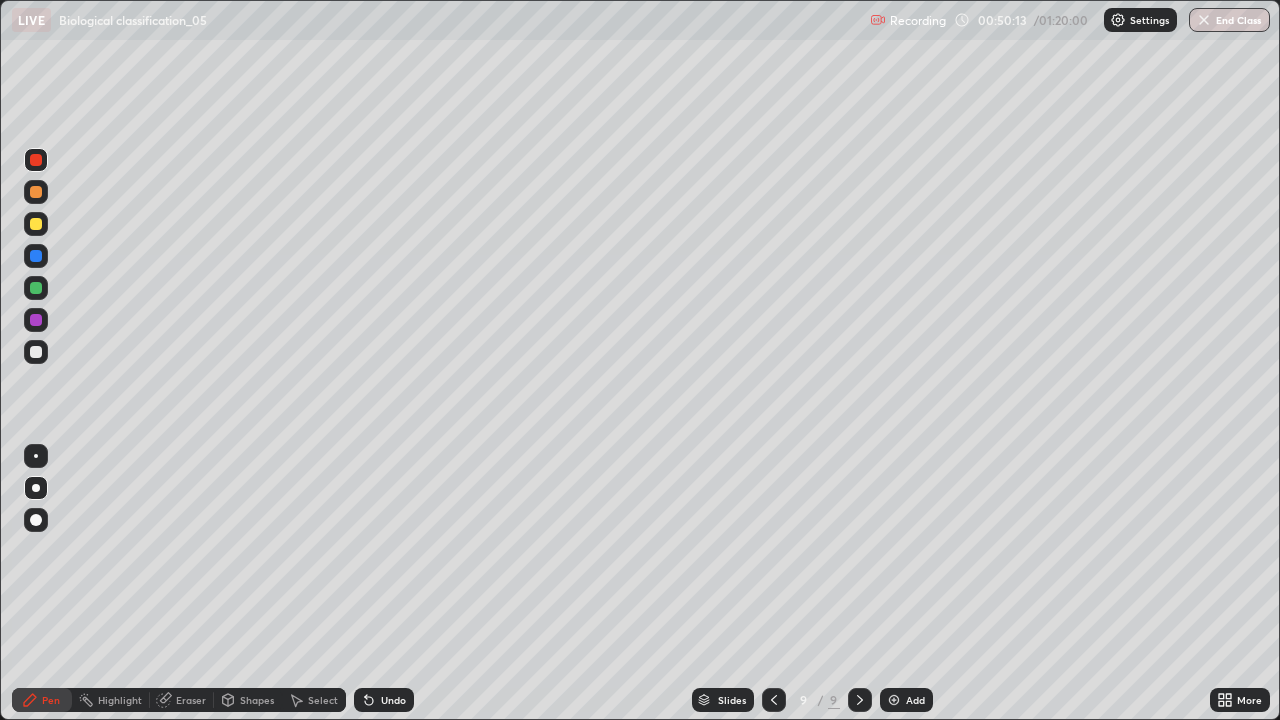click 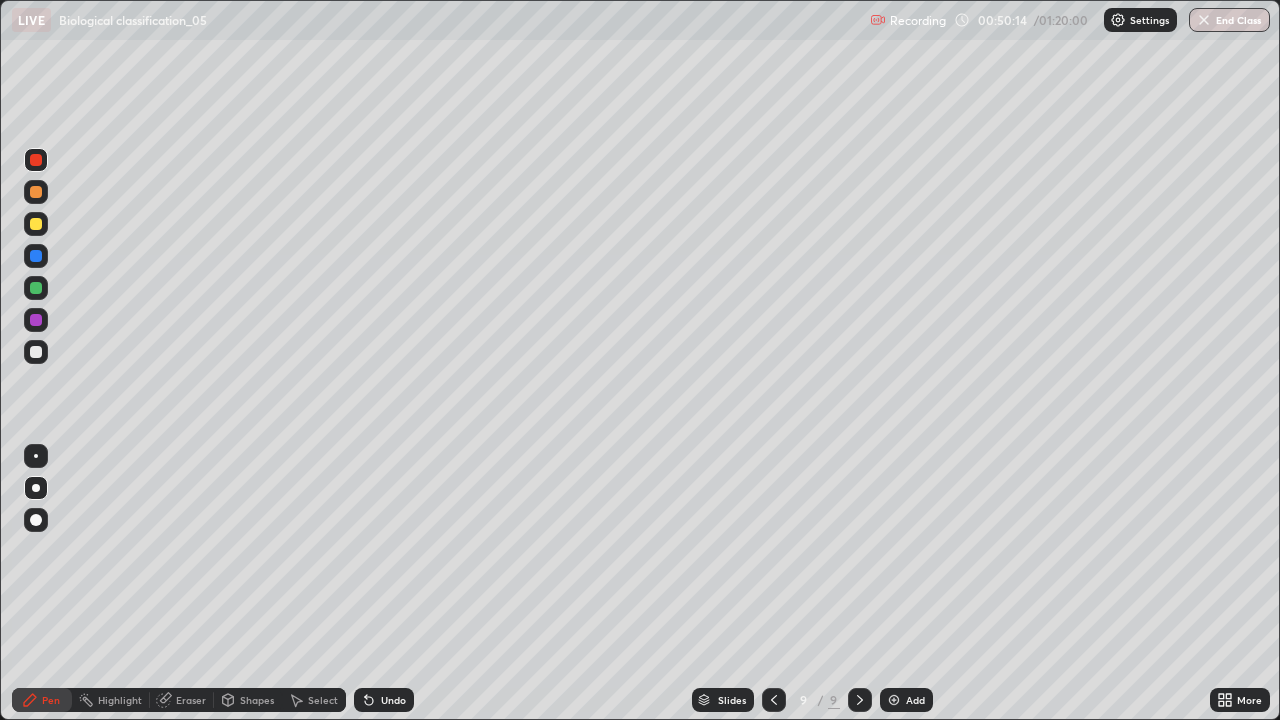 click on "Undo" at bounding box center [393, 700] 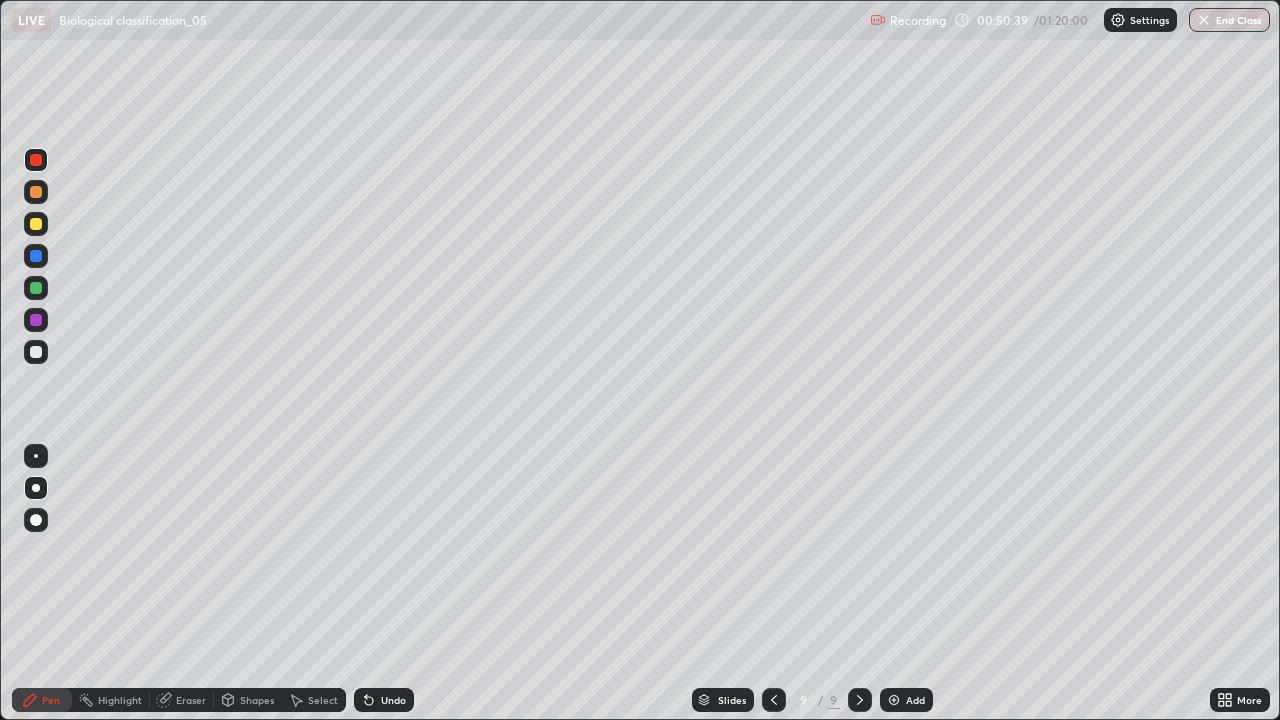 click at bounding box center (36, 352) 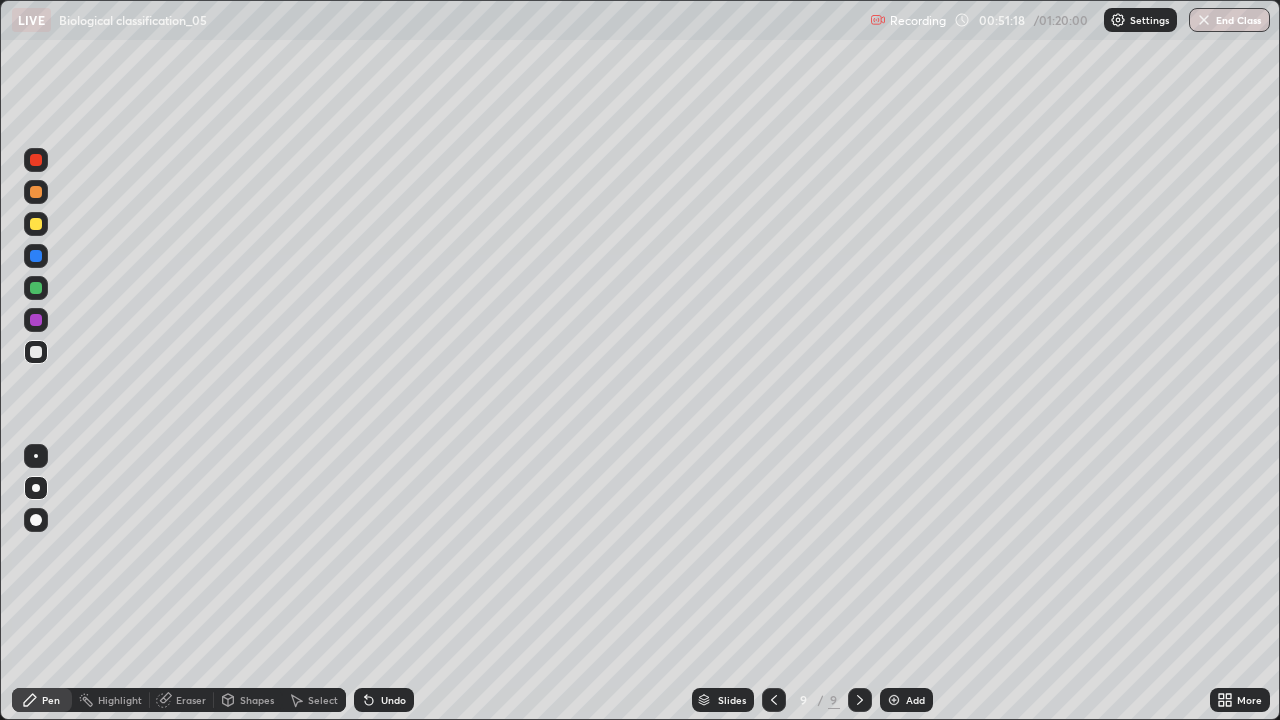 click at bounding box center [36, 192] 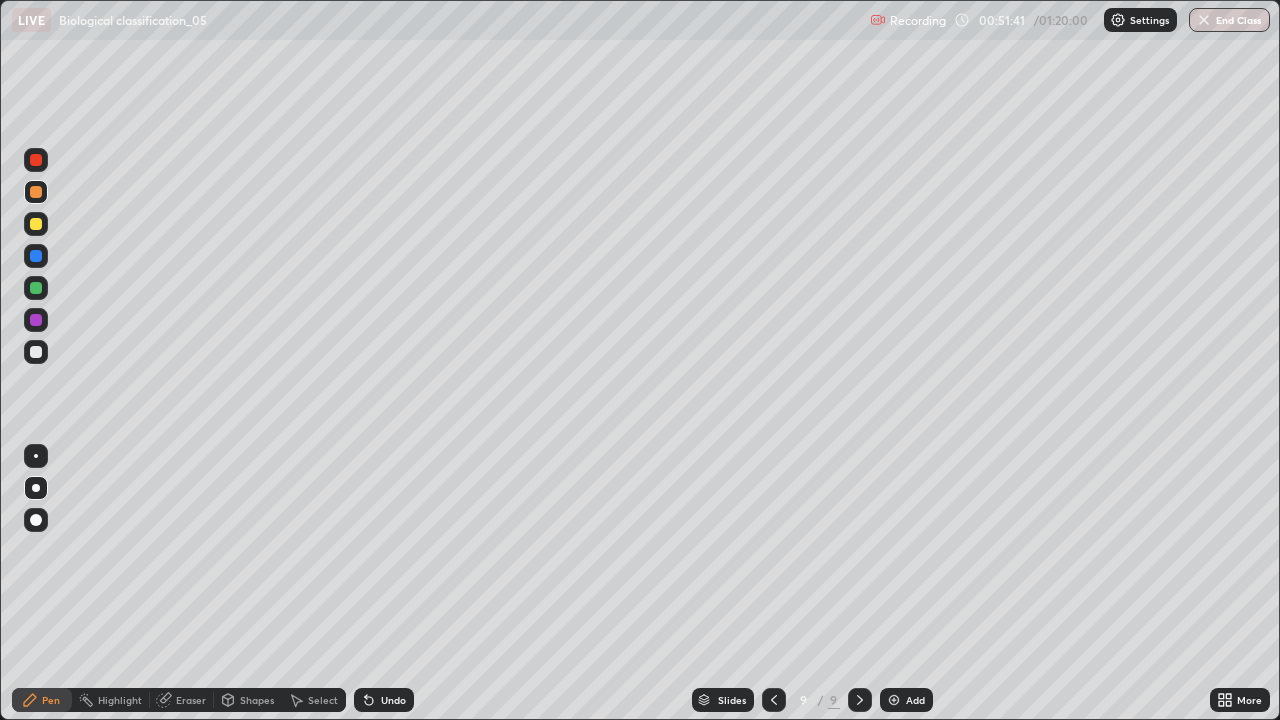 click at bounding box center (36, 288) 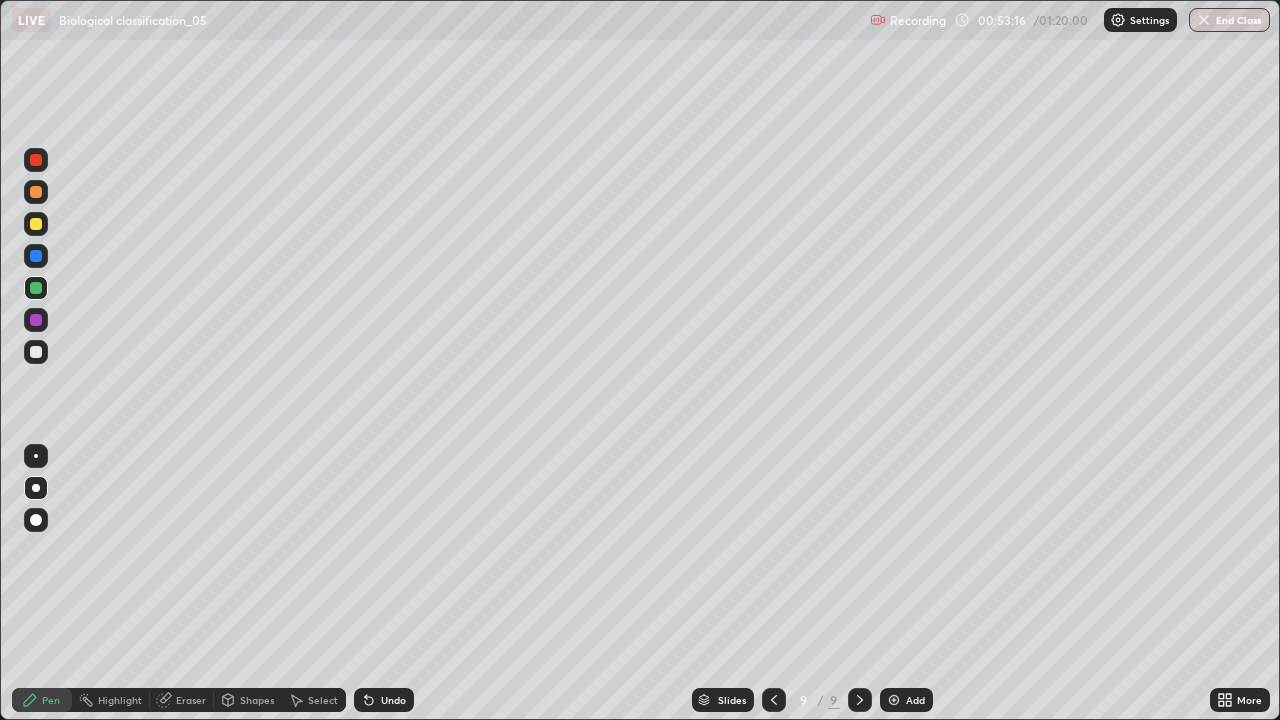 click on "Undo" at bounding box center [393, 700] 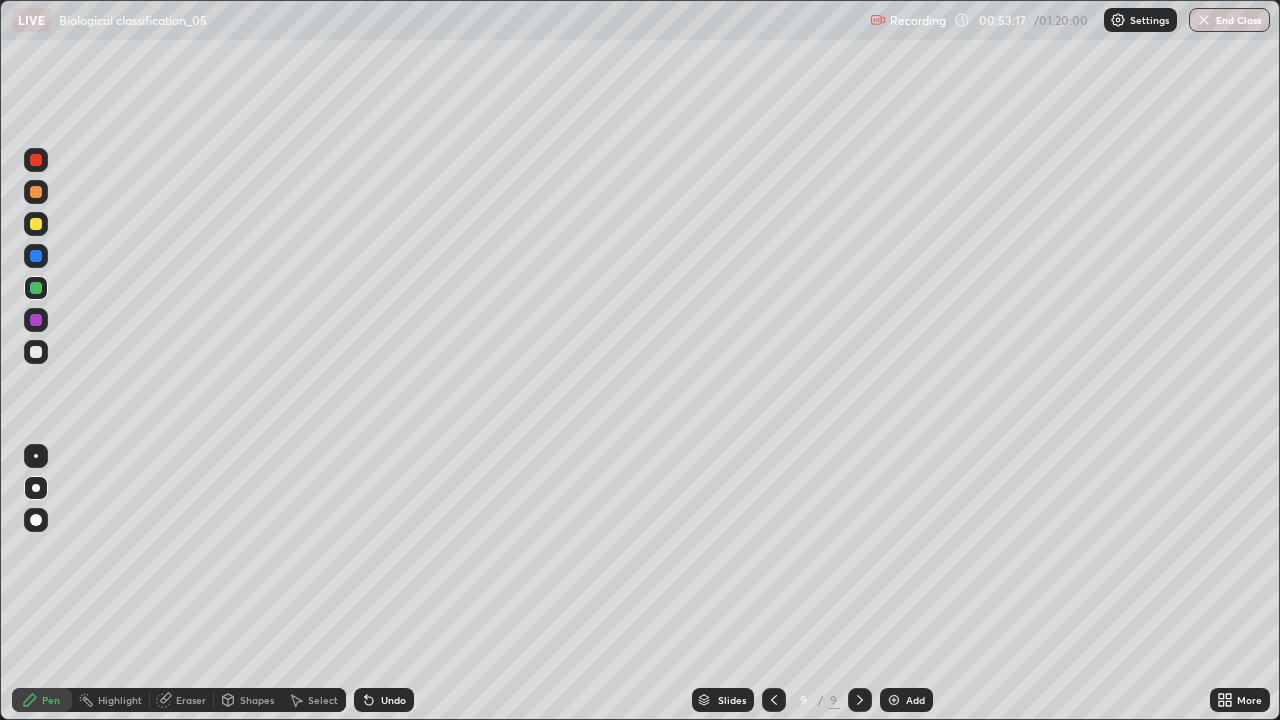 click on "Undo" at bounding box center [393, 700] 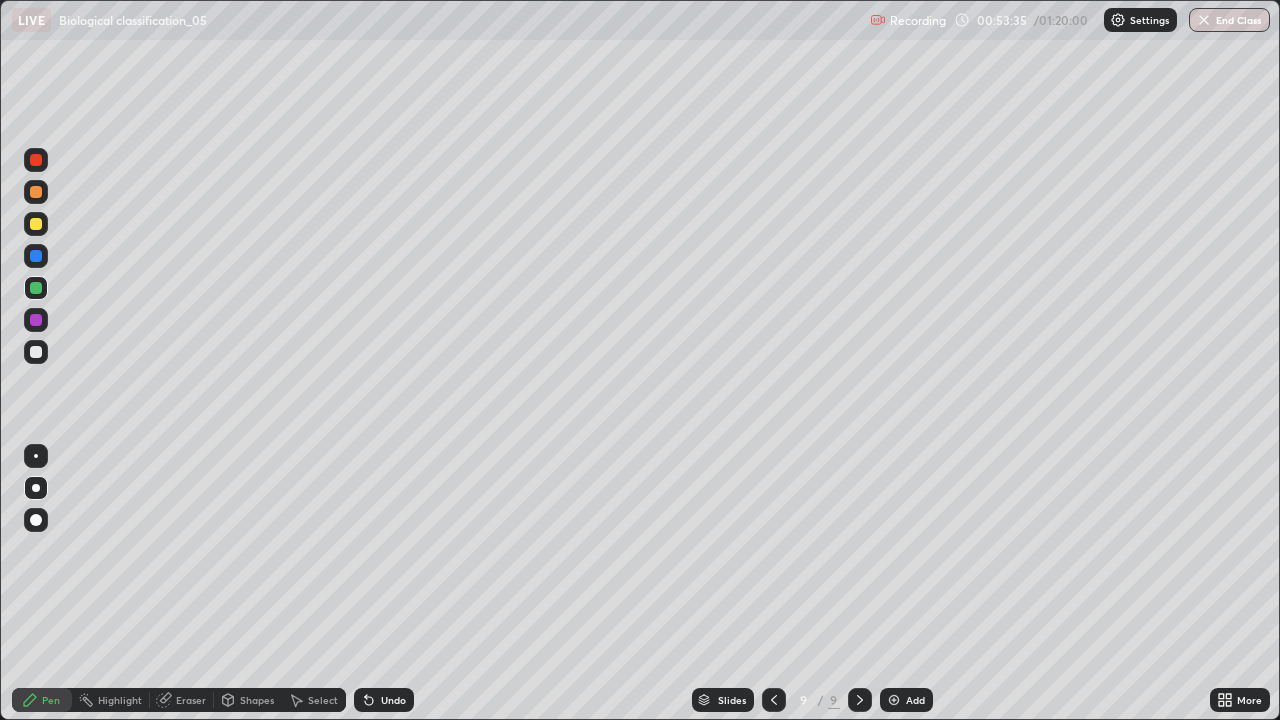 click at bounding box center [36, 192] 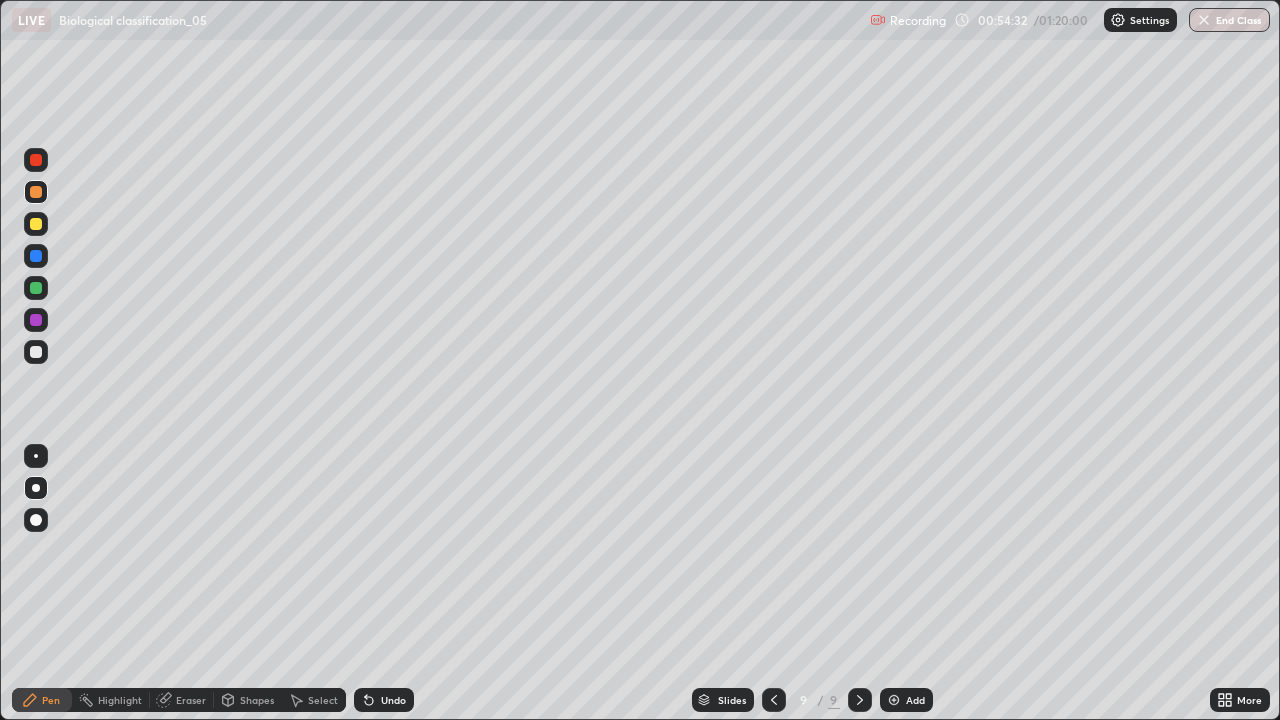 click at bounding box center (36, 352) 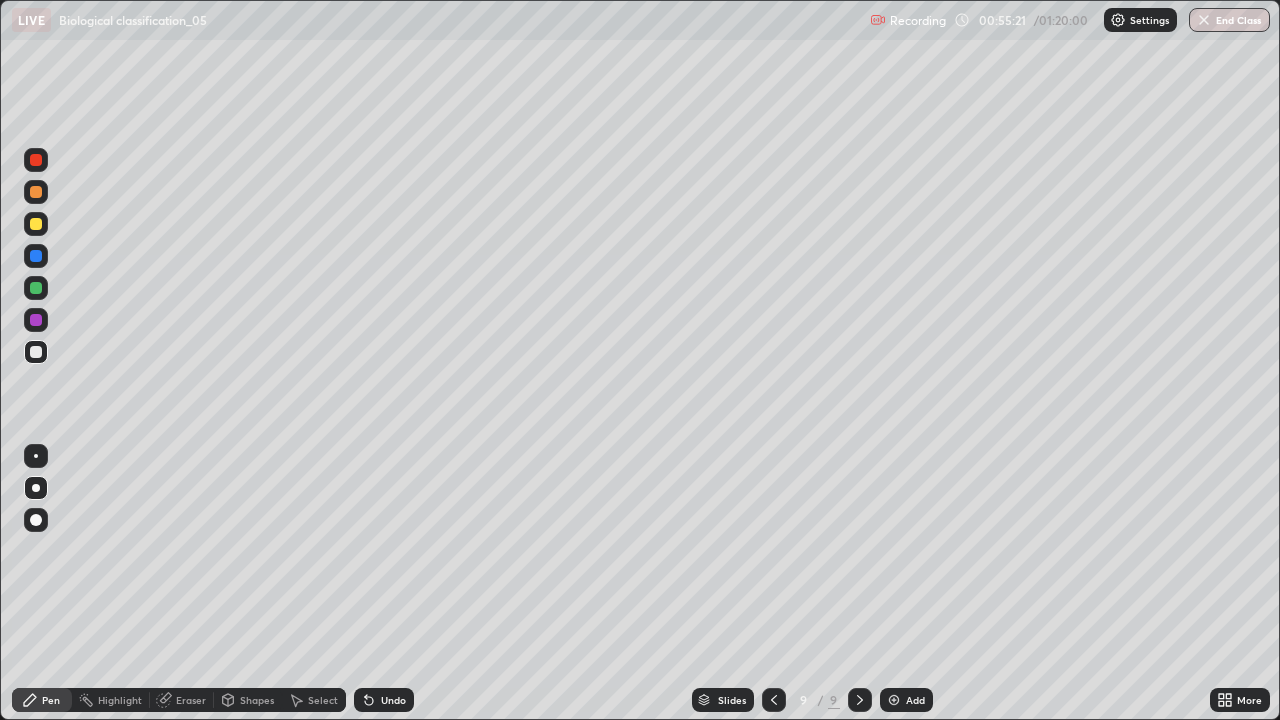 click at bounding box center (36, 192) 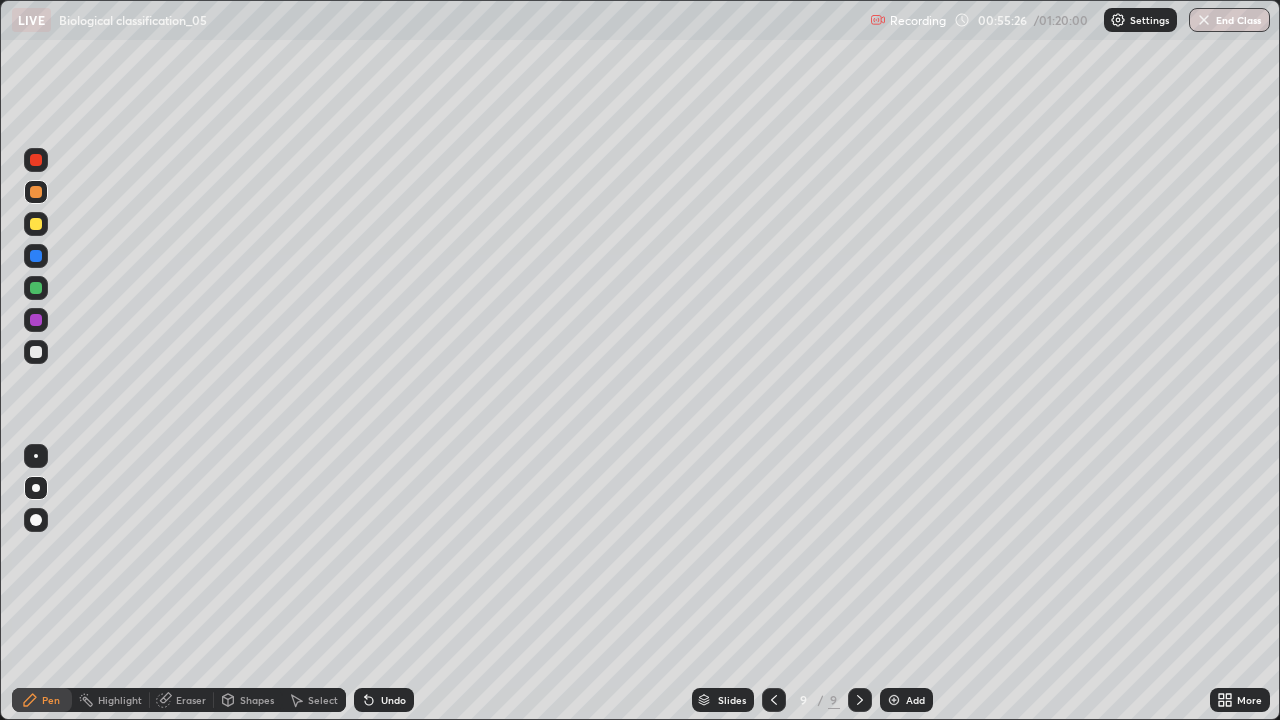 click at bounding box center [894, 700] 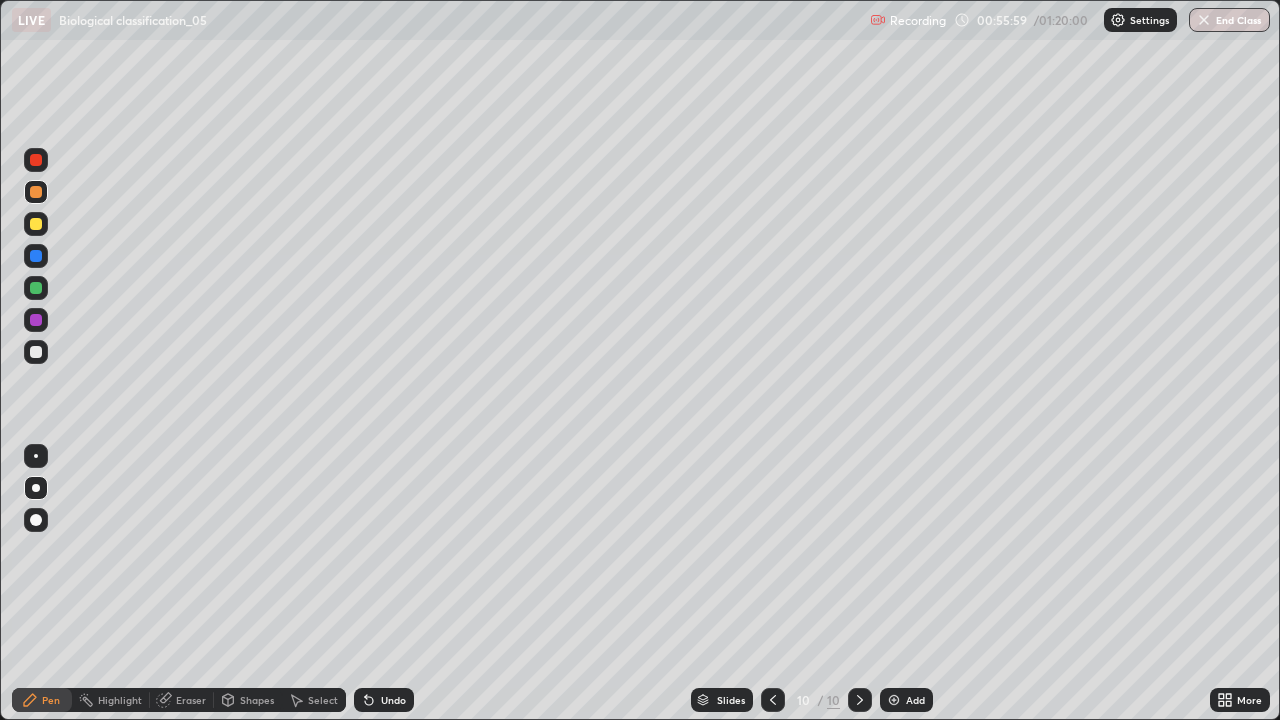 click 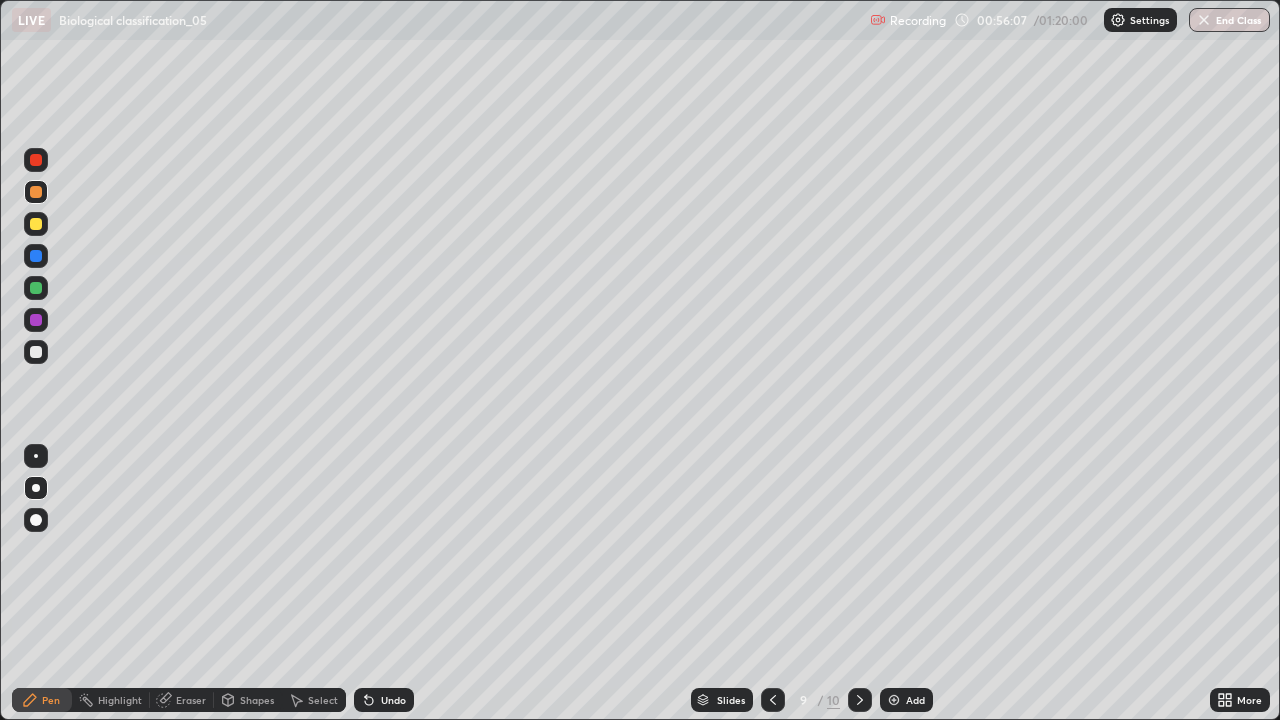 click 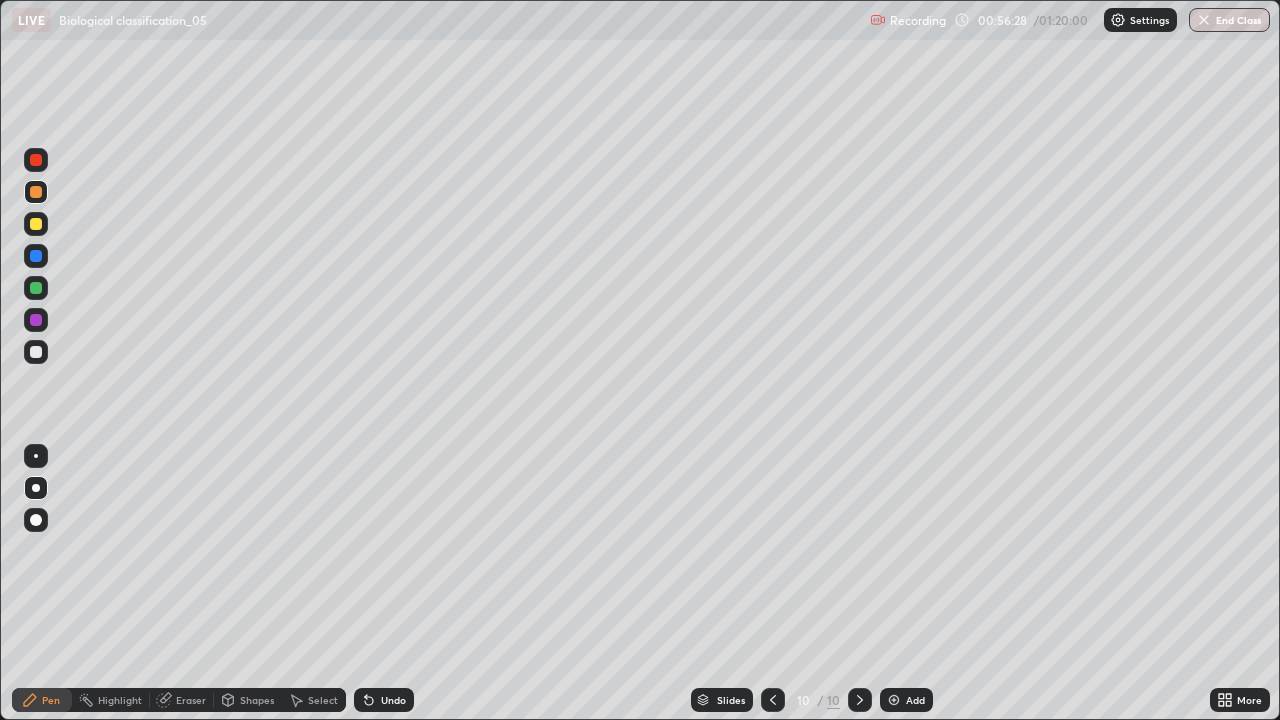 click 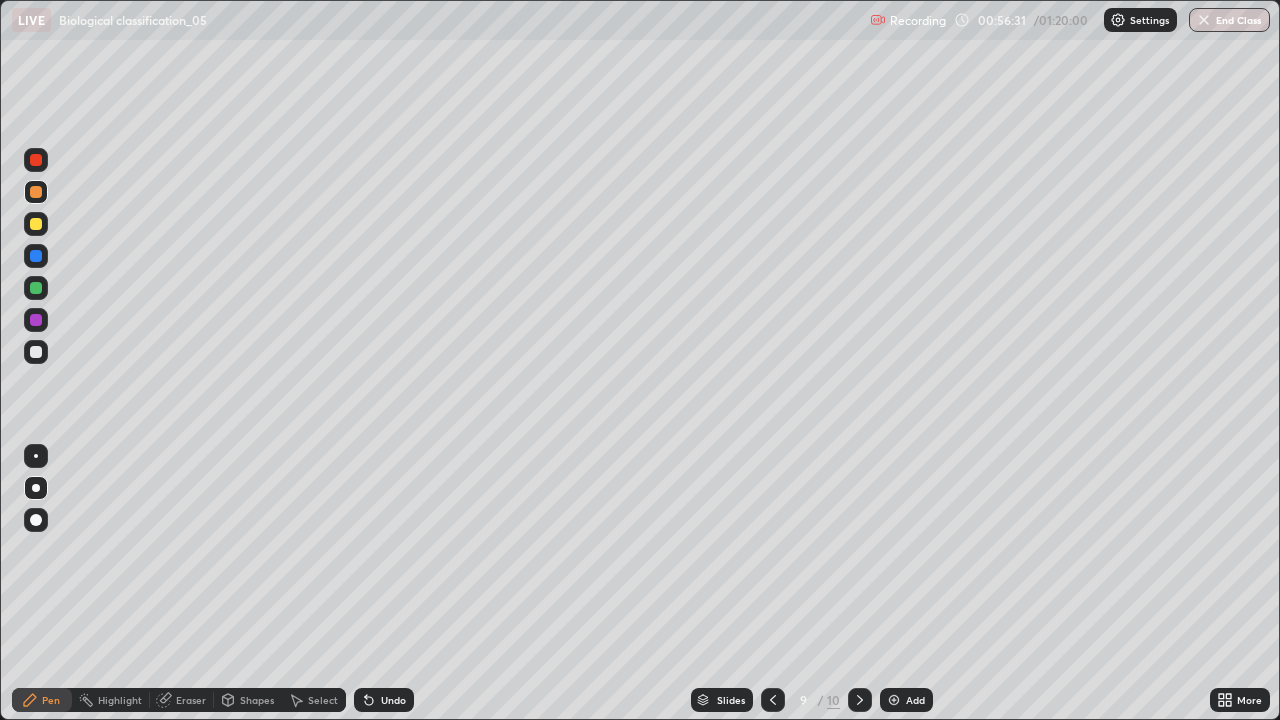click 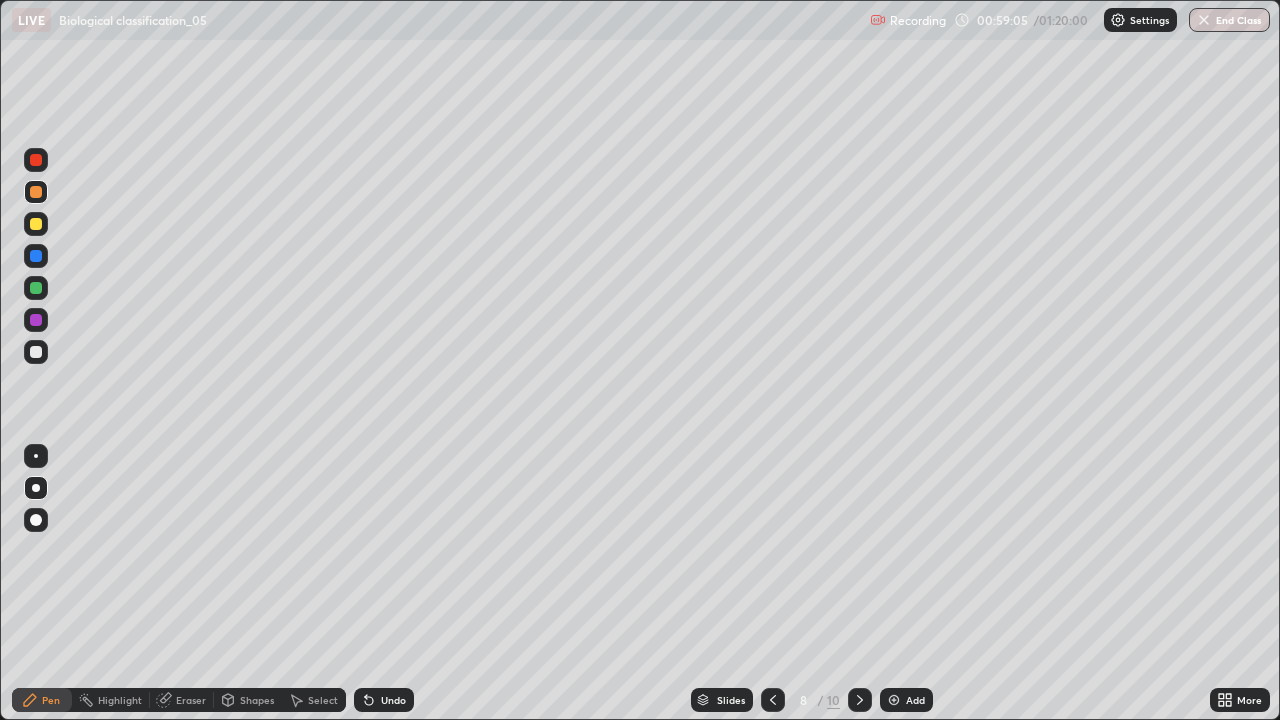 click 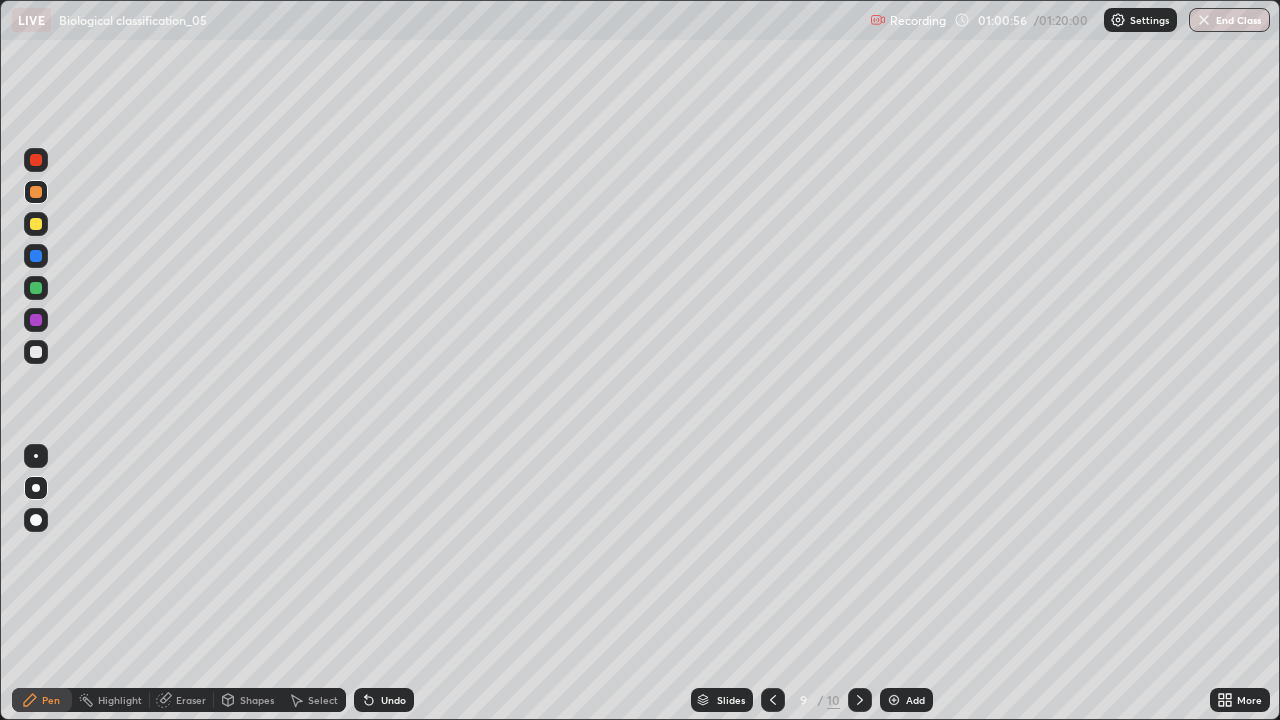 click at bounding box center (860, 700) 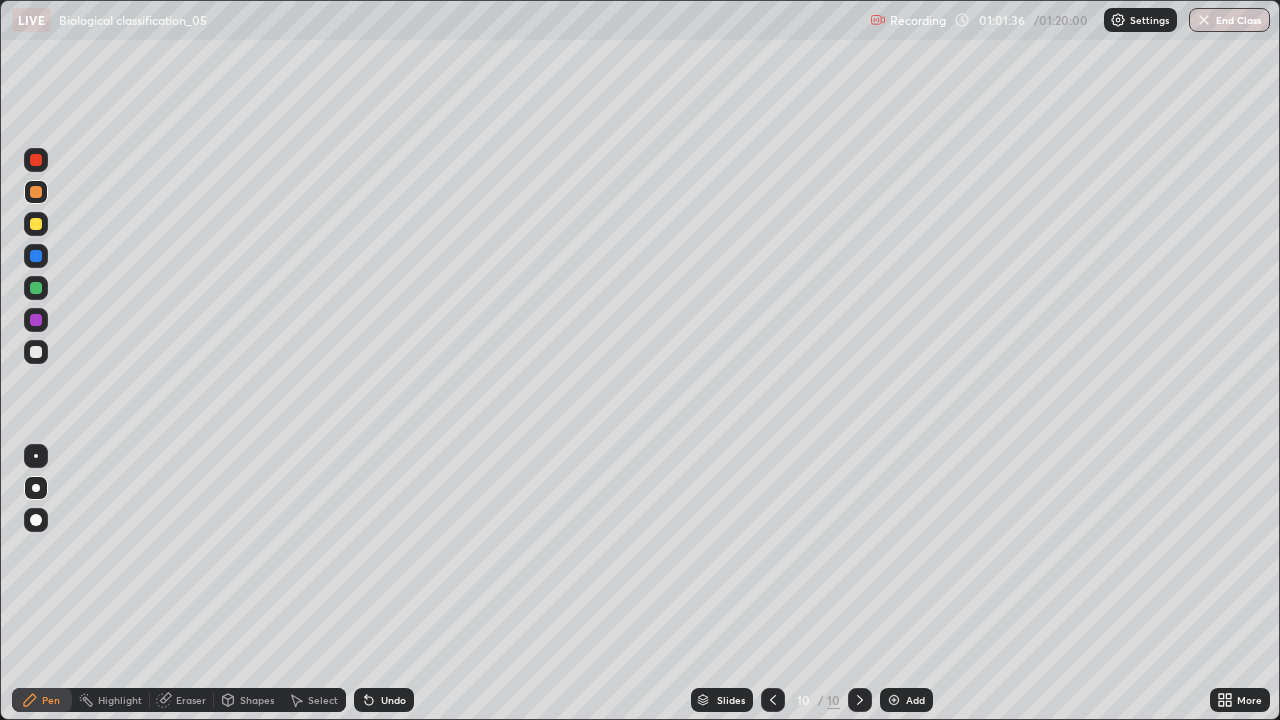 click 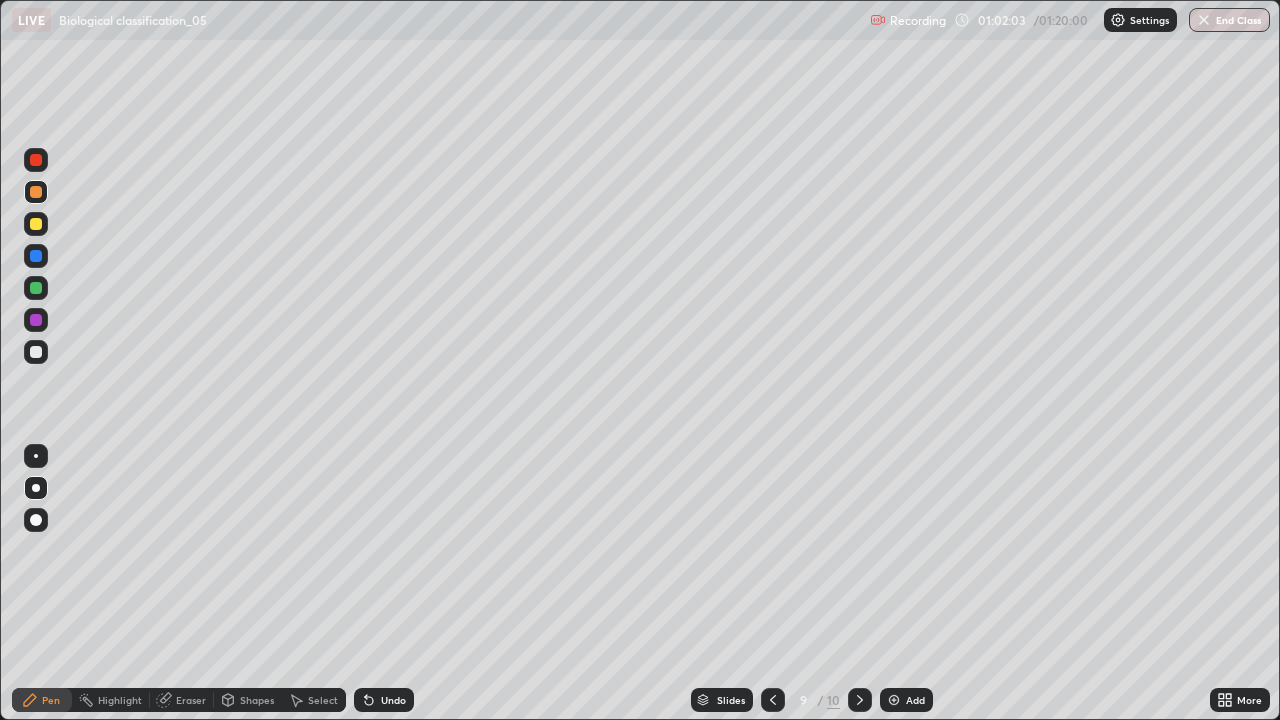 click 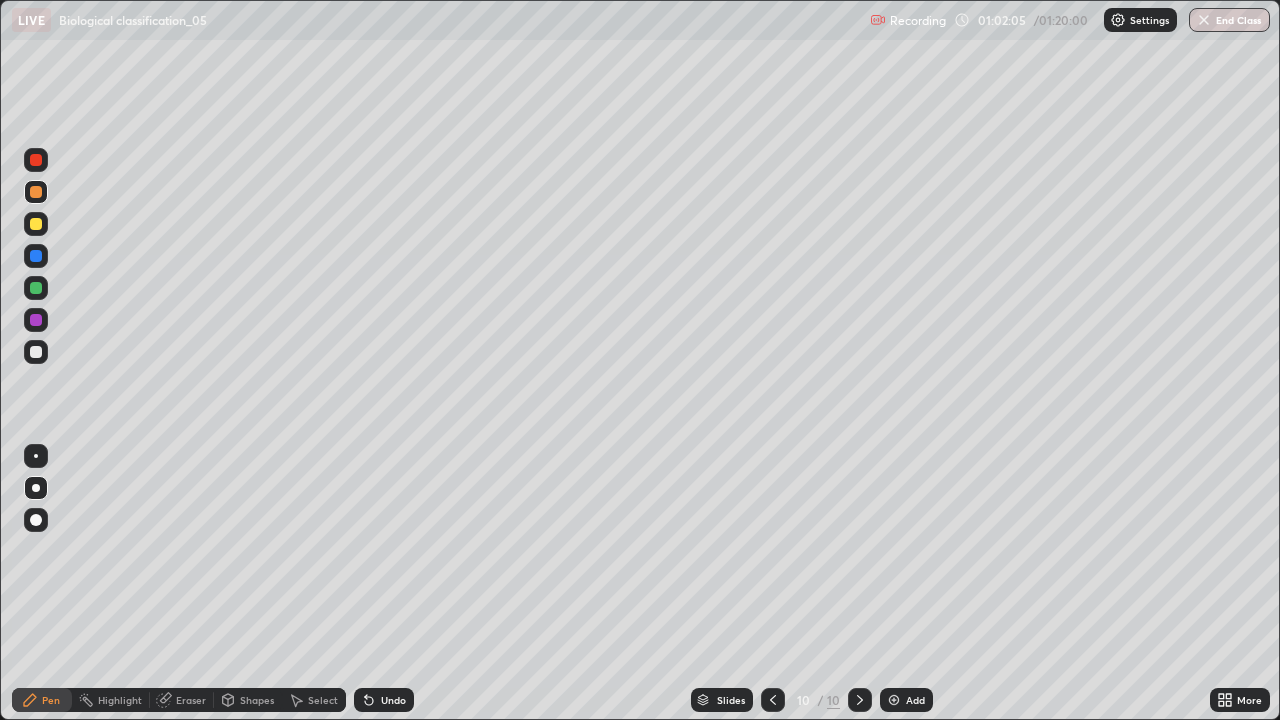 click at bounding box center [36, 352] 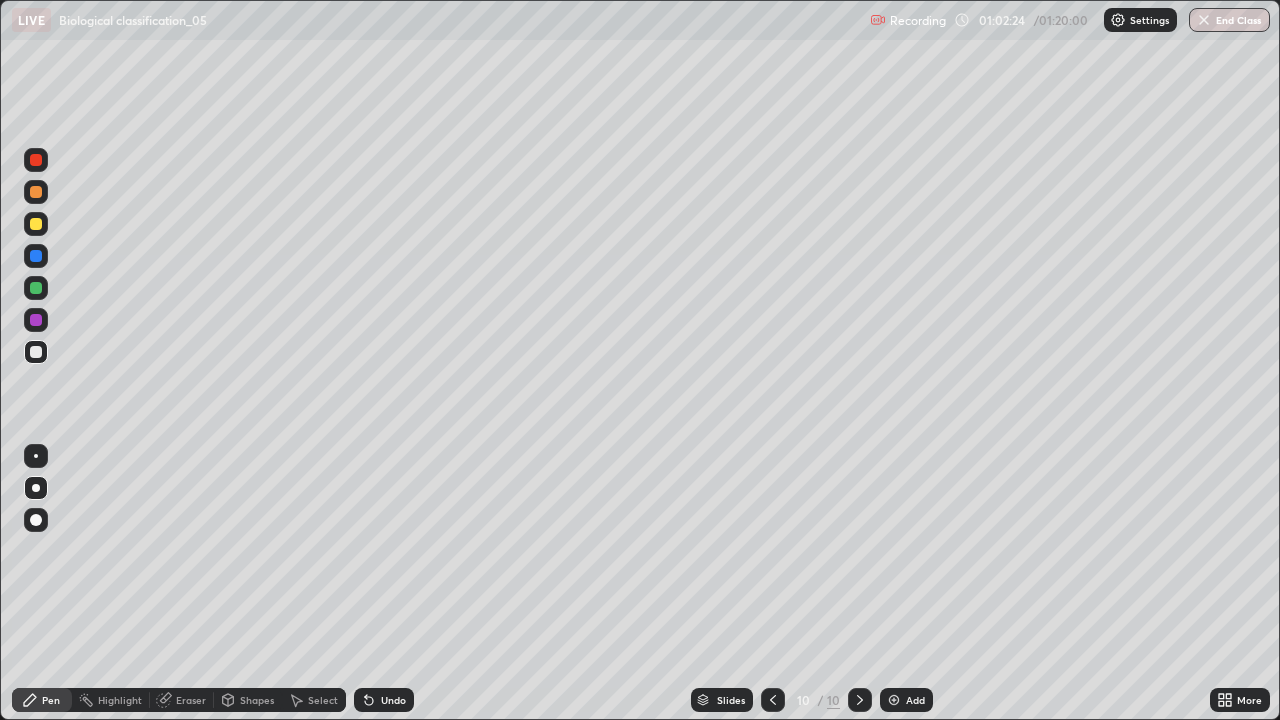 click at bounding box center (36, 256) 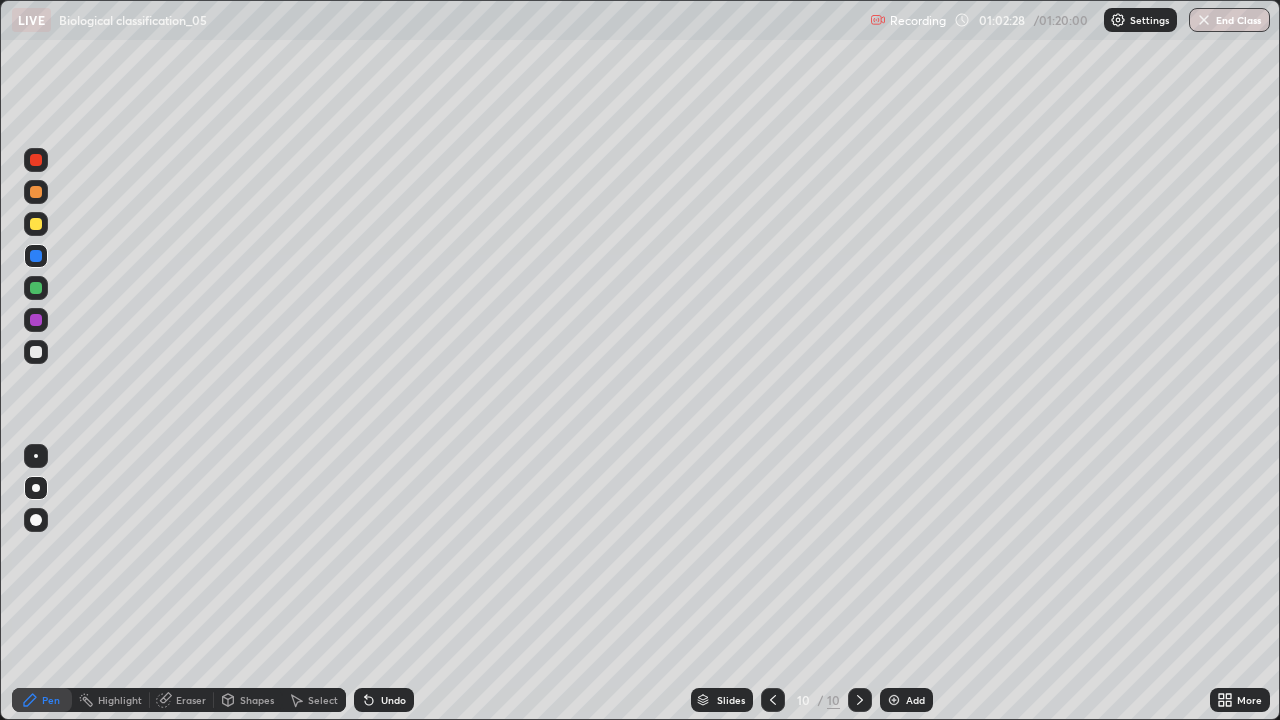 click 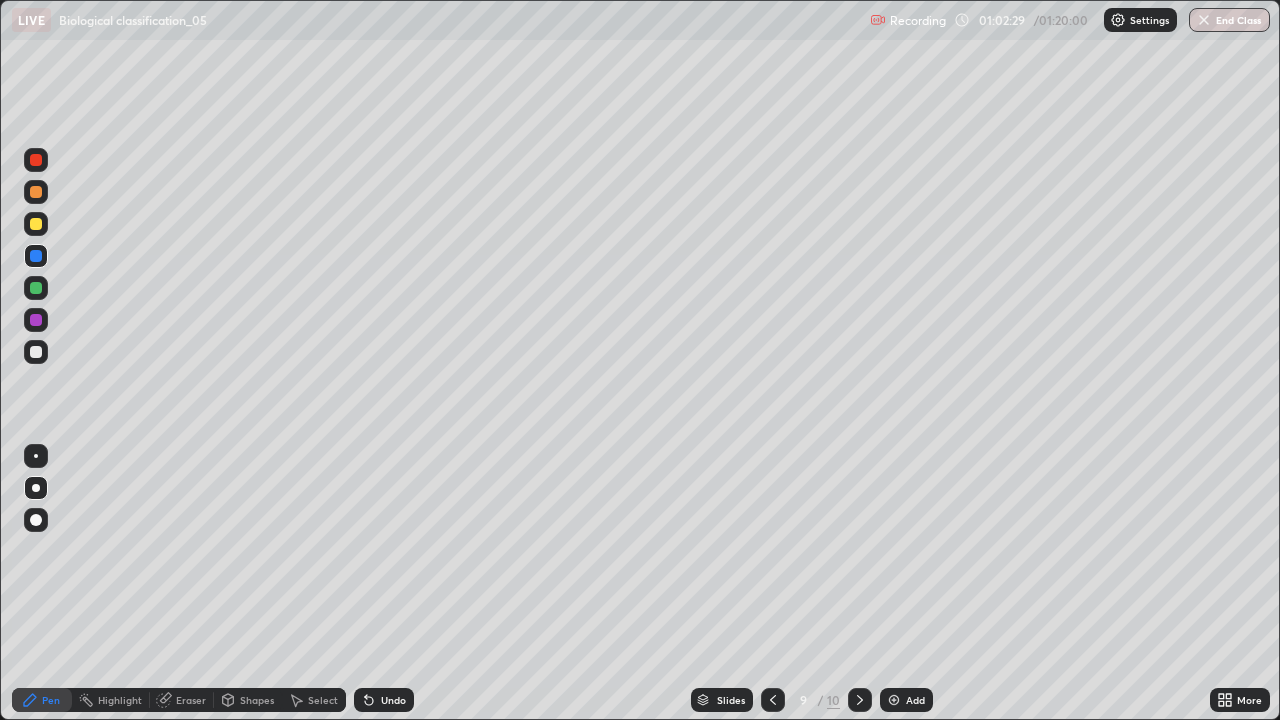 click 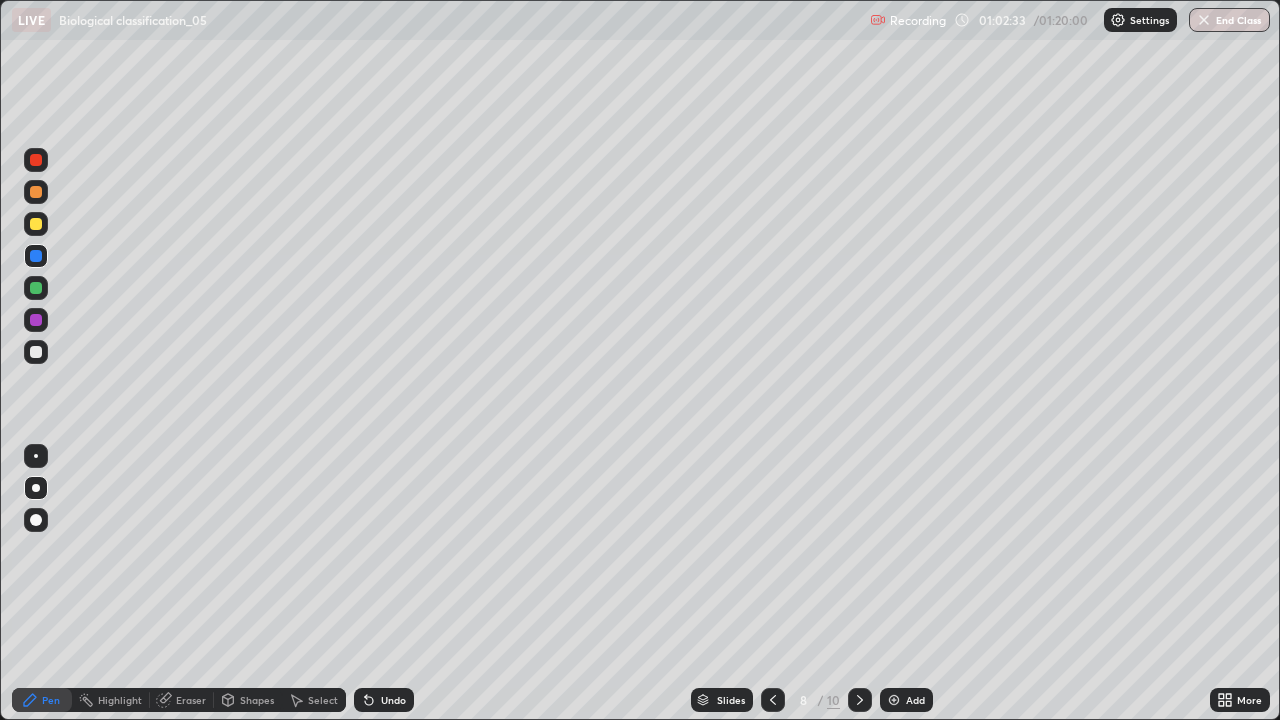 click 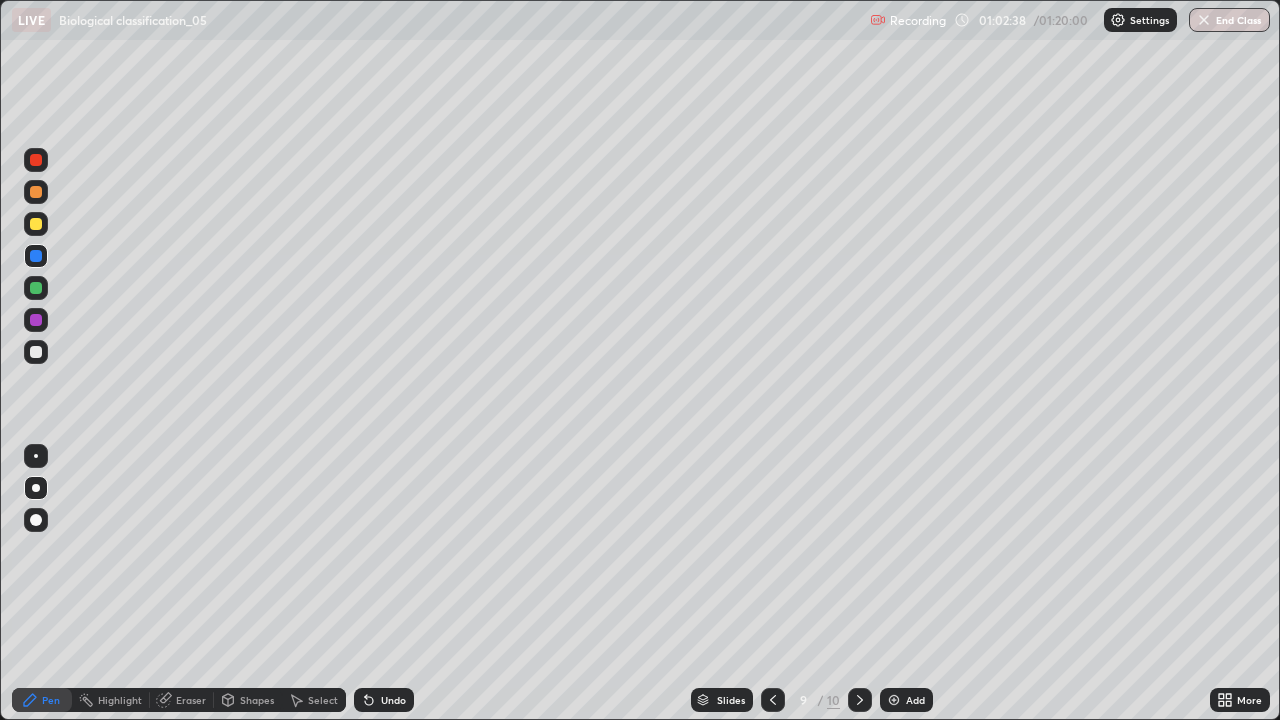 click 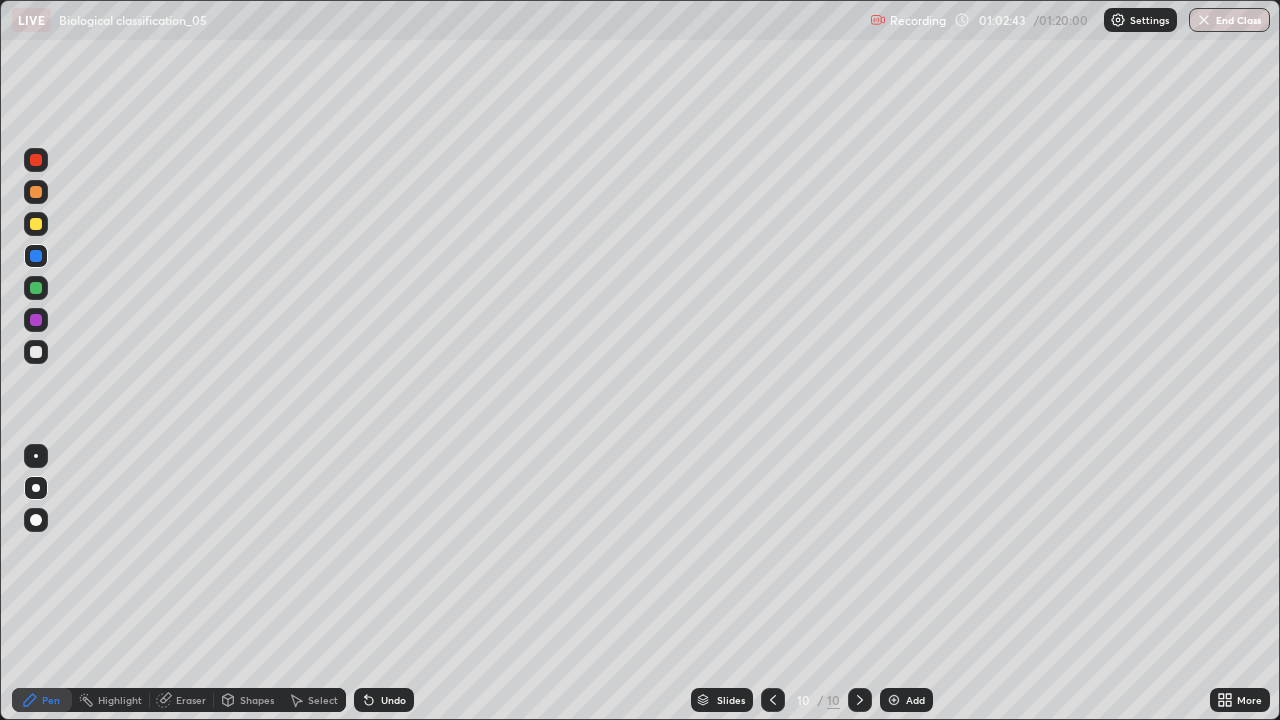 click at bounding box center (36, 288) 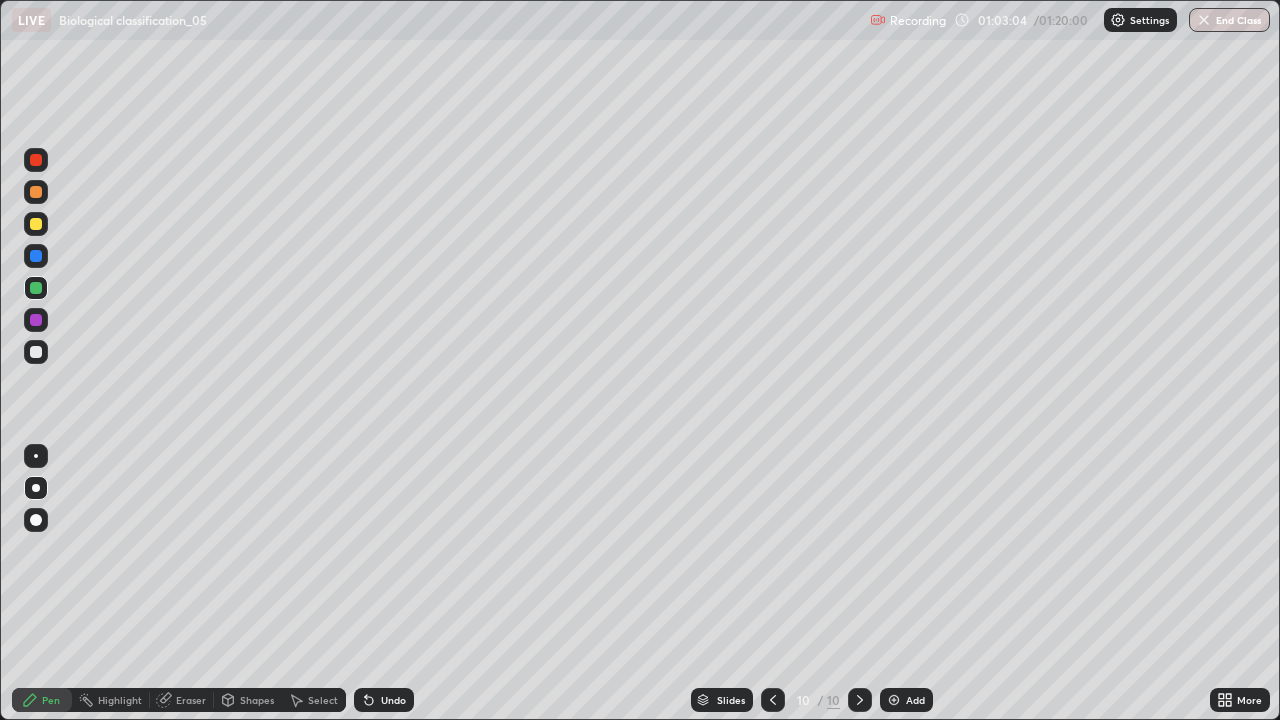 click at bounding box center (36, 224) 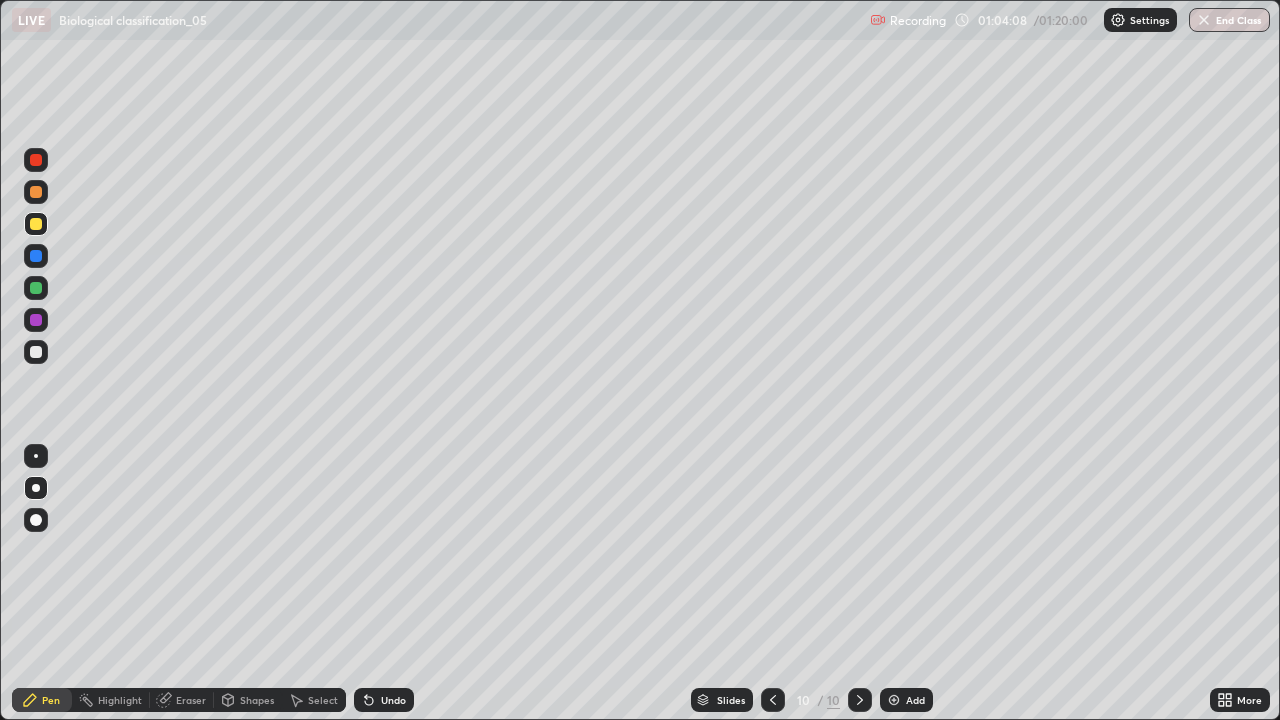 click at bounding box center (36, 192) 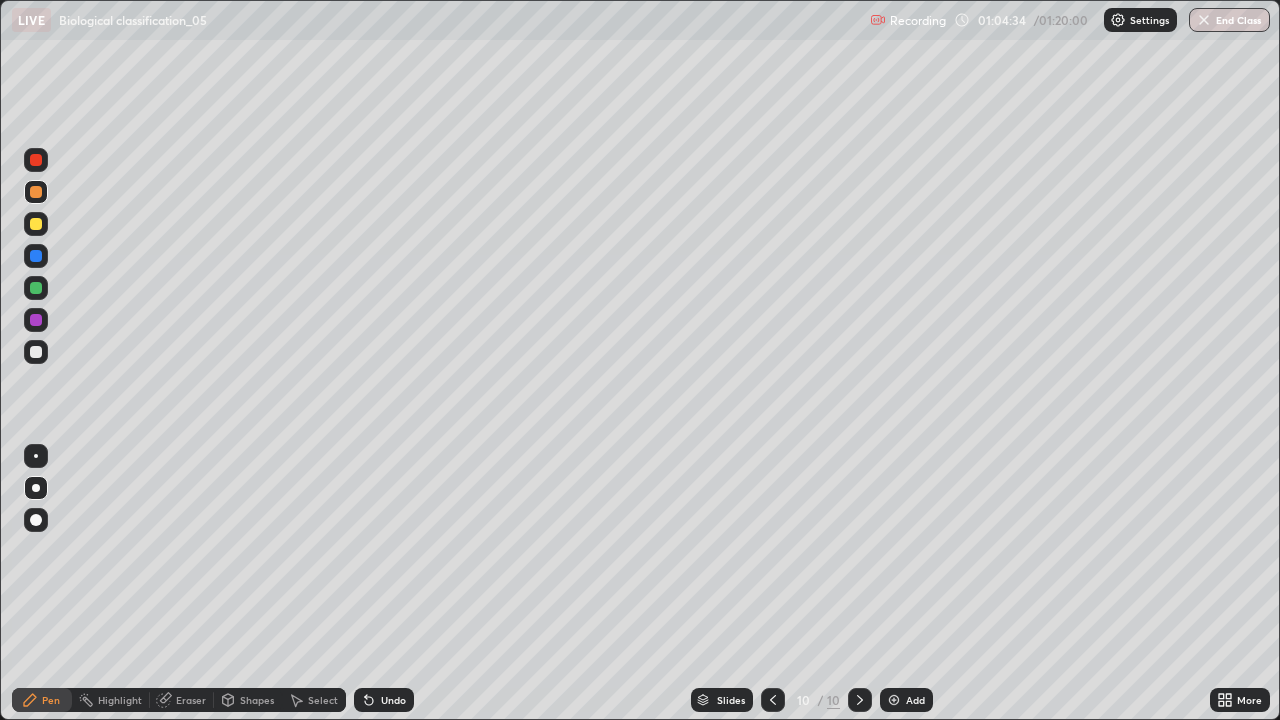 click at bounding box center [36, 288] 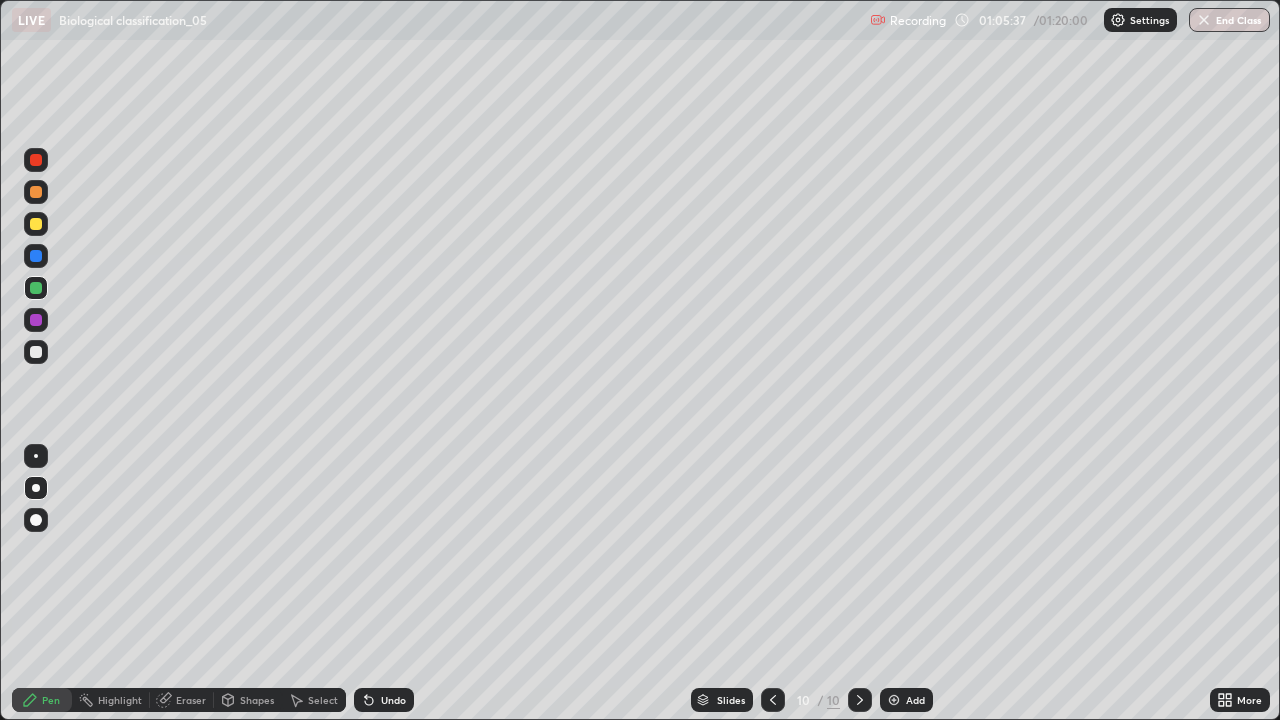 click at bounding box center (894, 700) 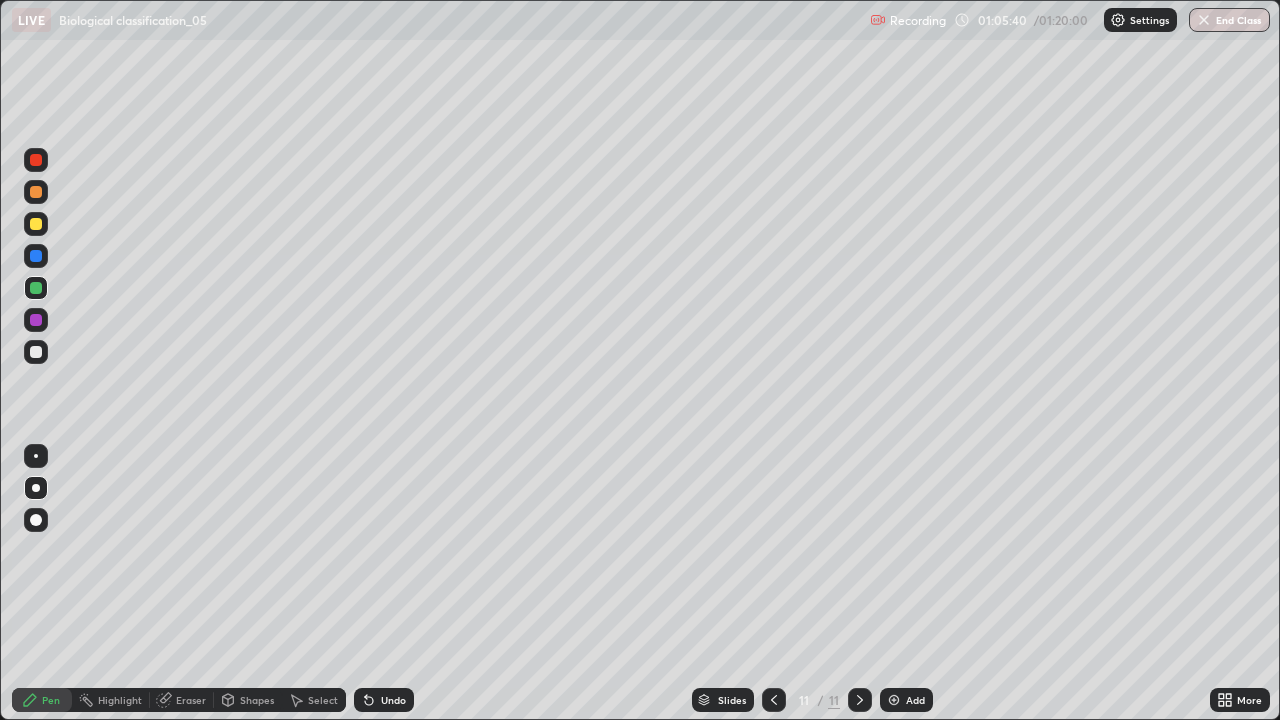 click at bounding box center [36, 192] 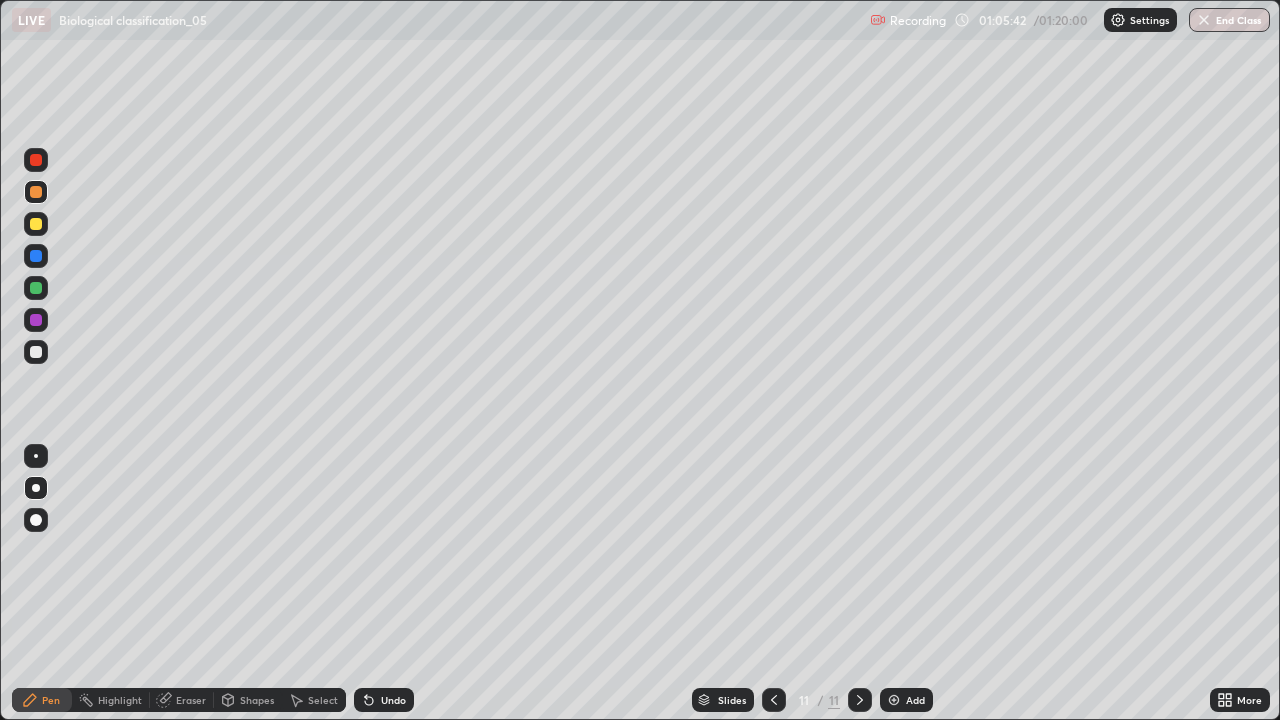 click at bounding box center (36, 352) 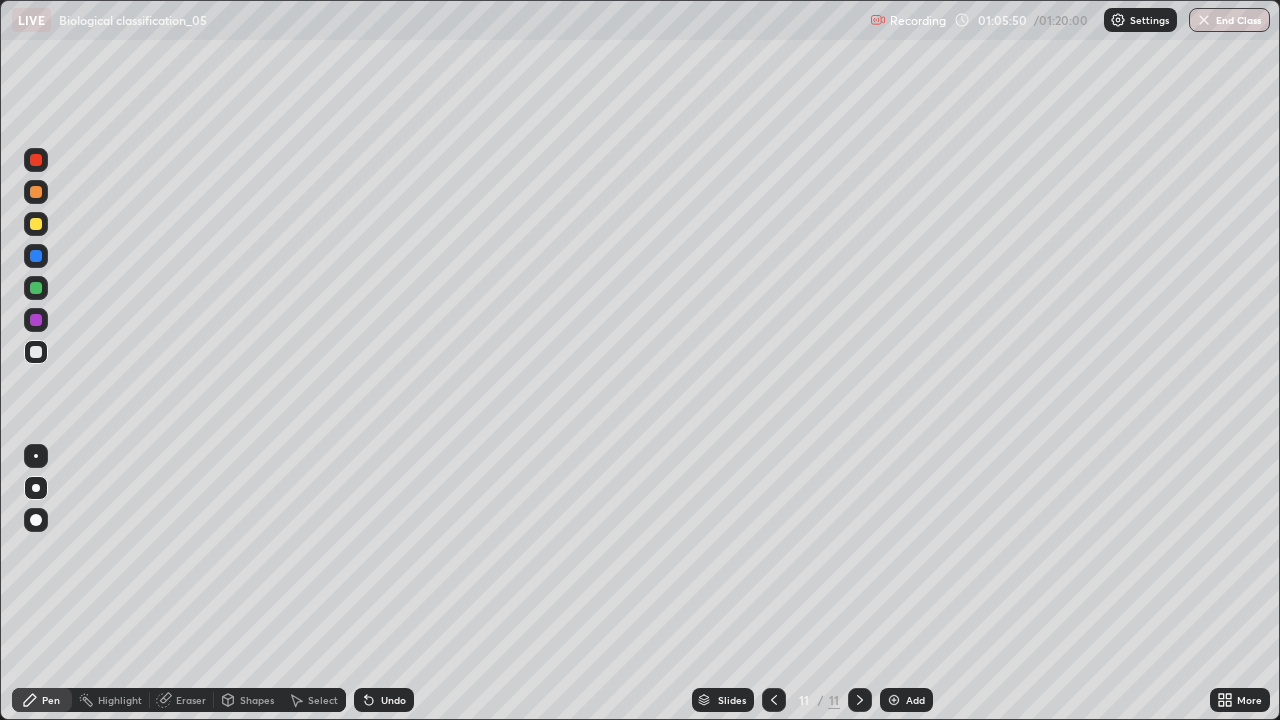 click at bounding box center (36, 192) 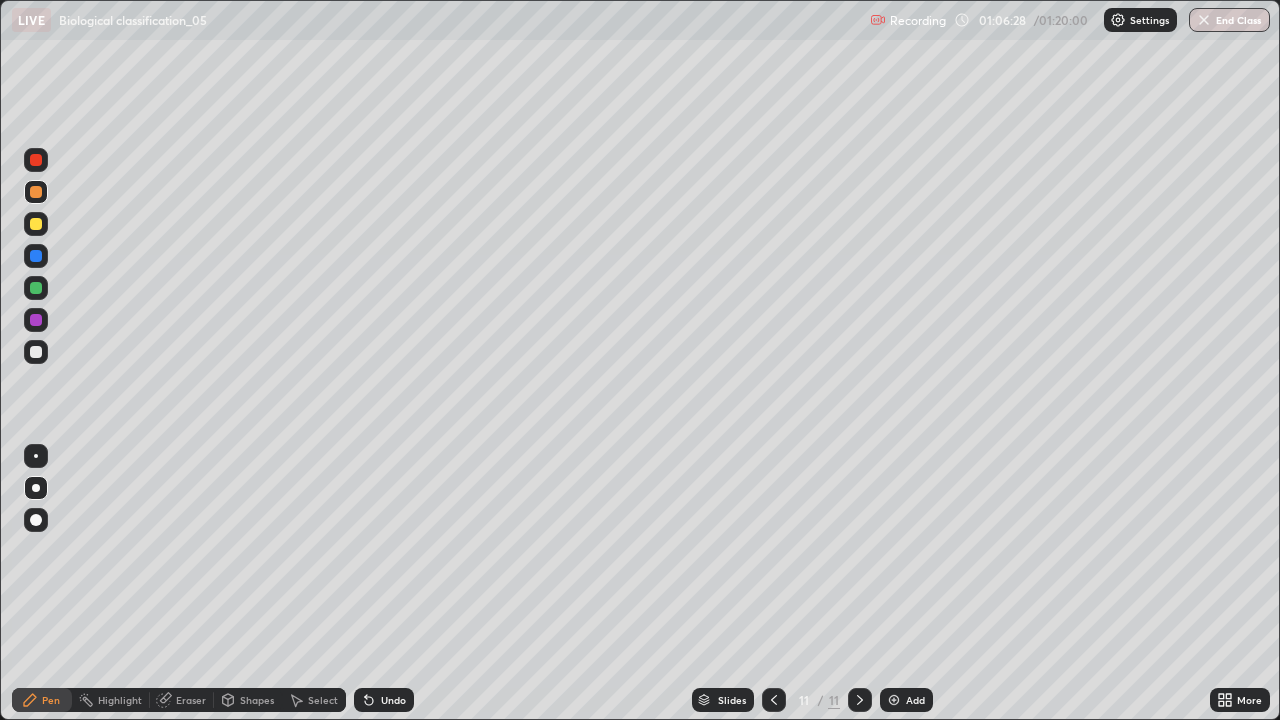 click at bounding box center (36, 288) 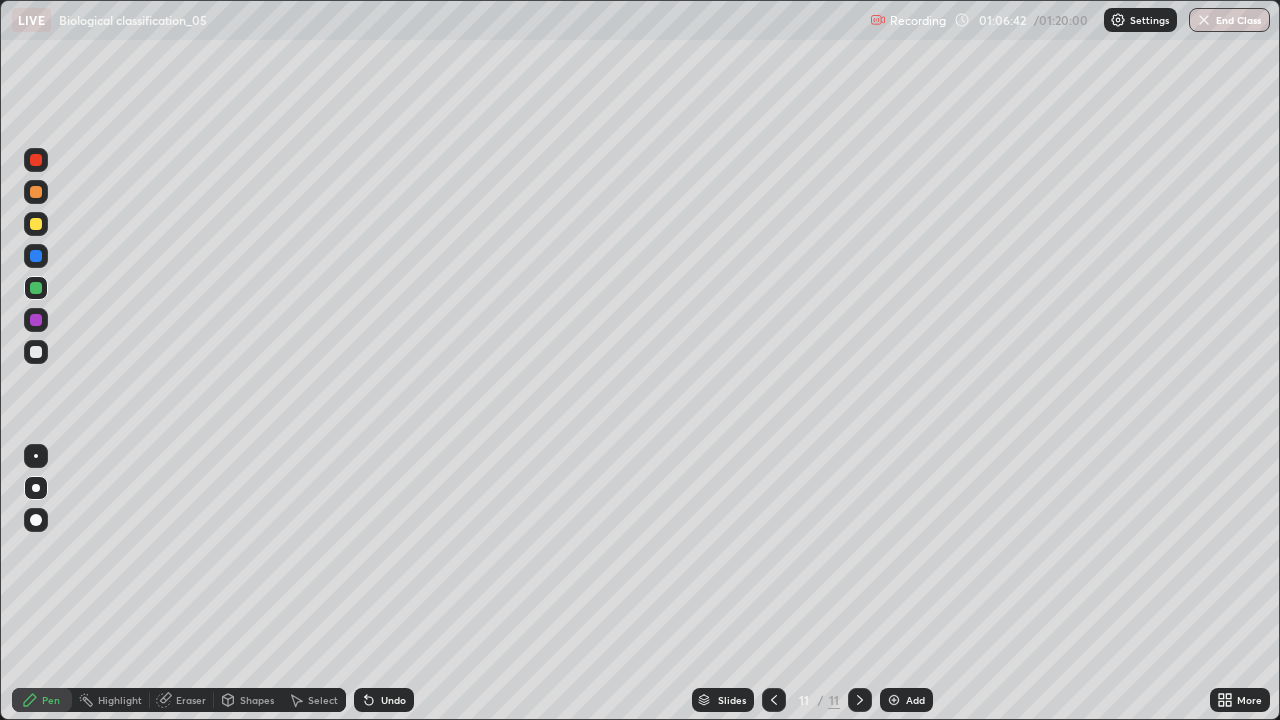 click on "Undo" at bounding box center [393, 700] 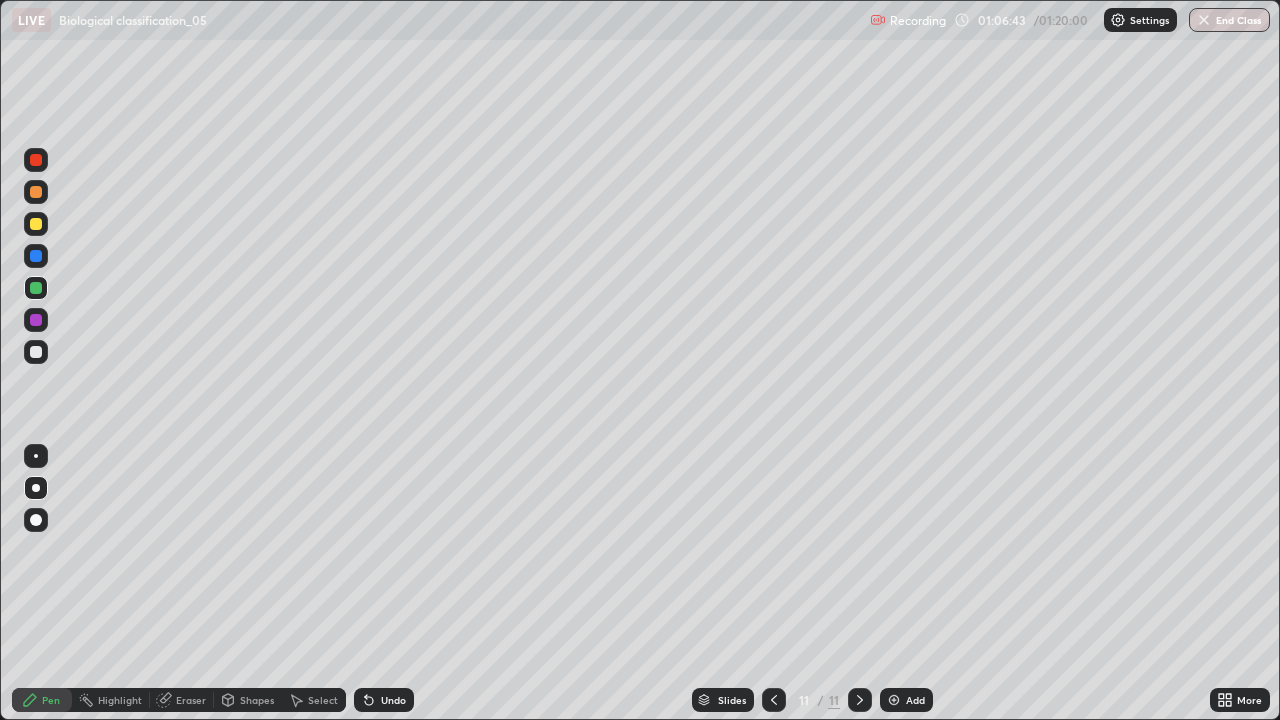click on "Undo" at bounding box center [393, 700] 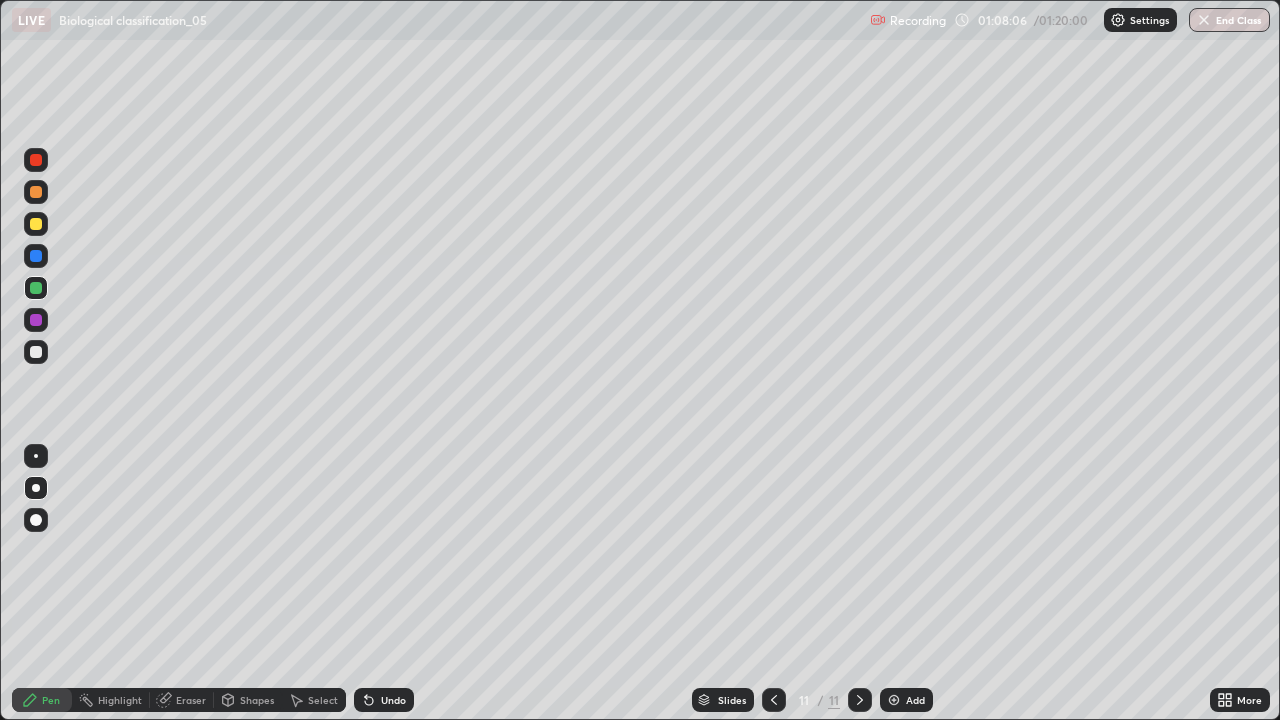 click at bounding box center (36, 320) 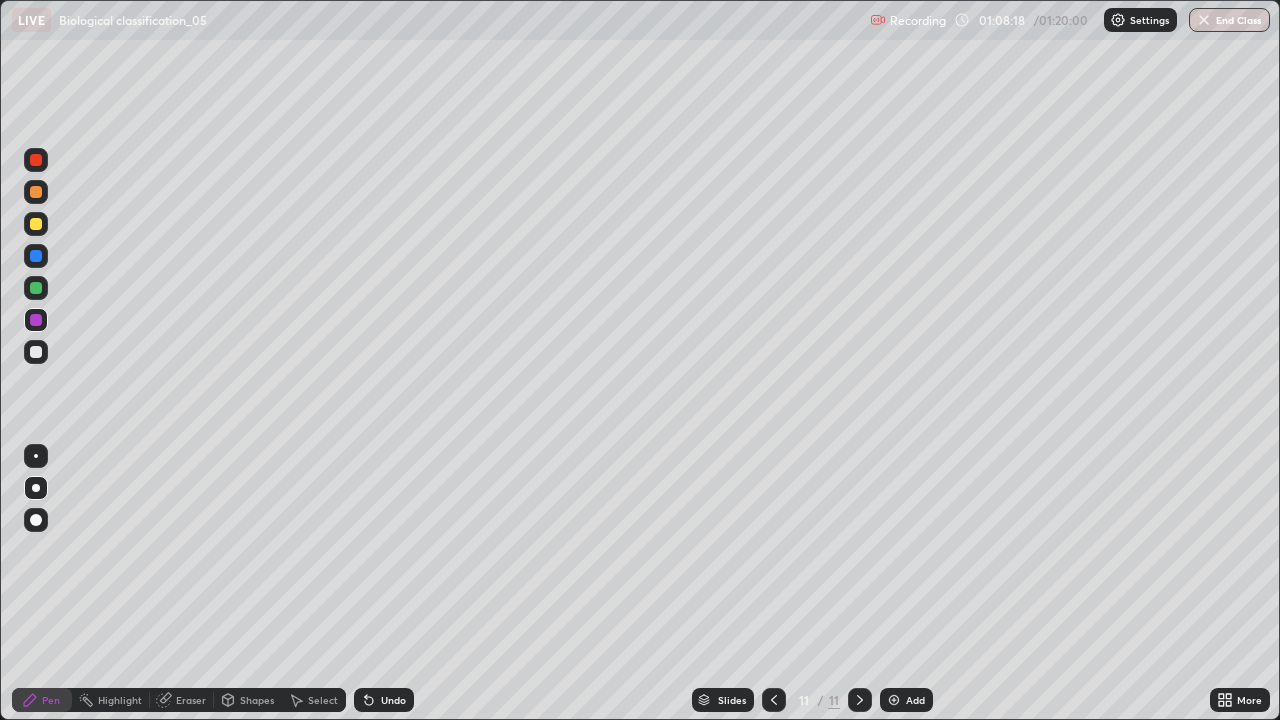 click 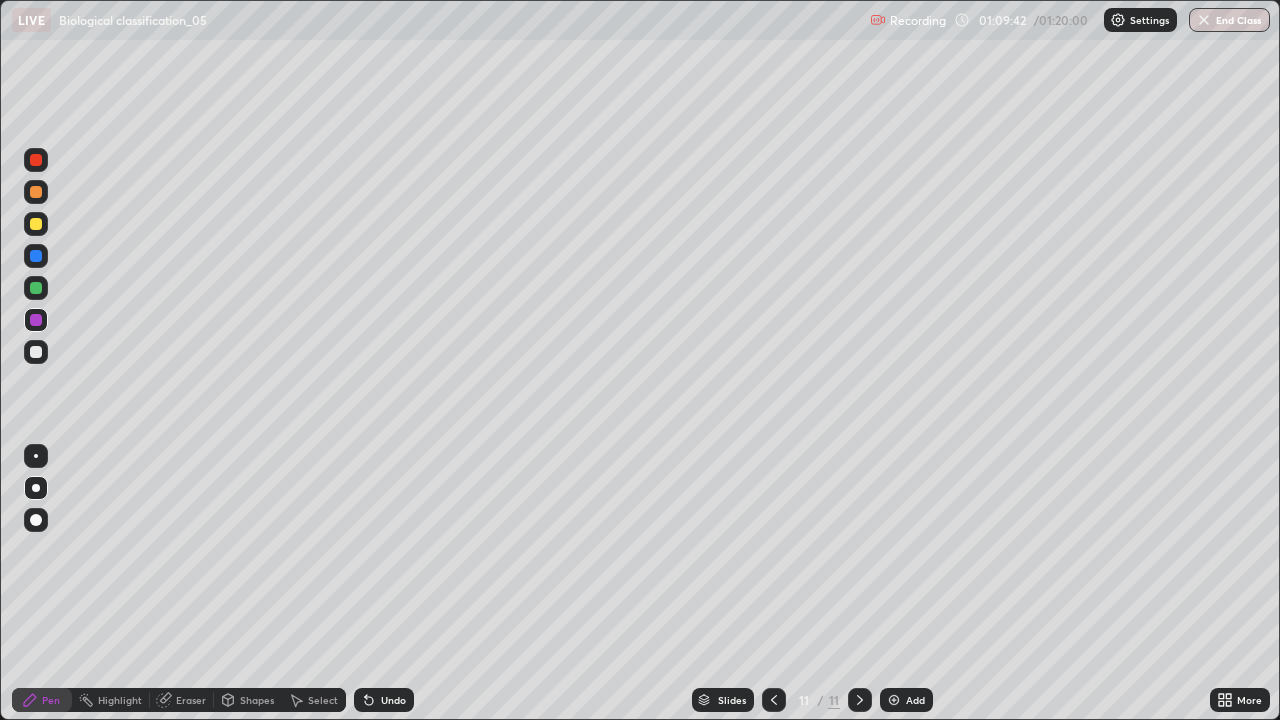 click 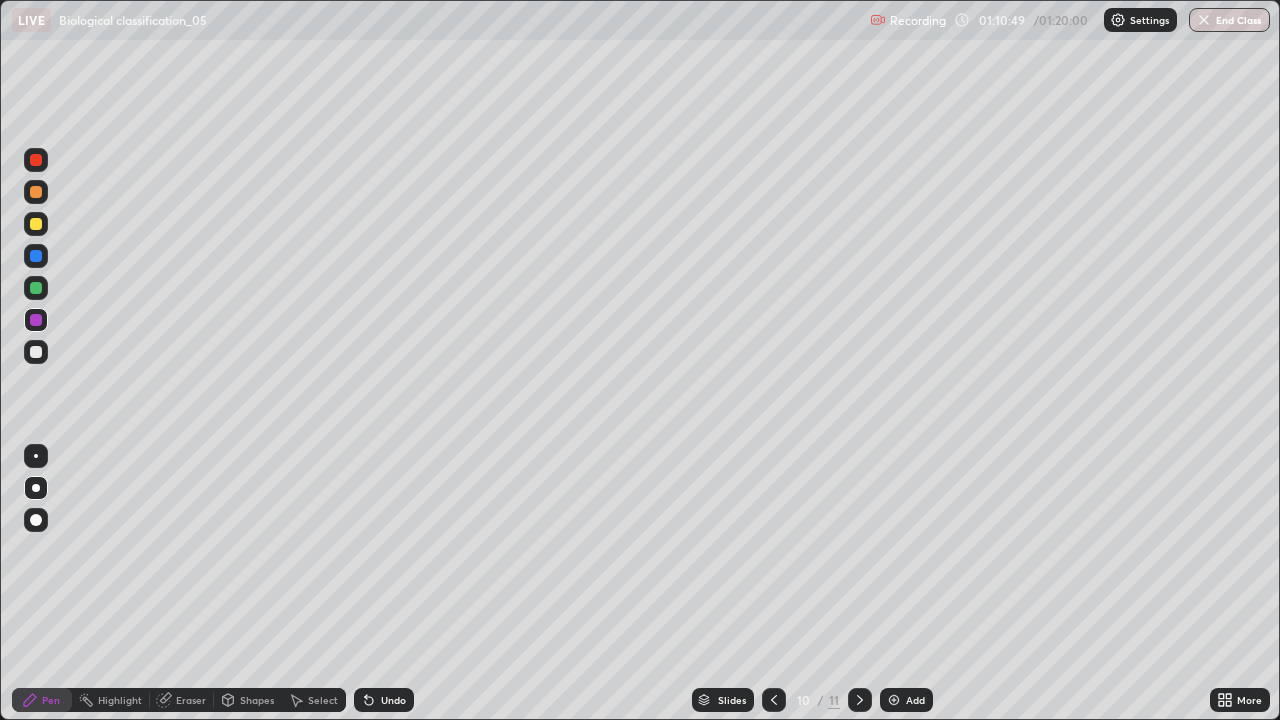 click 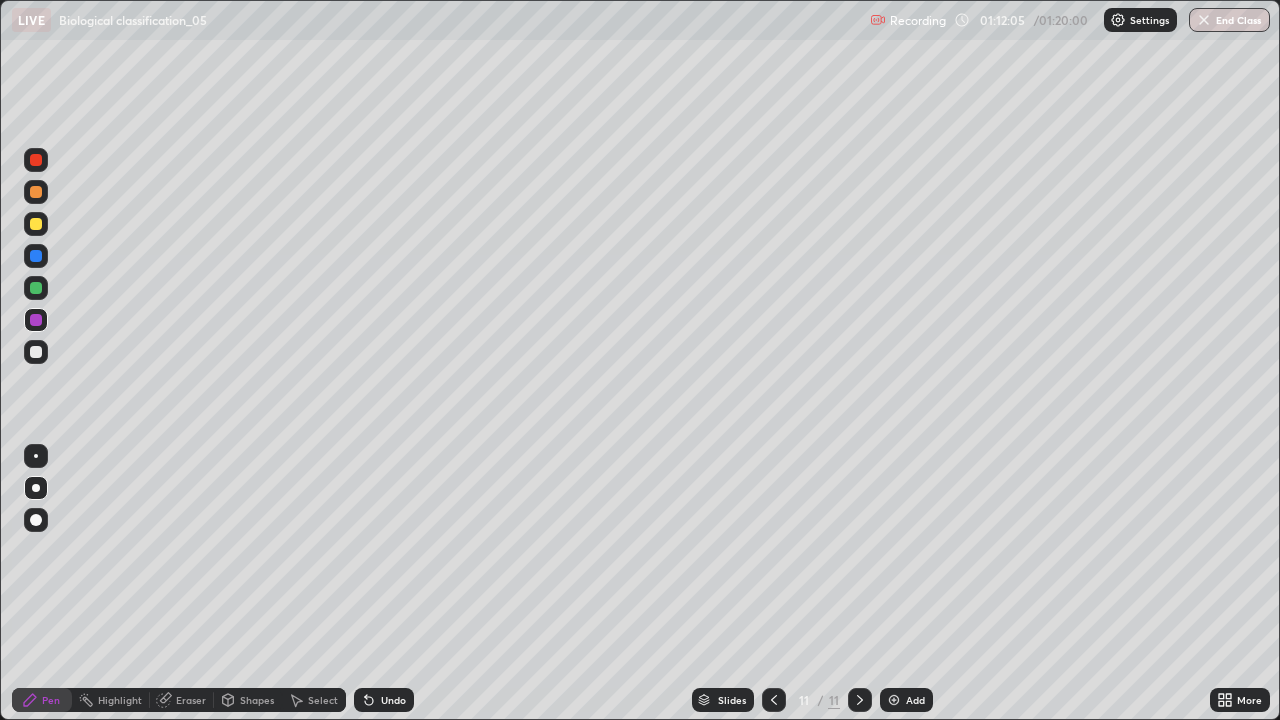 click at bounding box center [36, 160] 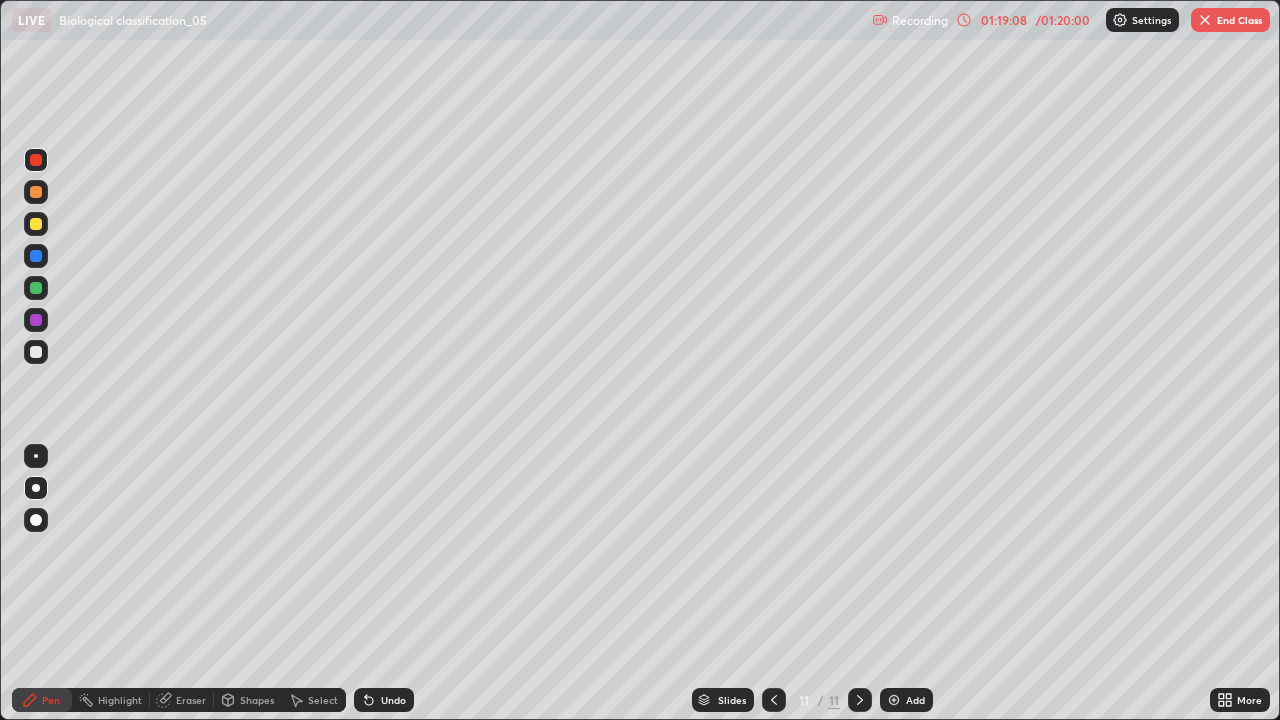 click 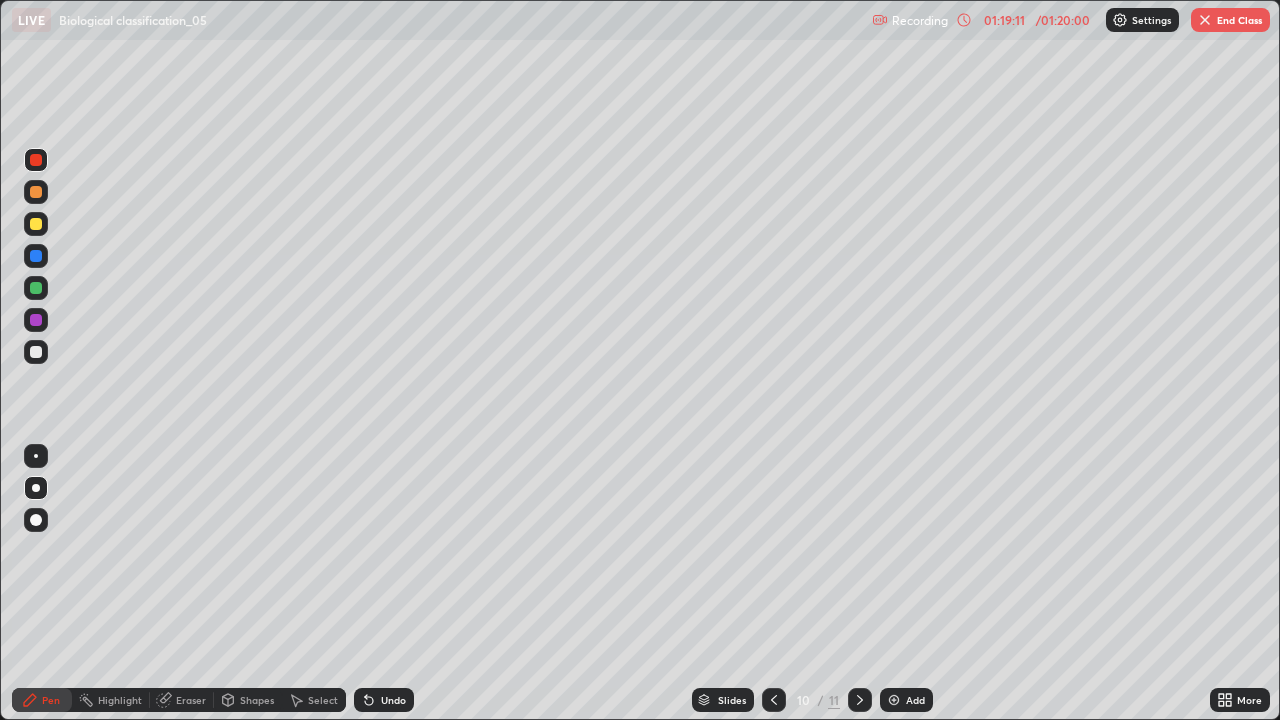 click 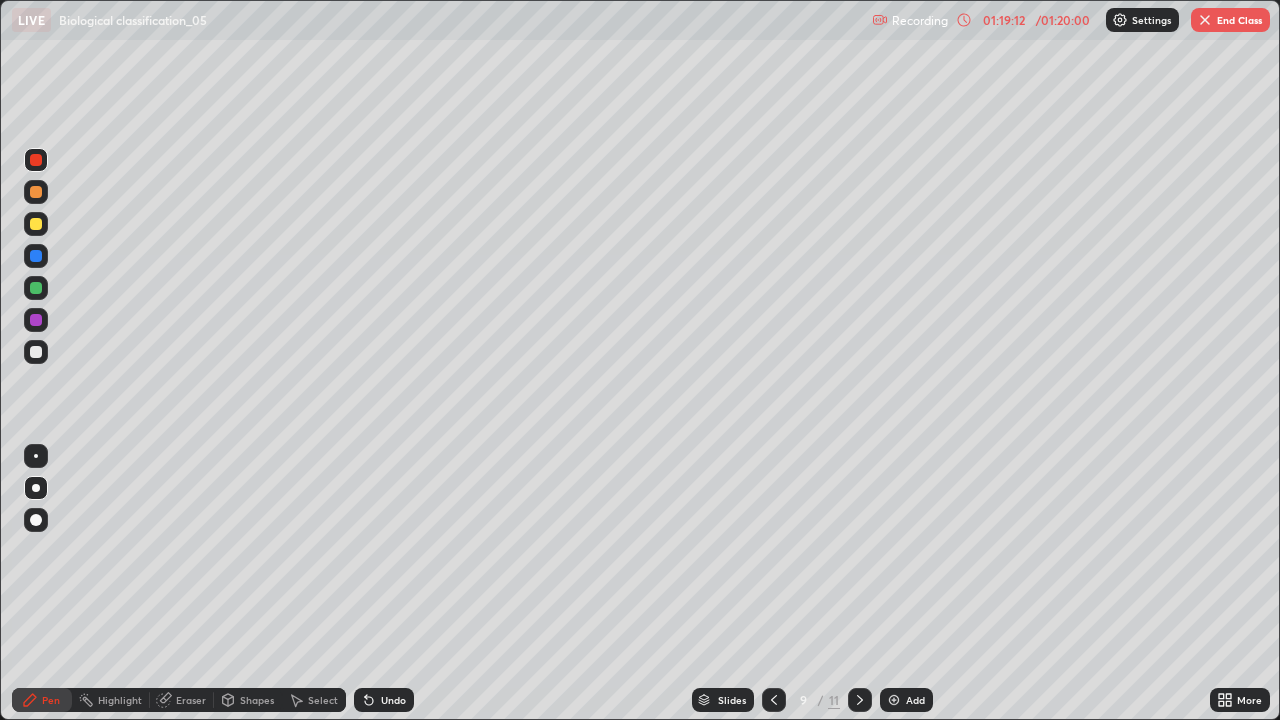 click 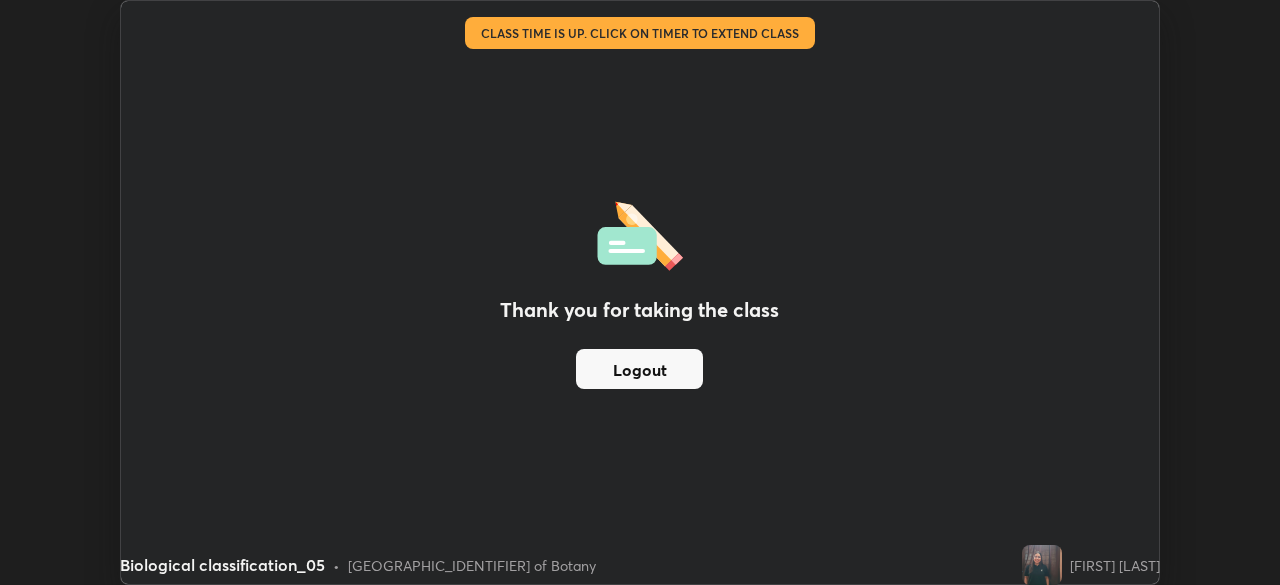 scroll, scrollTop: 585, scrollLeft: 1280, axis: both 